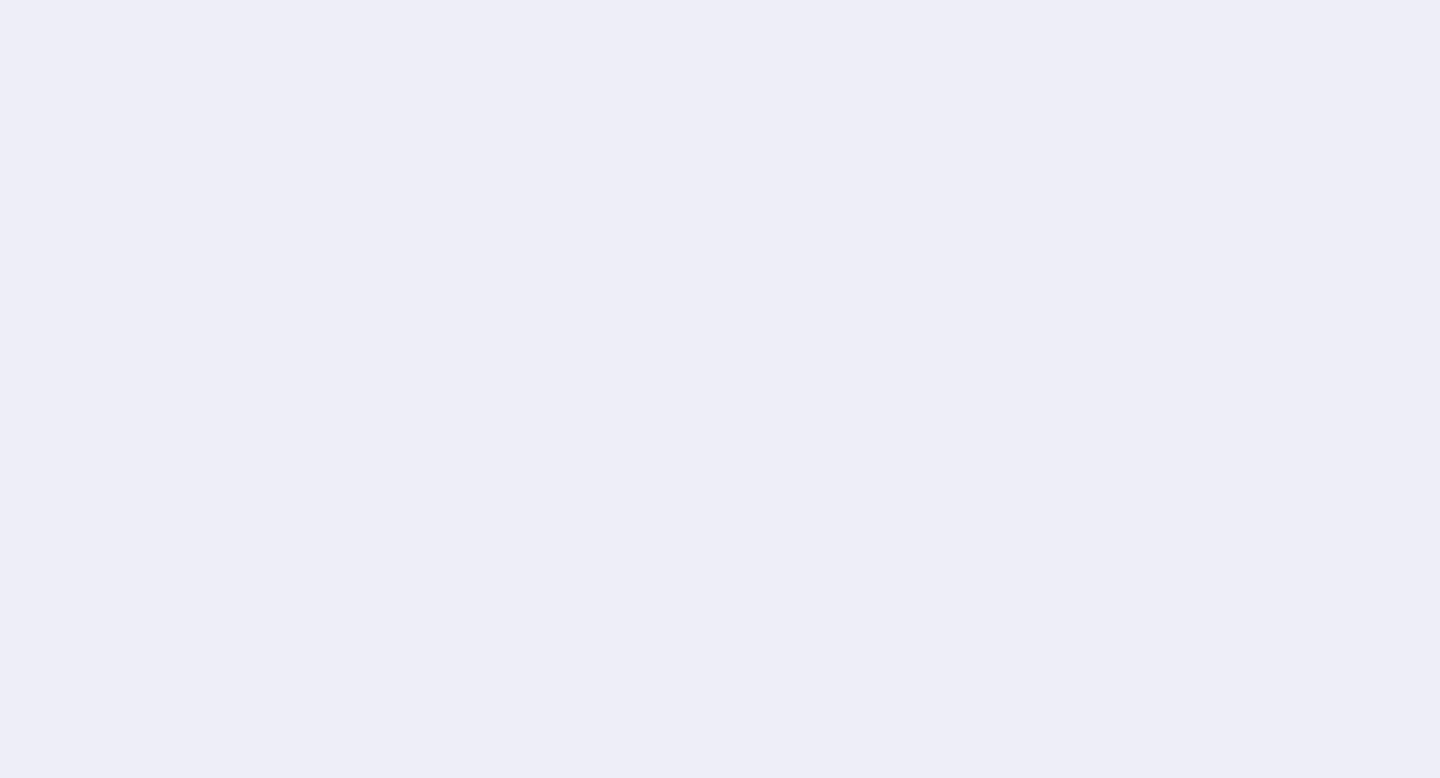 scroll, scrollTop: 0, scrollLeft: 0, axis: both 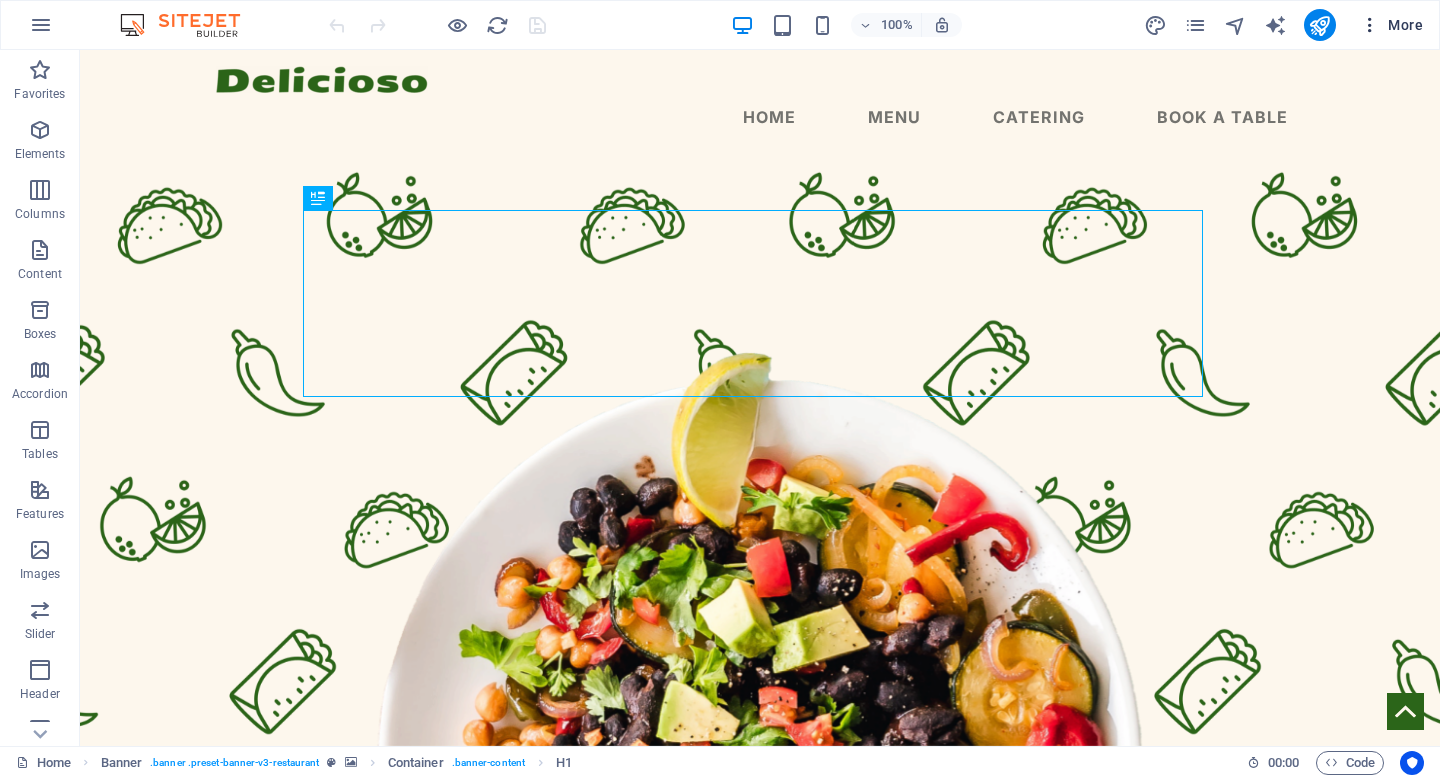 click on "More" at bounding box center [1391, 25] 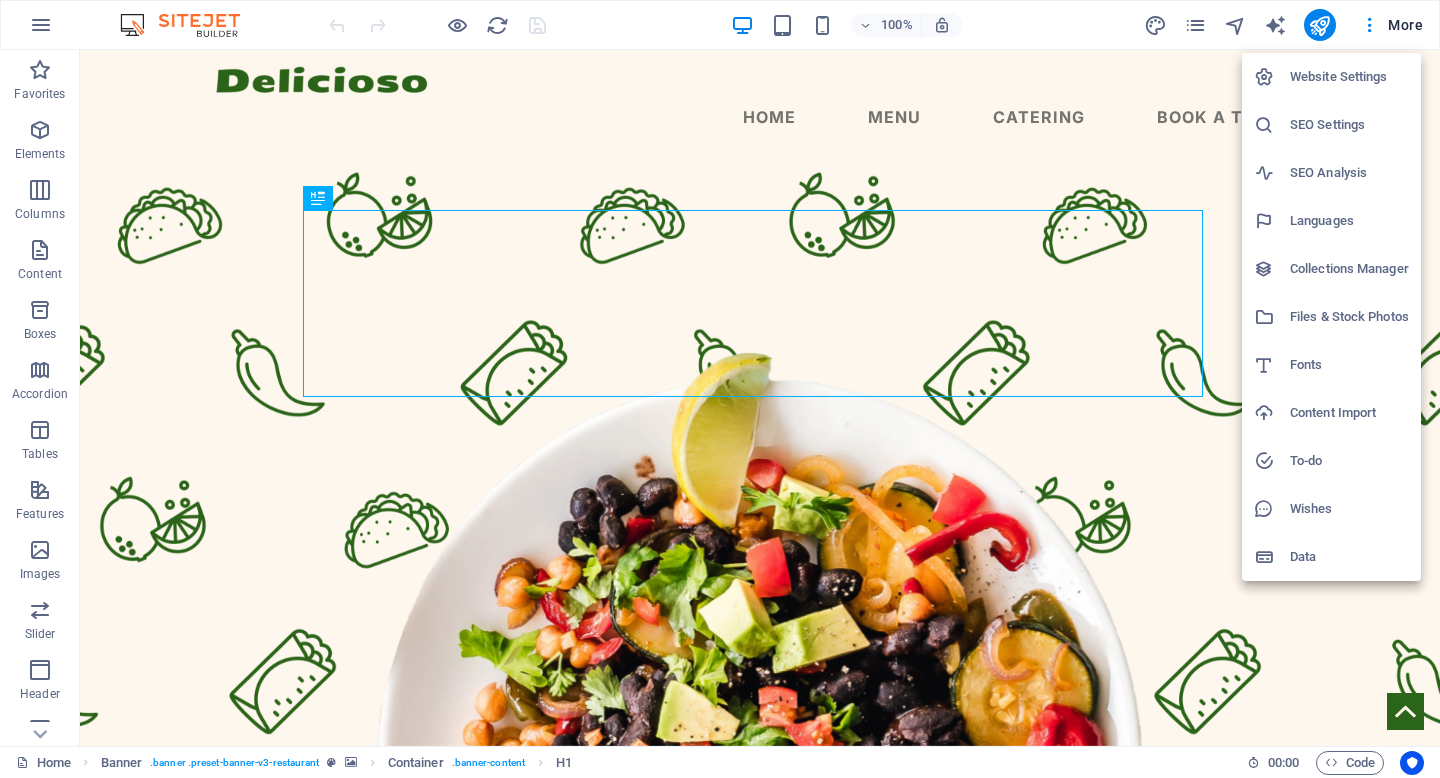 click on "Website Settings" at bounding box center (1331, 77) 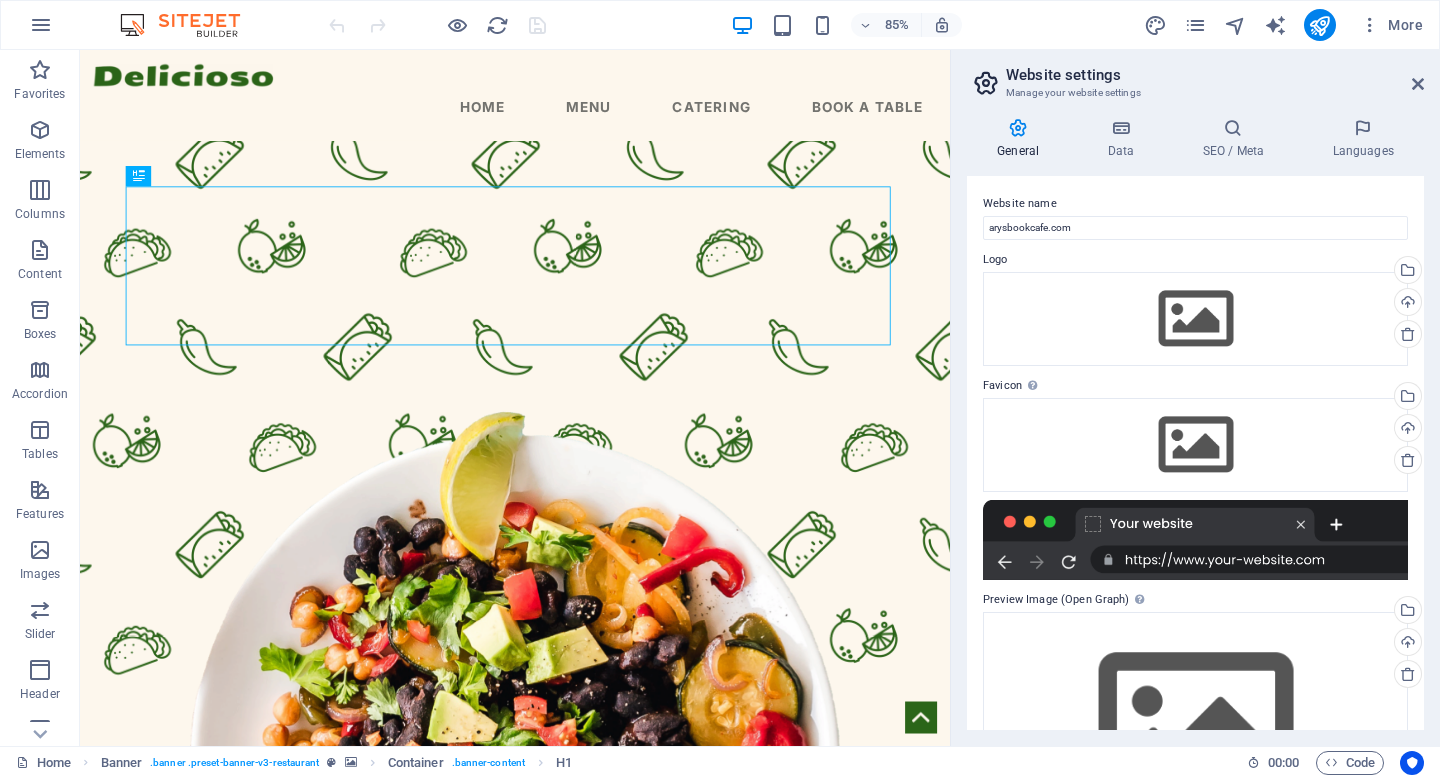 scroll, scrollTop: 127, scrollLeft: 0, axis: vertical 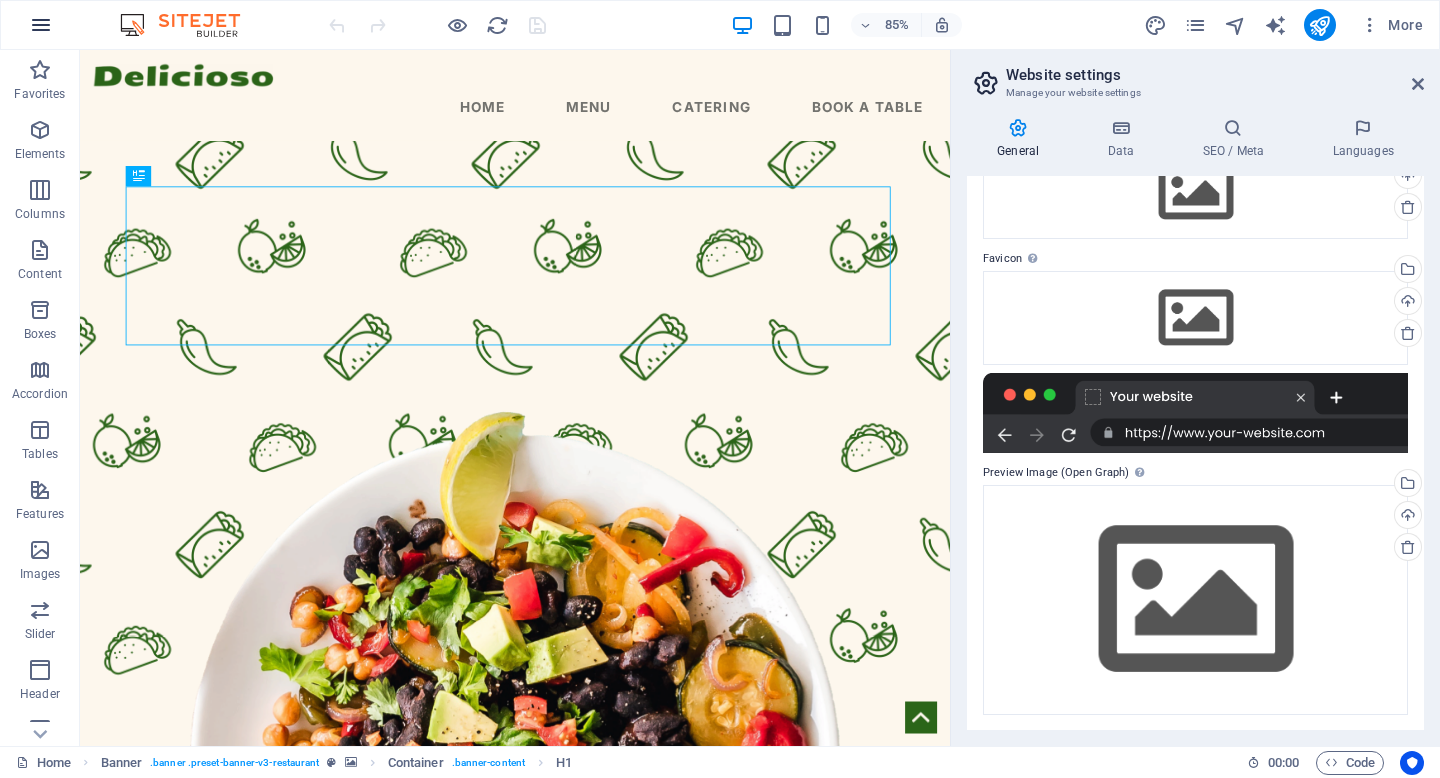 click at bounding box center [41, 25] 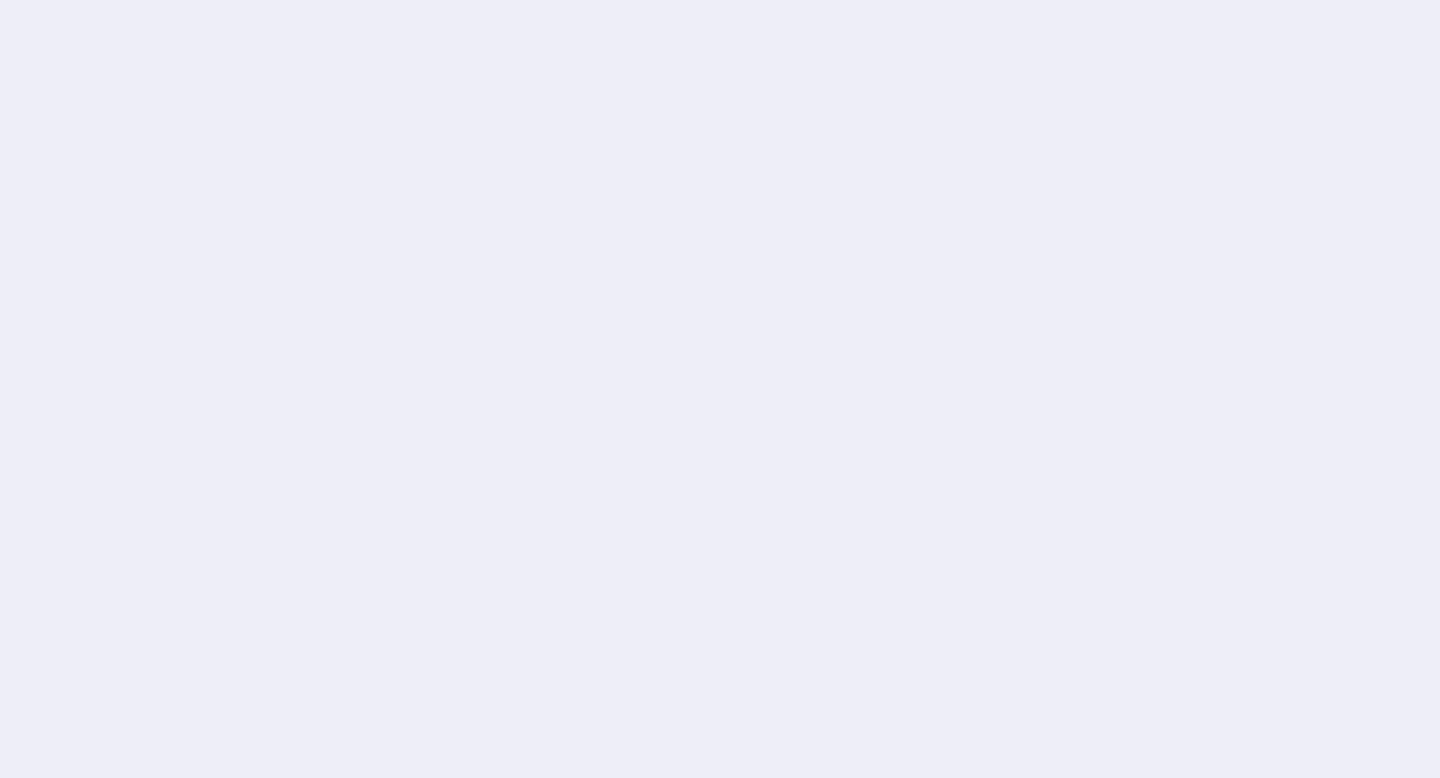 scroll, scrollTop: 0, scrollLeft: 0, axis: both 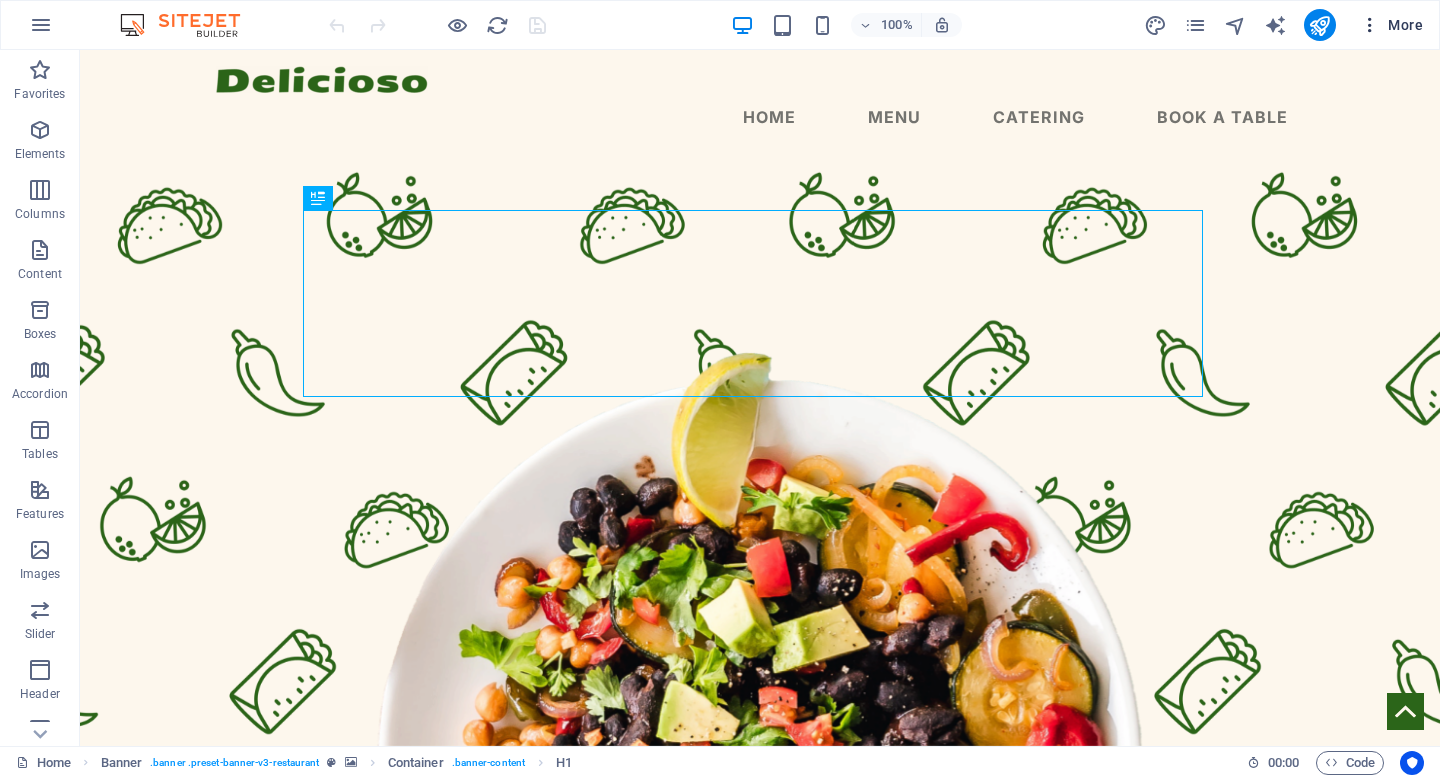 click on "More" at bounding box center (1391, 25) 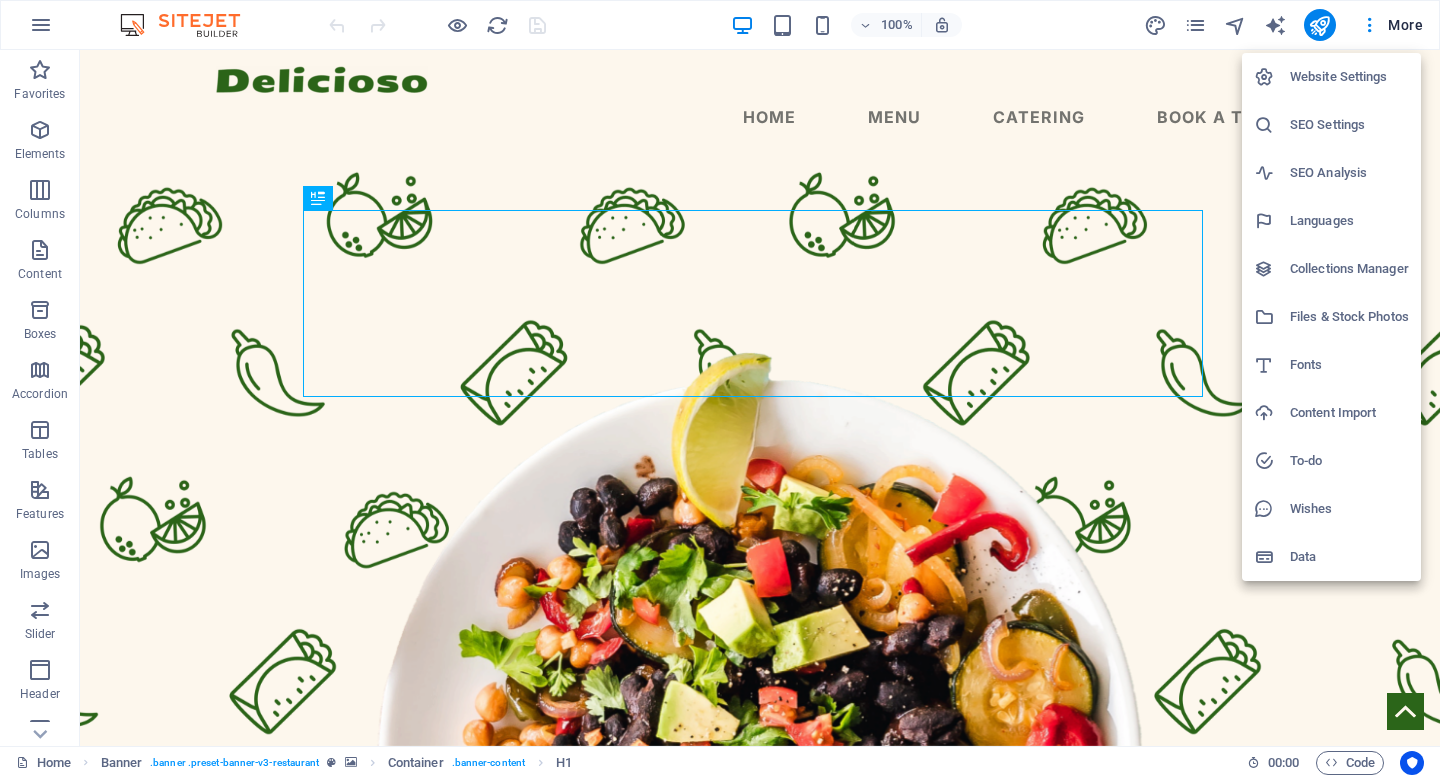 click on "Website Settings" at bounding box center (1349, 77) 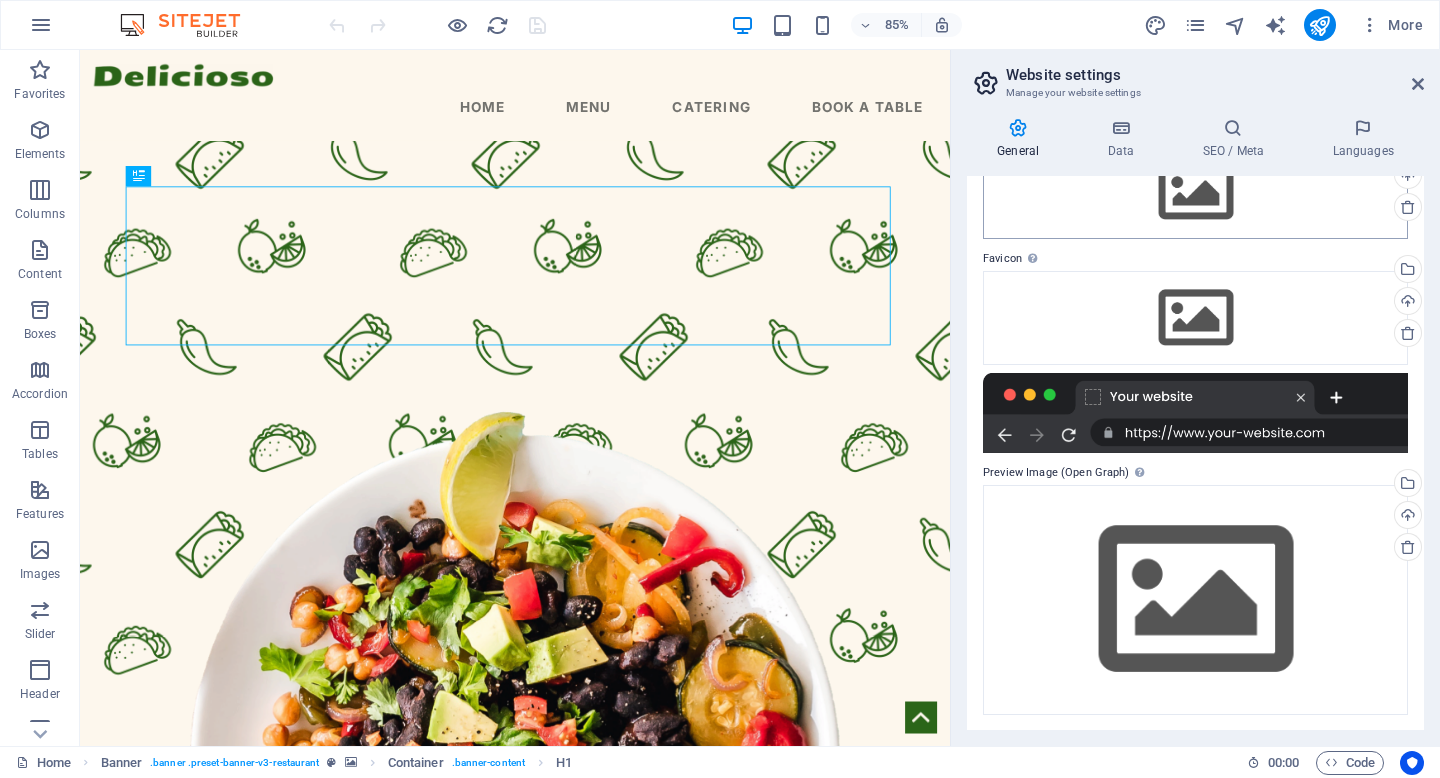 scroll, scrollTop: 0, scrollLeft: 0, axis: both 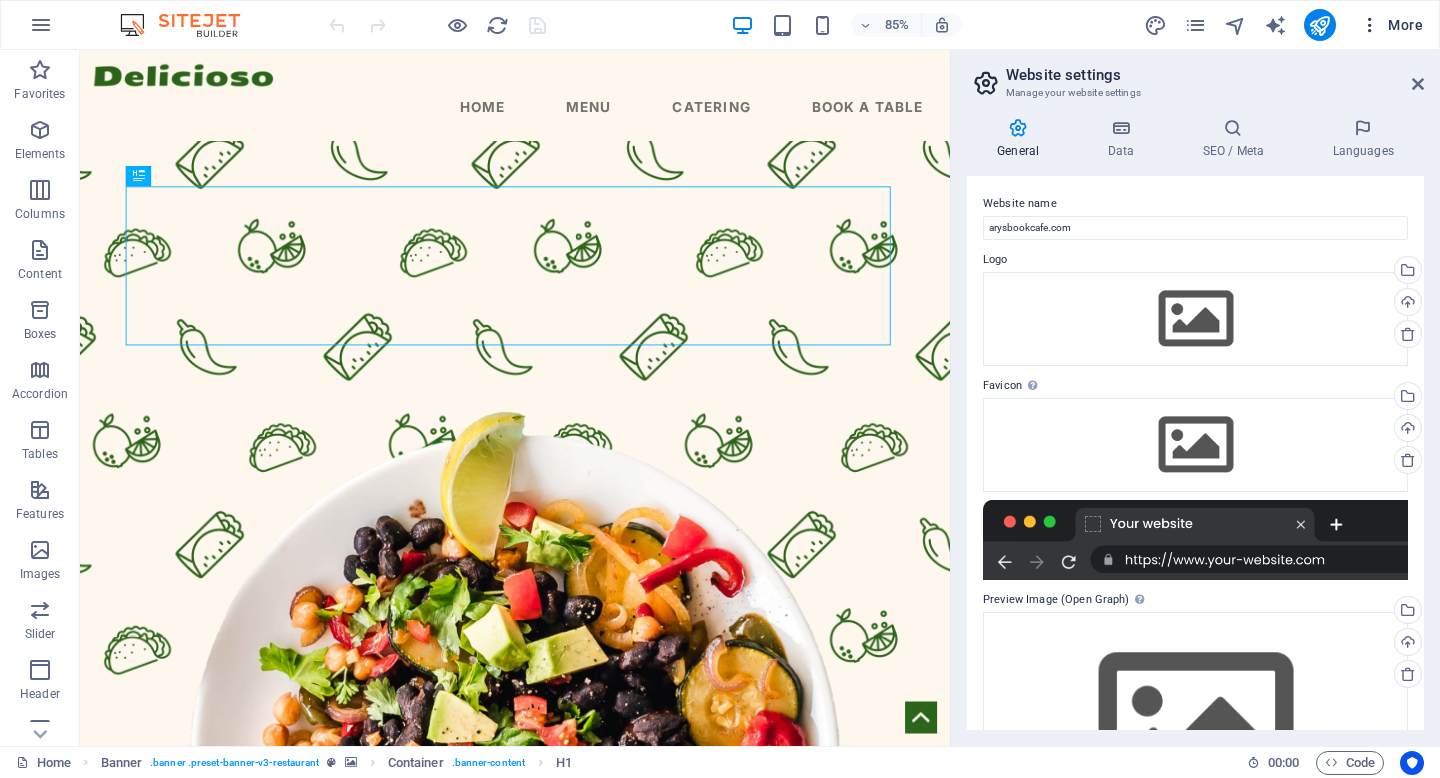 click on "More" at bounding box center (1391, 25) 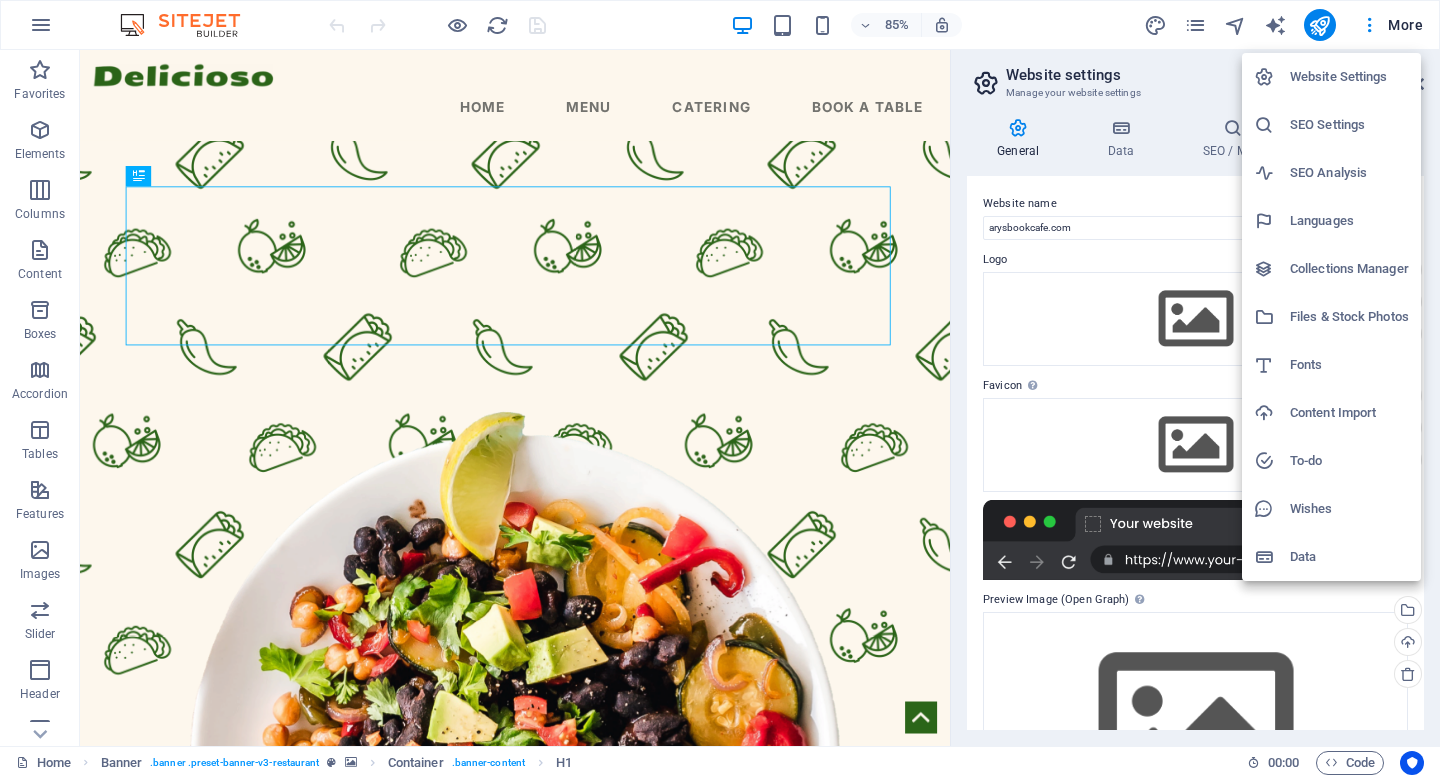 click at bounding box center (720, 389) 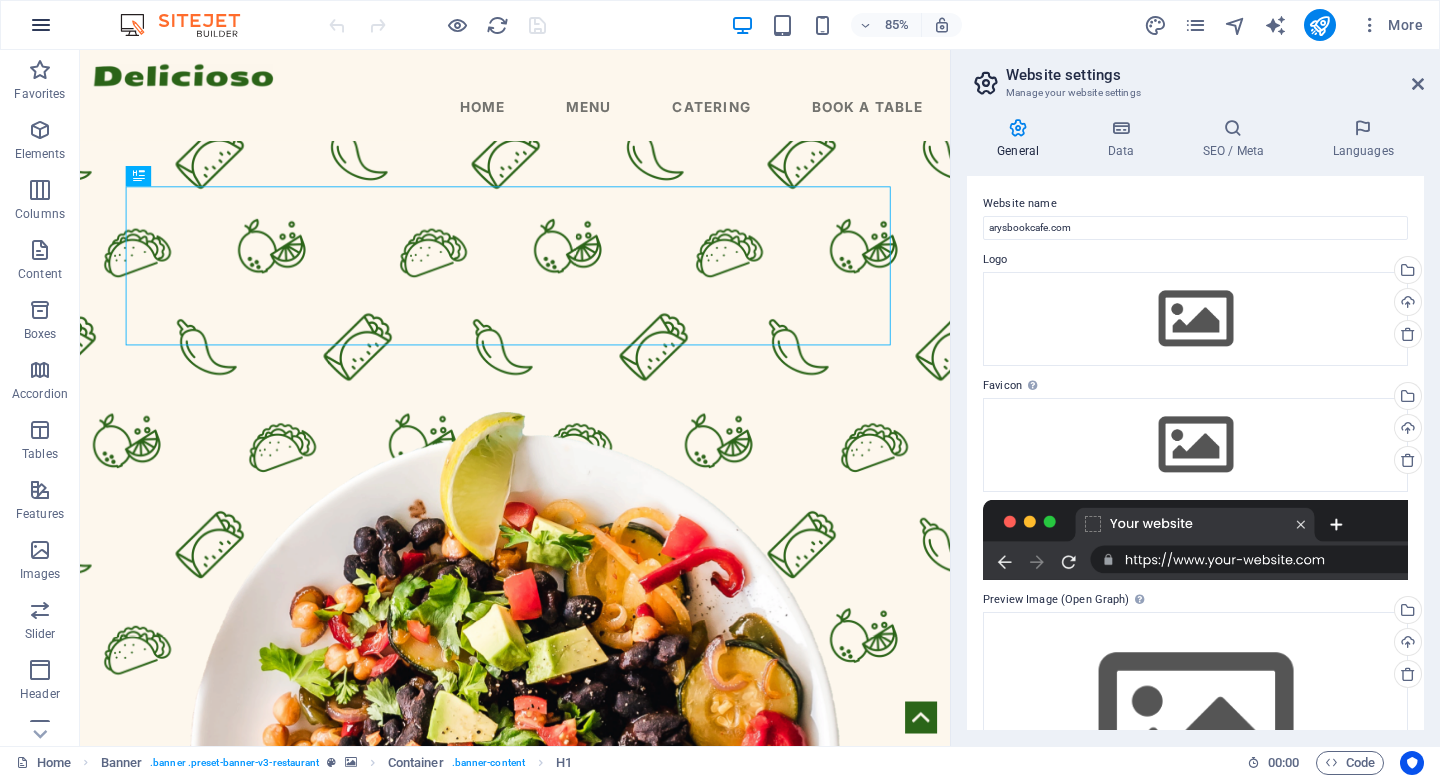 click at bounding box center [41, 25] 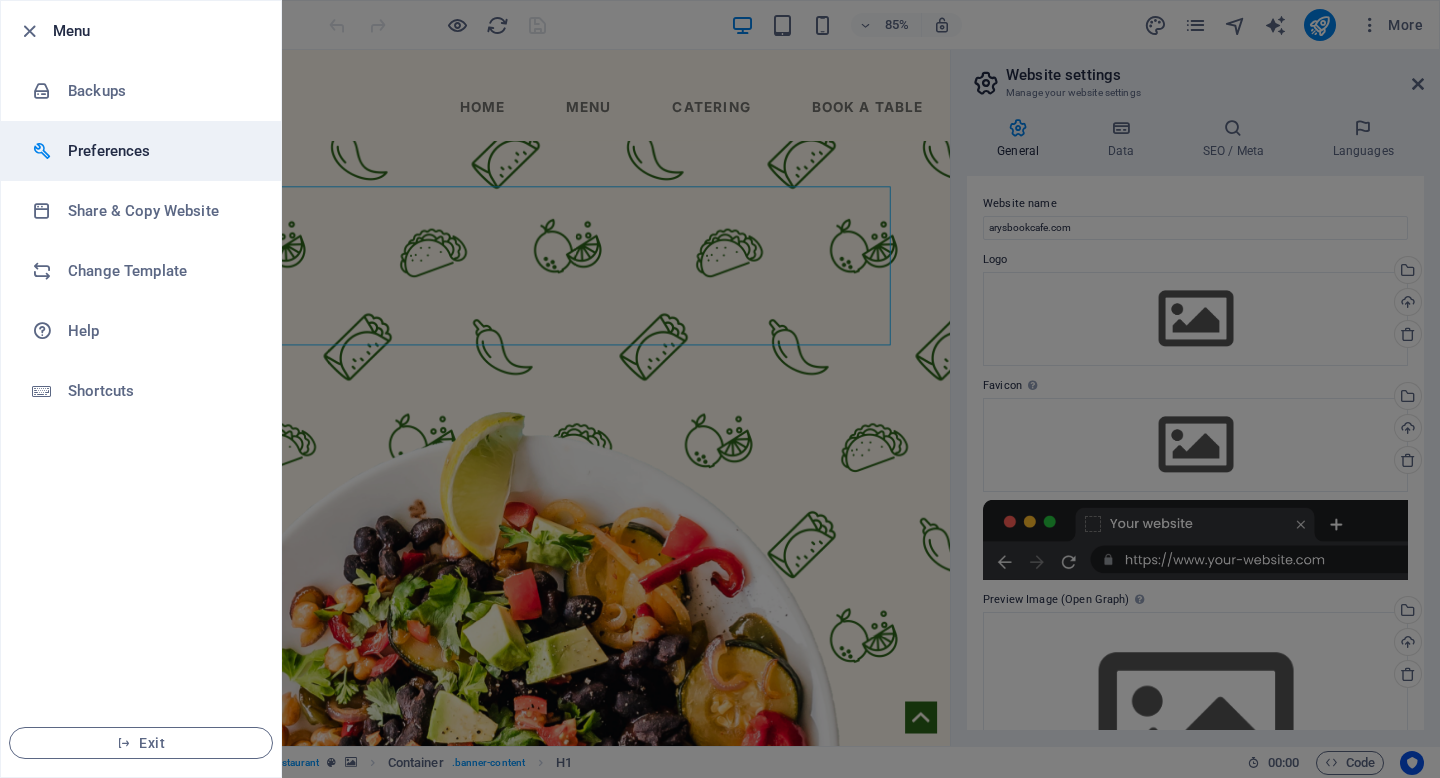 click on "Preferences" at bounding box center (160, 151) 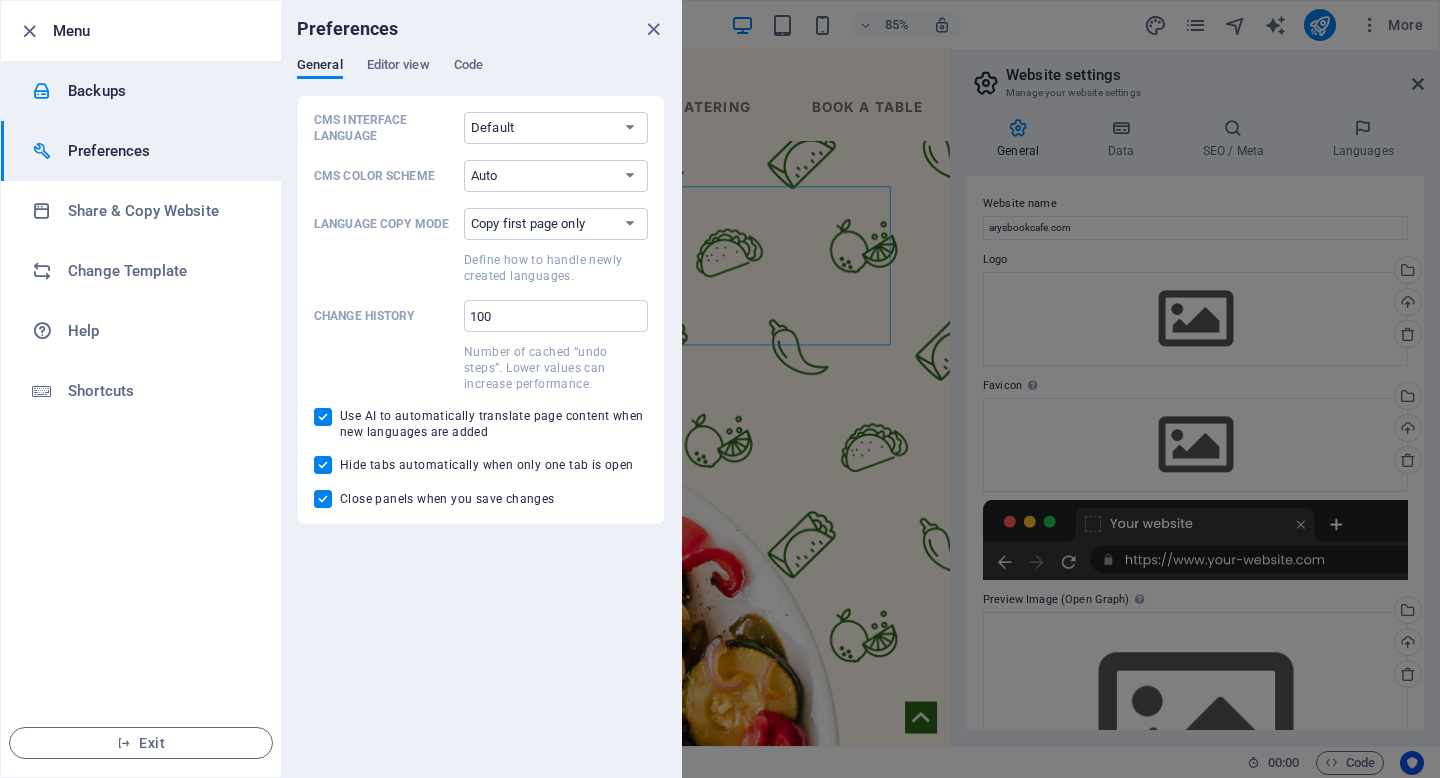 click on "Backups" at bounding box center [160, 91] 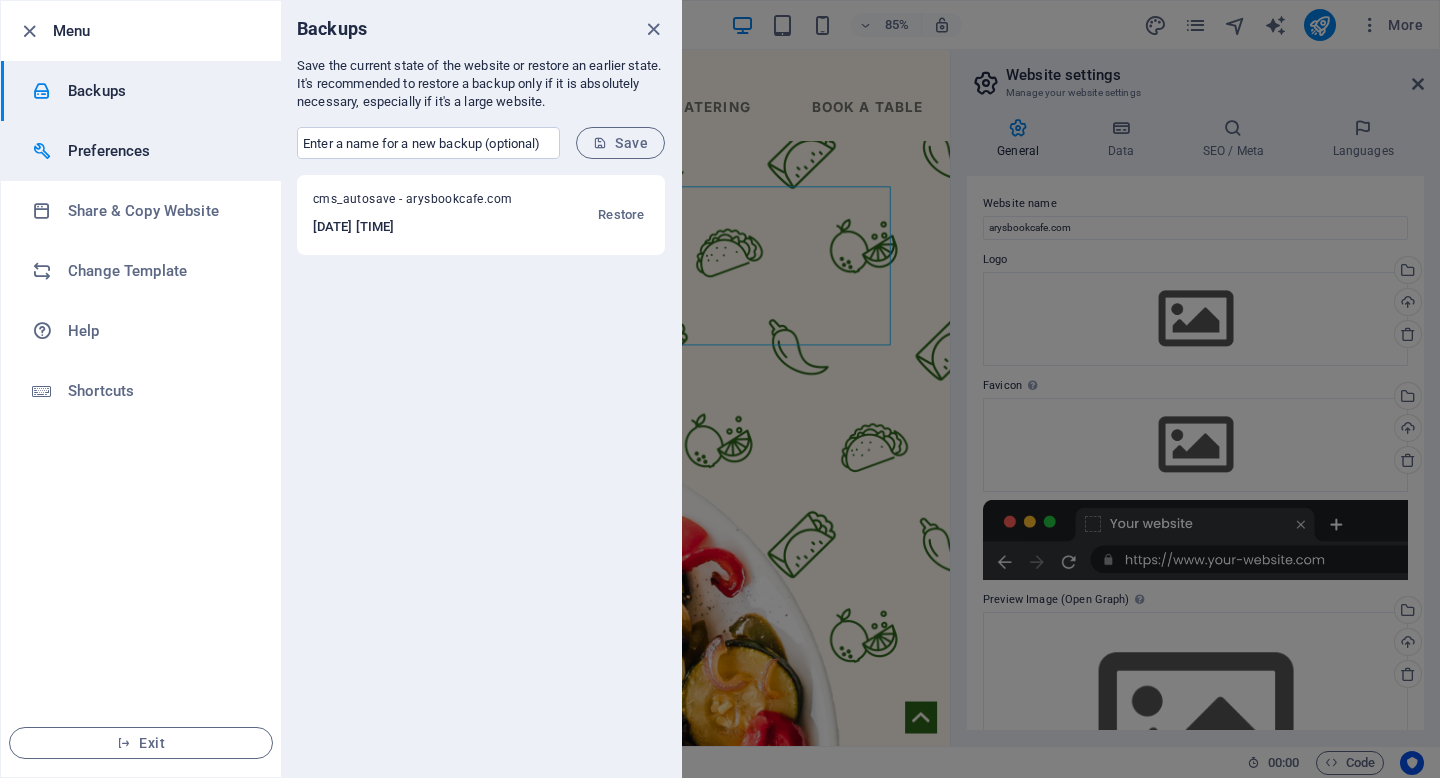 click on "Preferences" at bounding box center [160, 151] 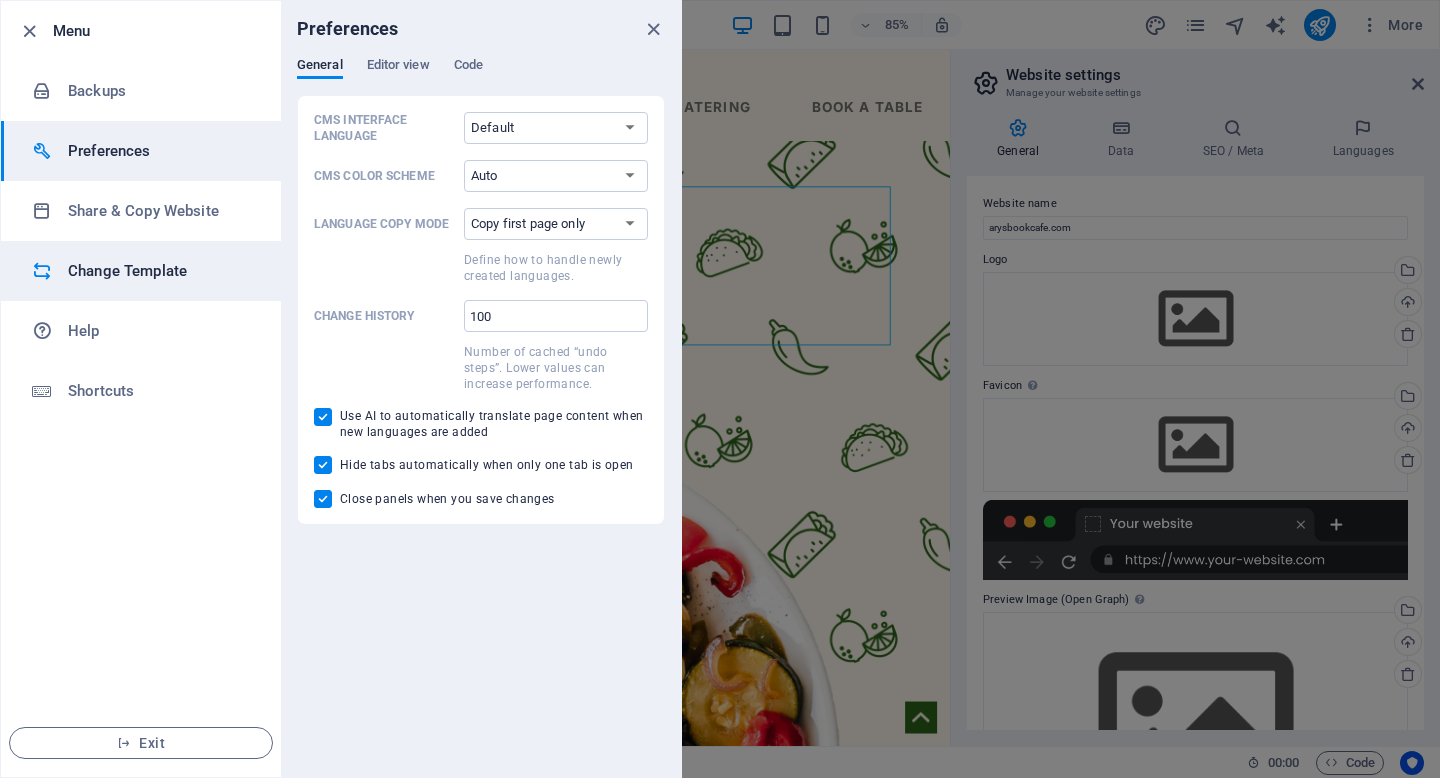 click on "Change Template" at bounding box center [160, 271] 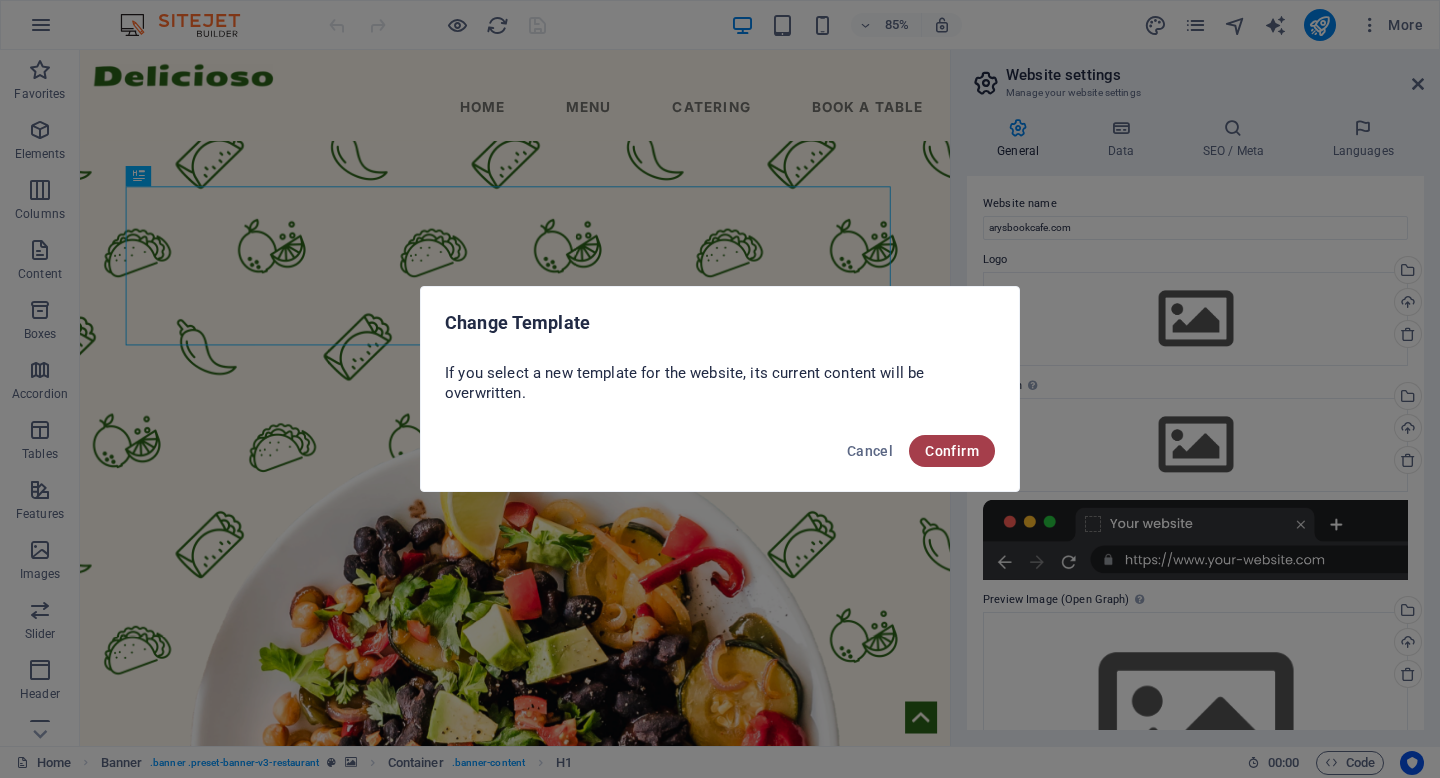 click on "Confirm" at bounding box center [952, 451] 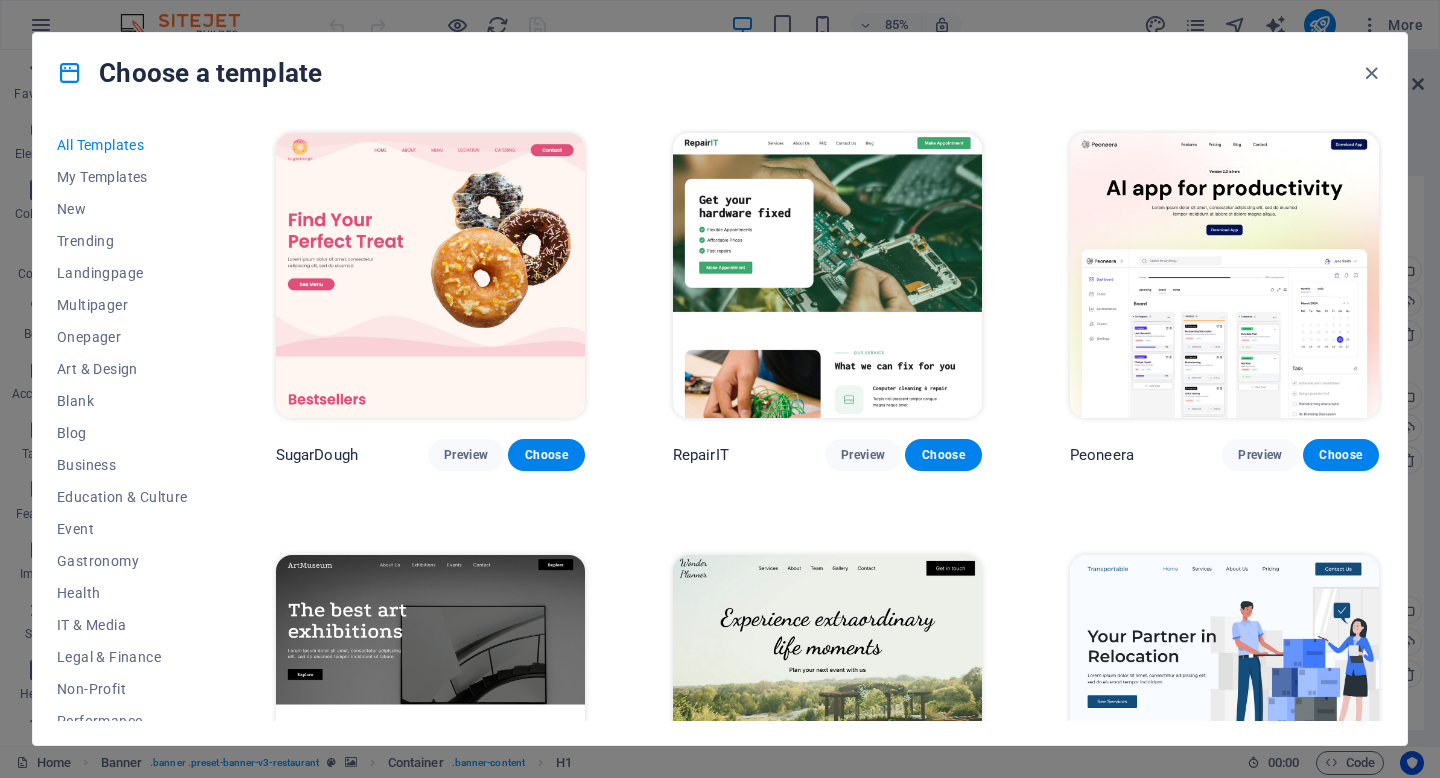 click on "Choose a template" at bounding box center [720, 73] 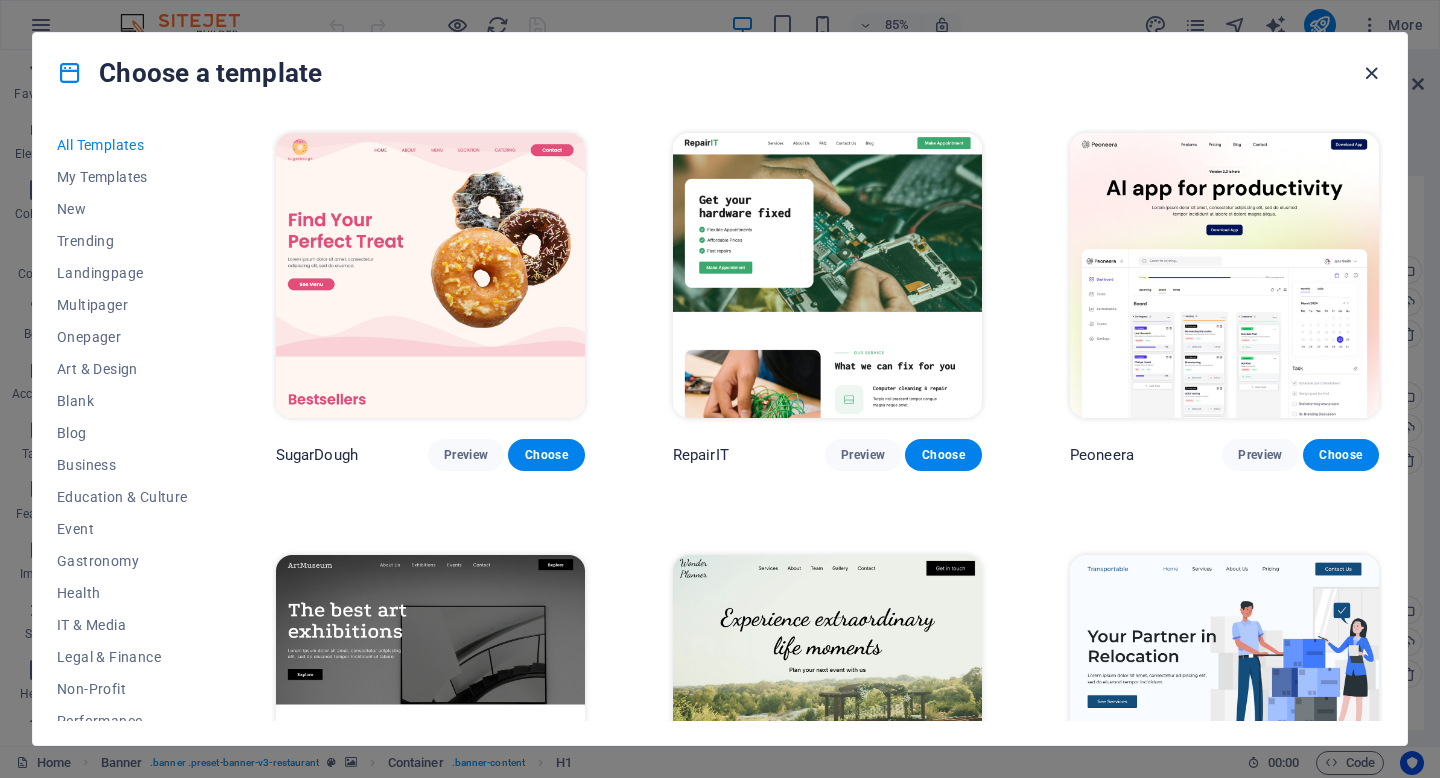click at bounding box center (1371, 73) 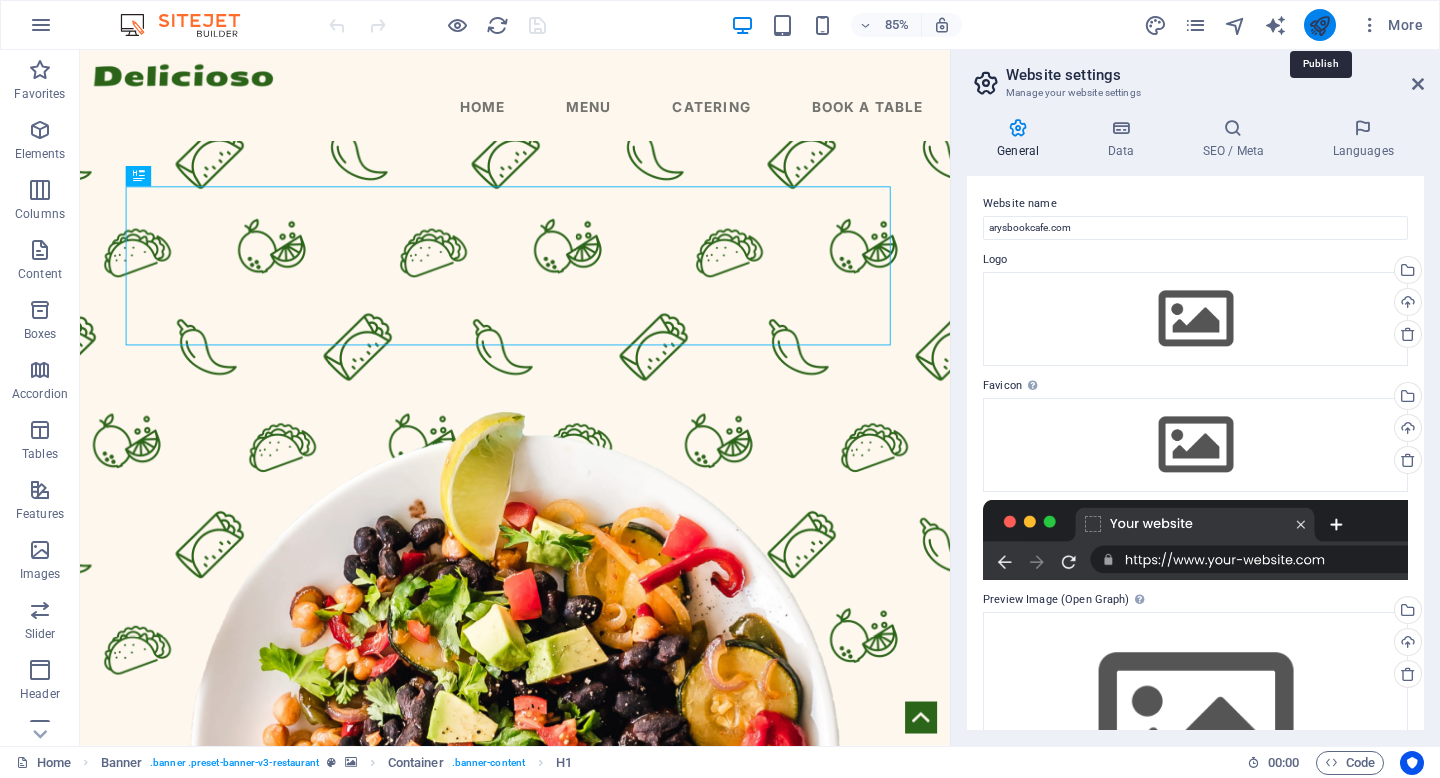 click at bounding box center [1319, 25] 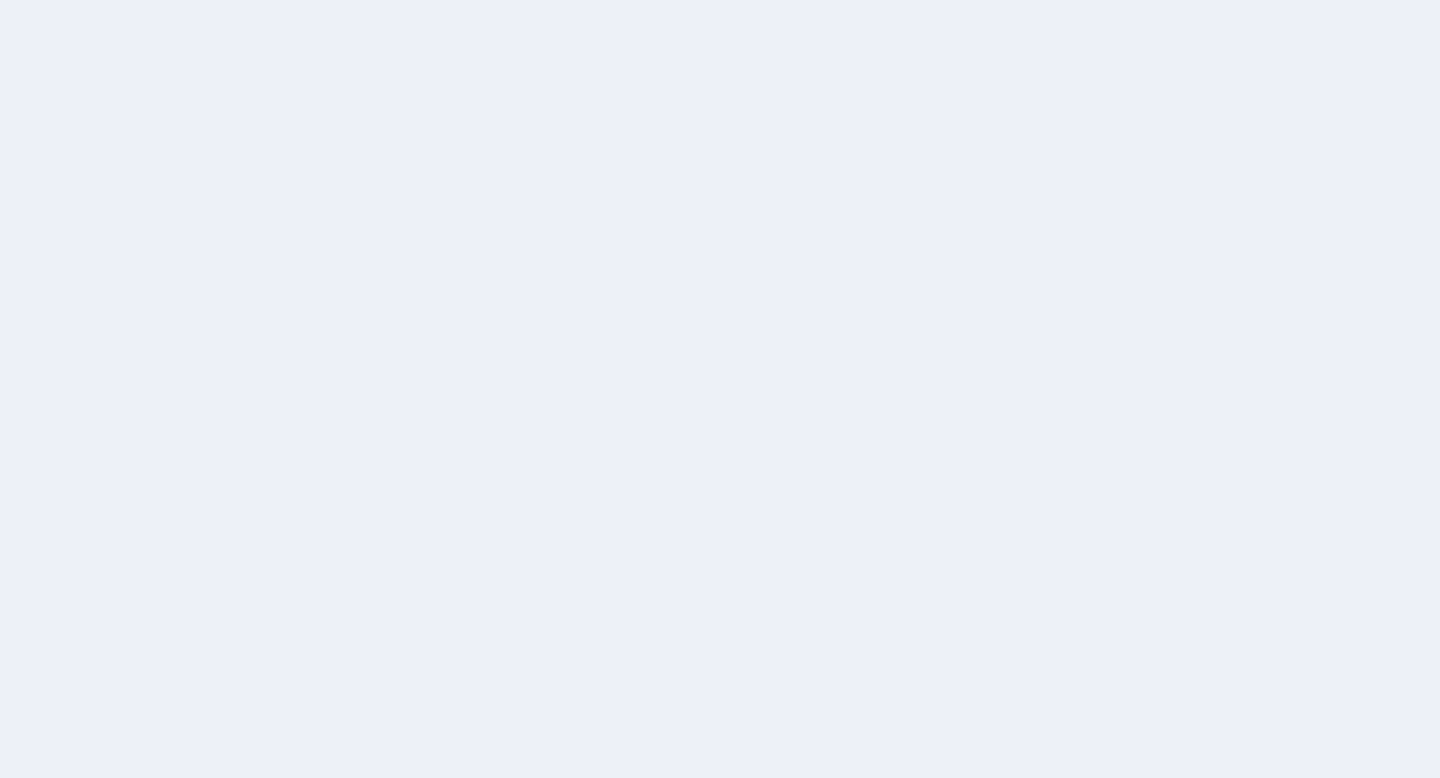 scroll, scrollTop: 0, scrollLeft: 0, axis: both 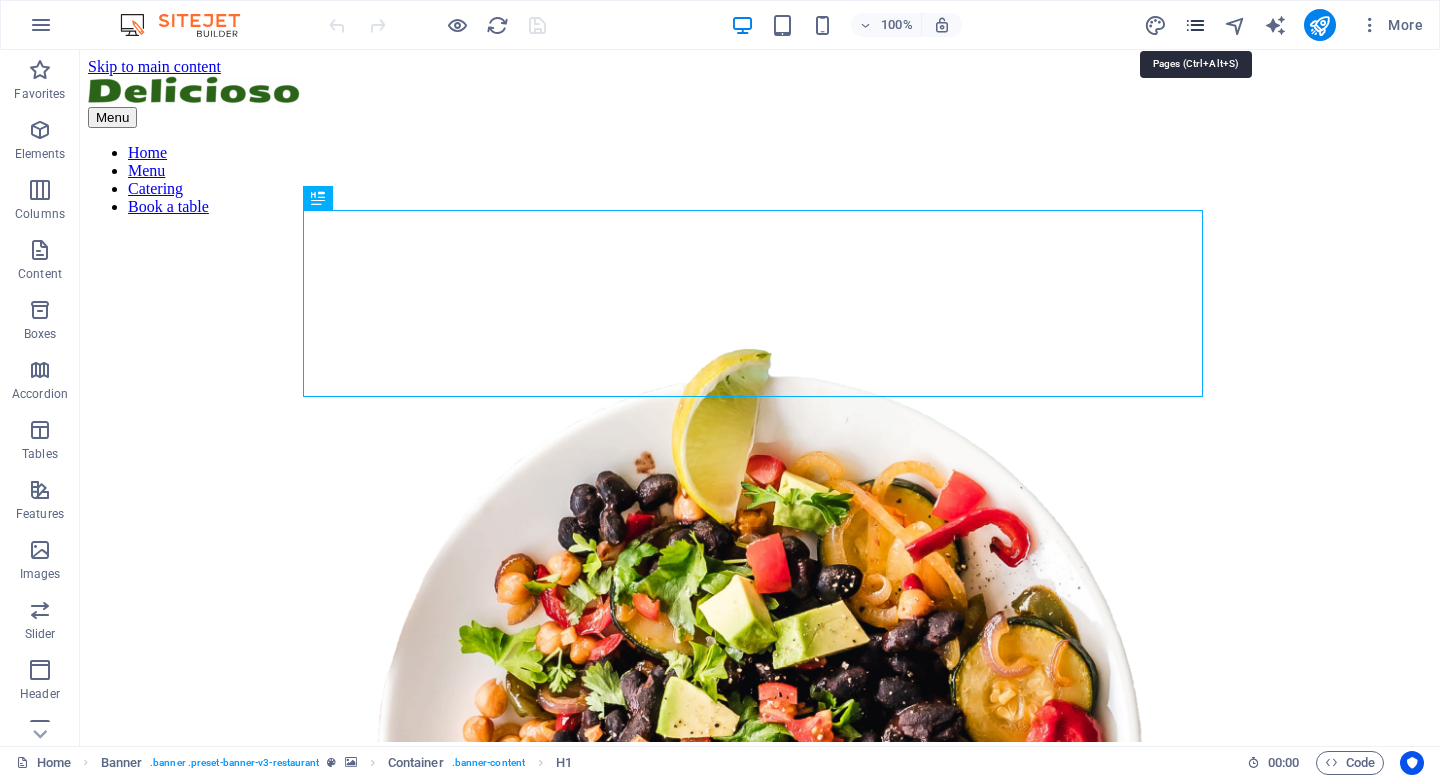 click at bounding box center (1195, 25) 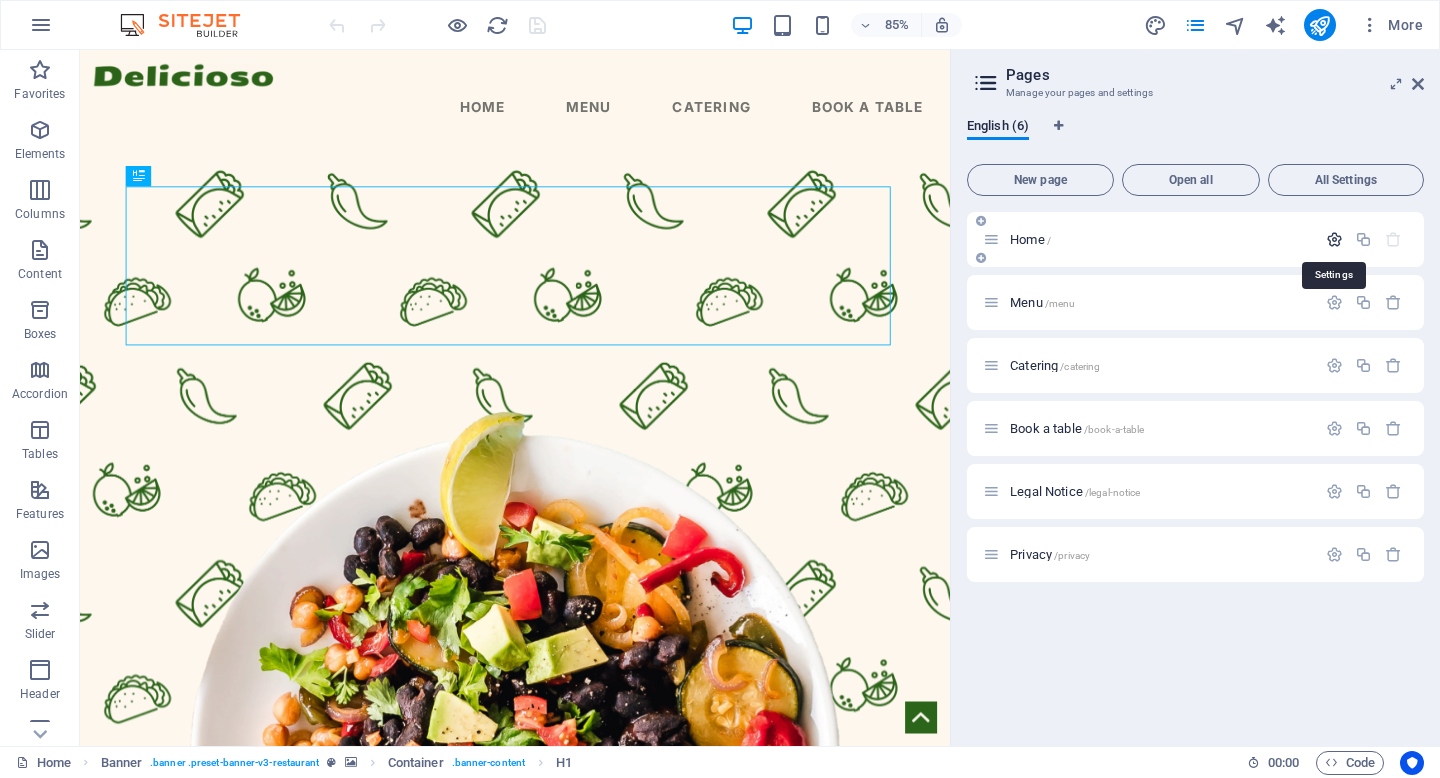 click at bounding box center [1334, 239] 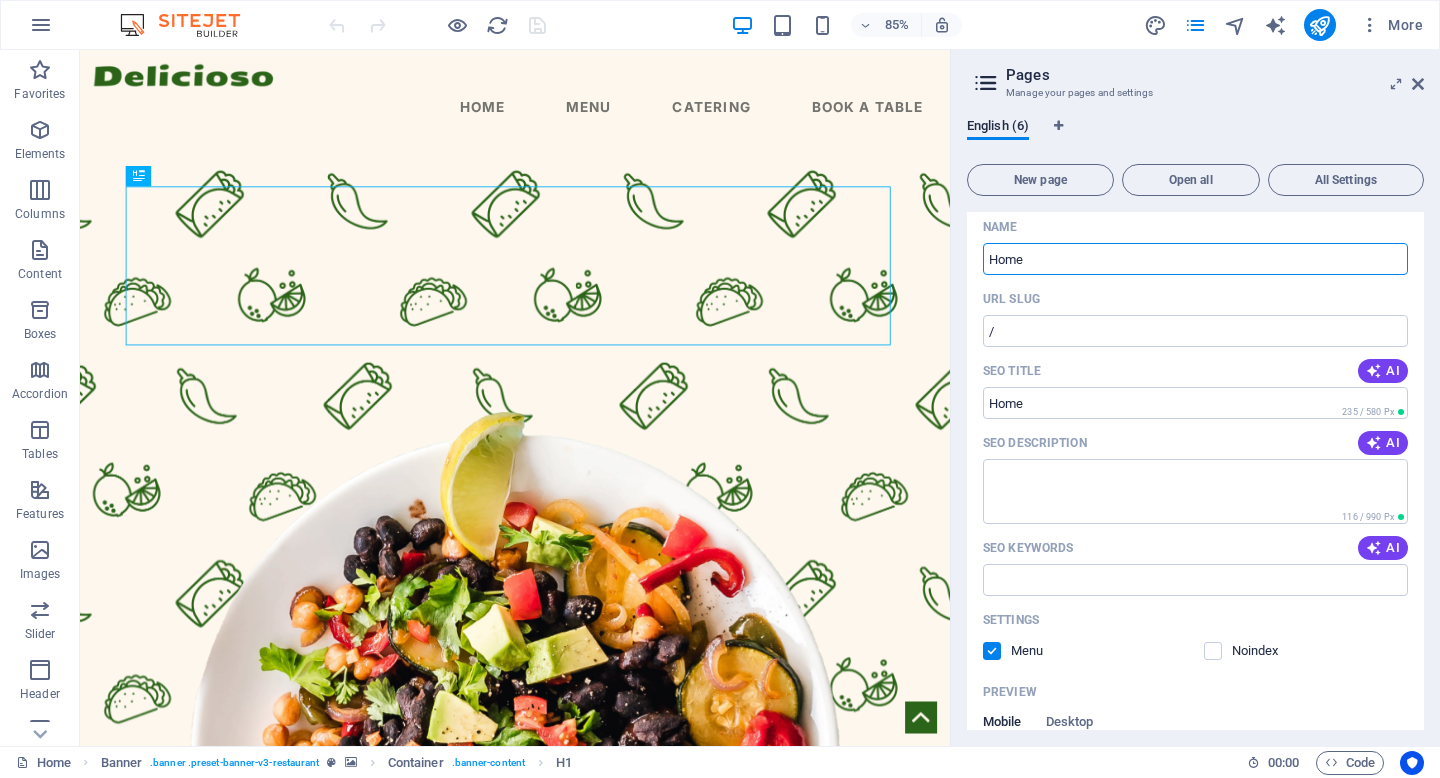 scroll, scrollTop: 0, scrollLeft: 0, axis: both 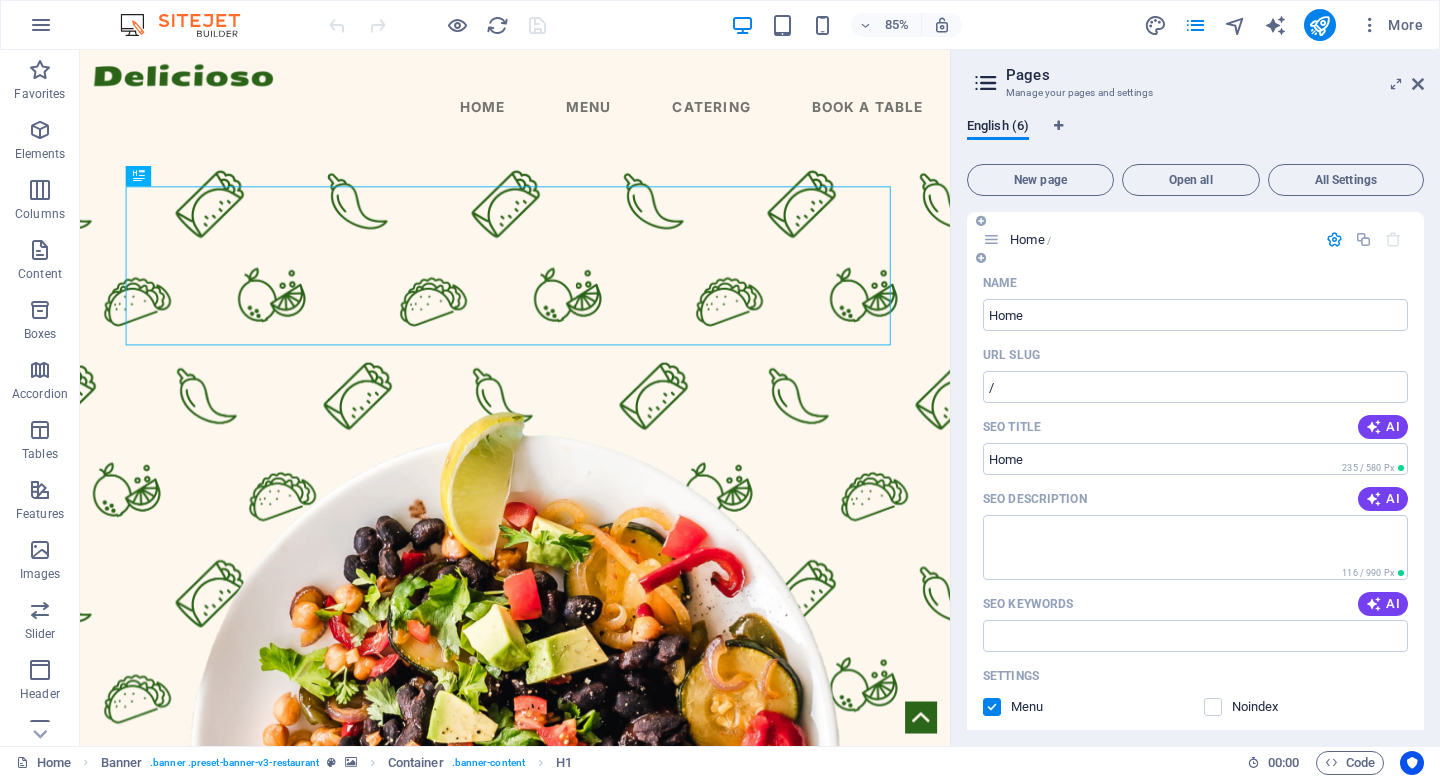 click at bounding box center [1334, 239] 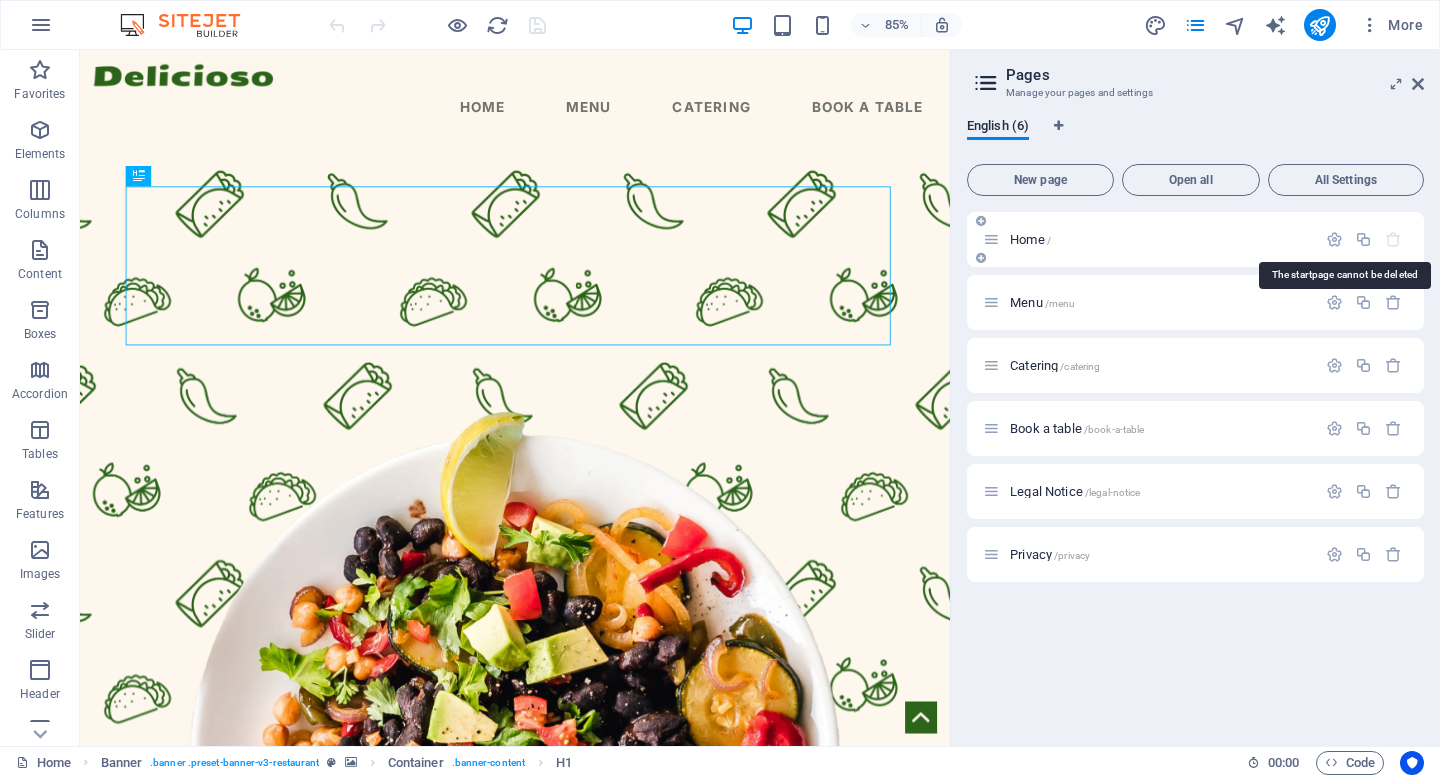 click at bounding box center [1393, 239] 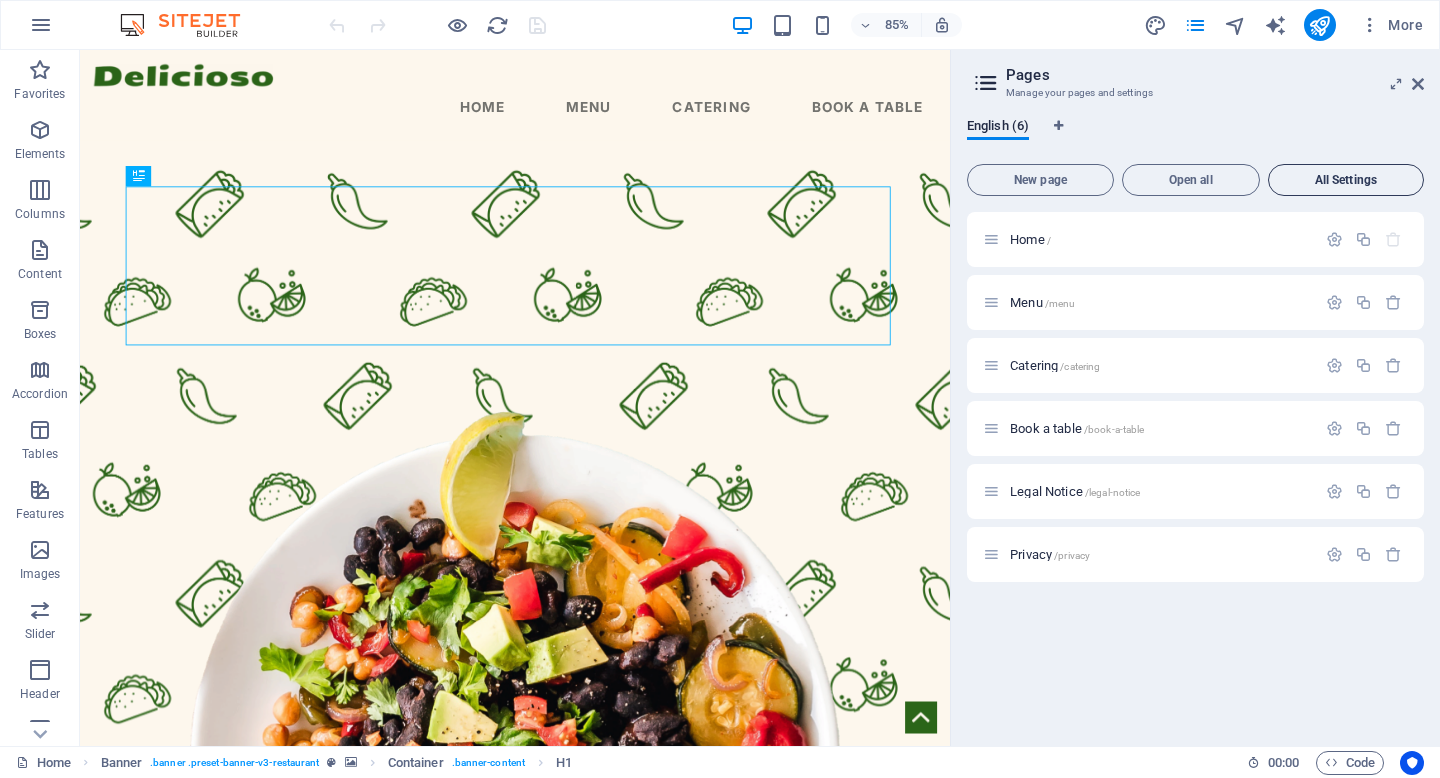 click on "All Settings" at bounding box center (1346, 180) 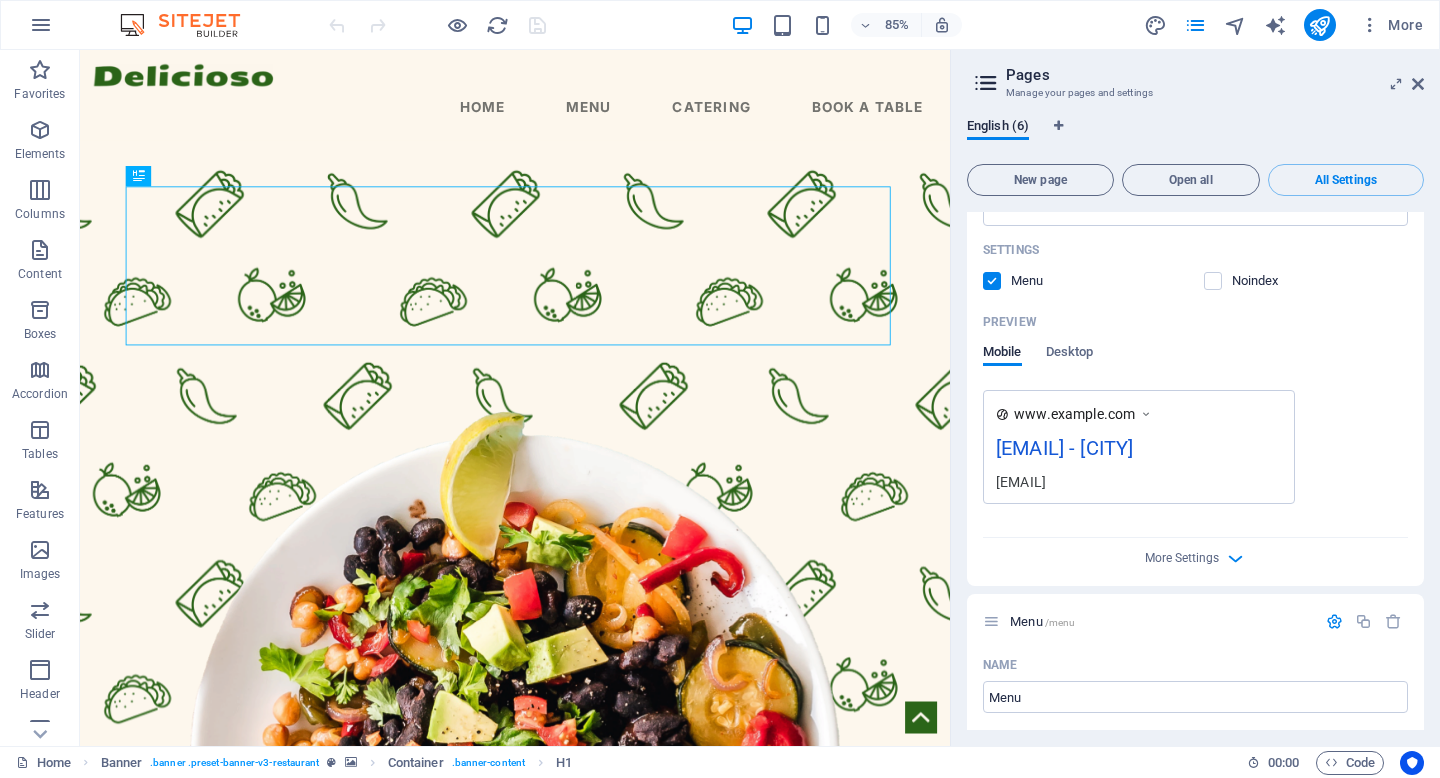 scroll, scrollTop: 161, scrollLeft: 0, axis: vertical 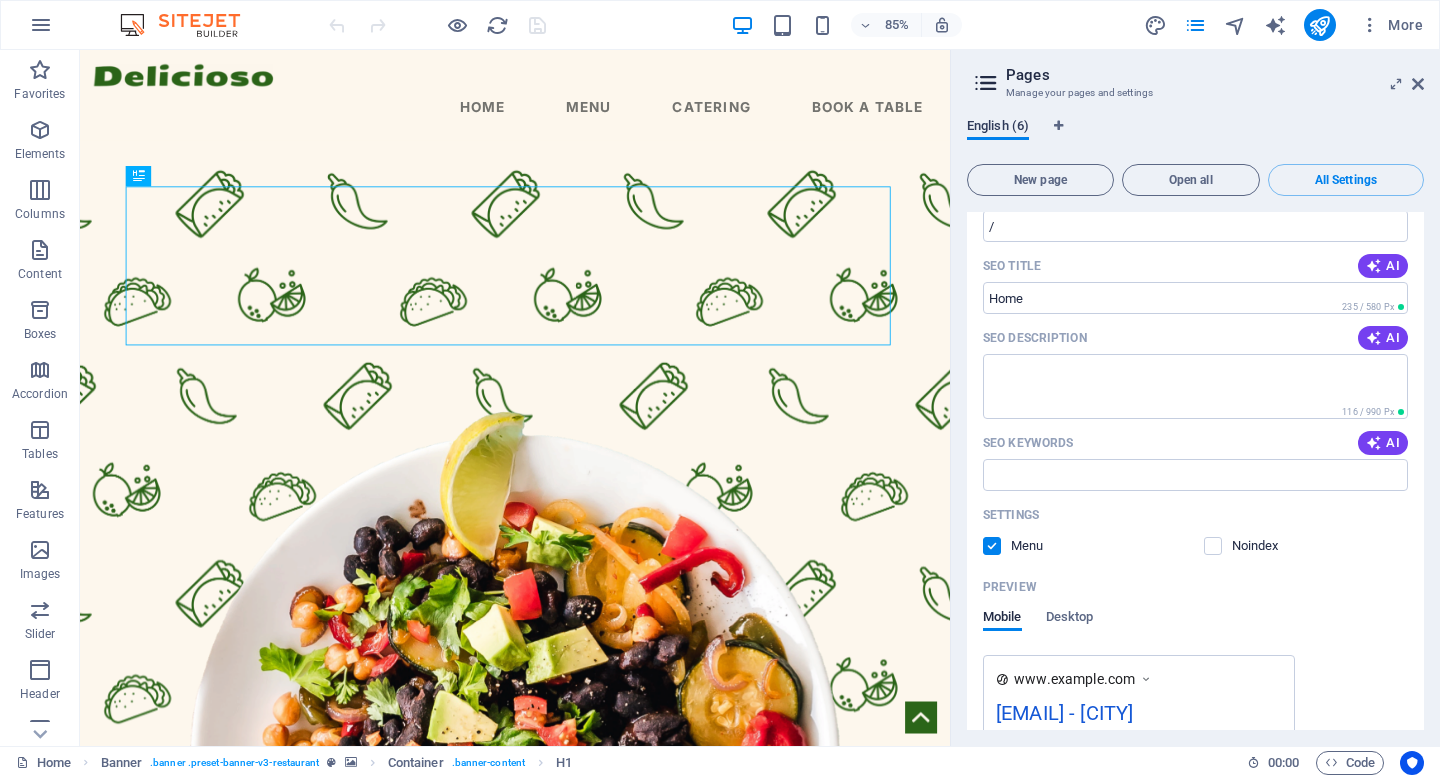 click on "English (6)" at bounding box center (998, 128) 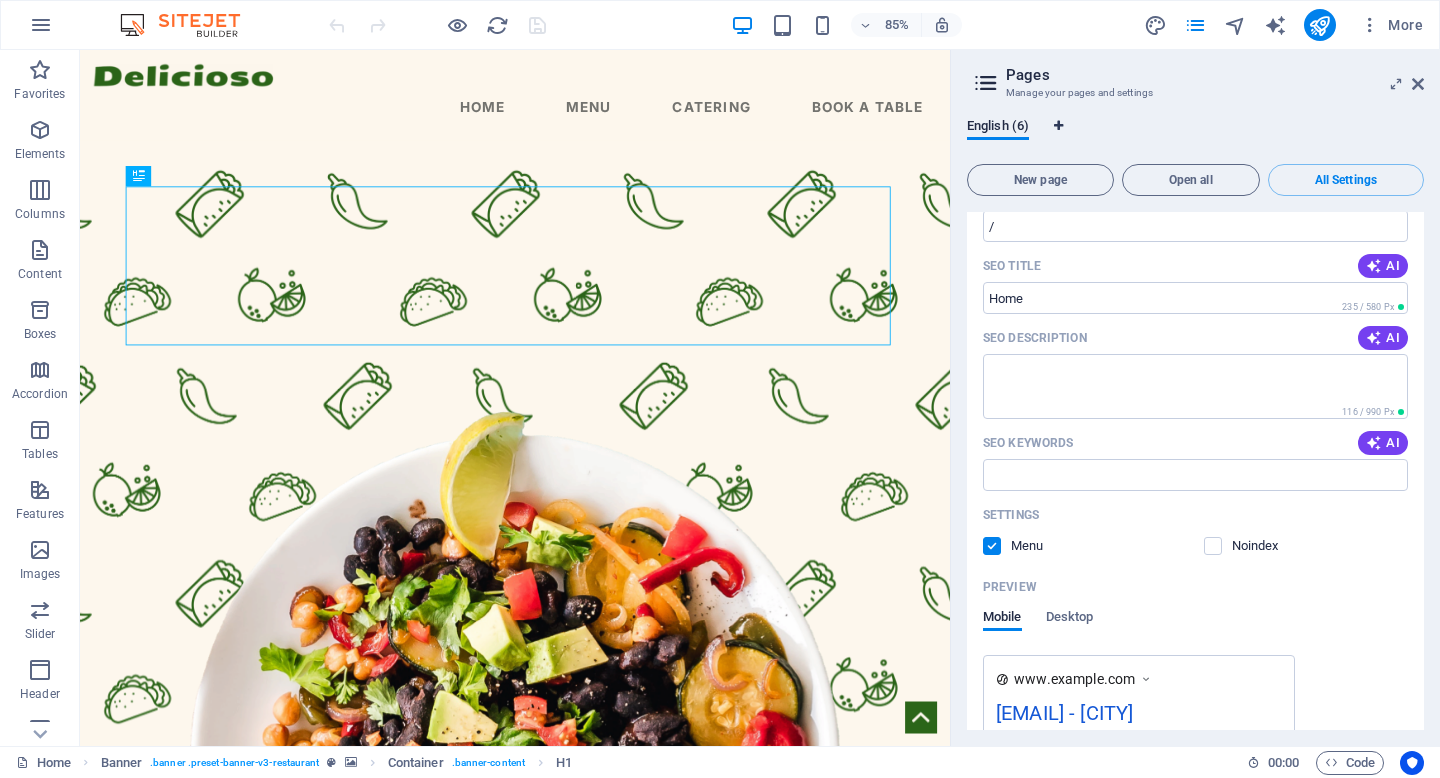 click at bounding box center [1058, 126] 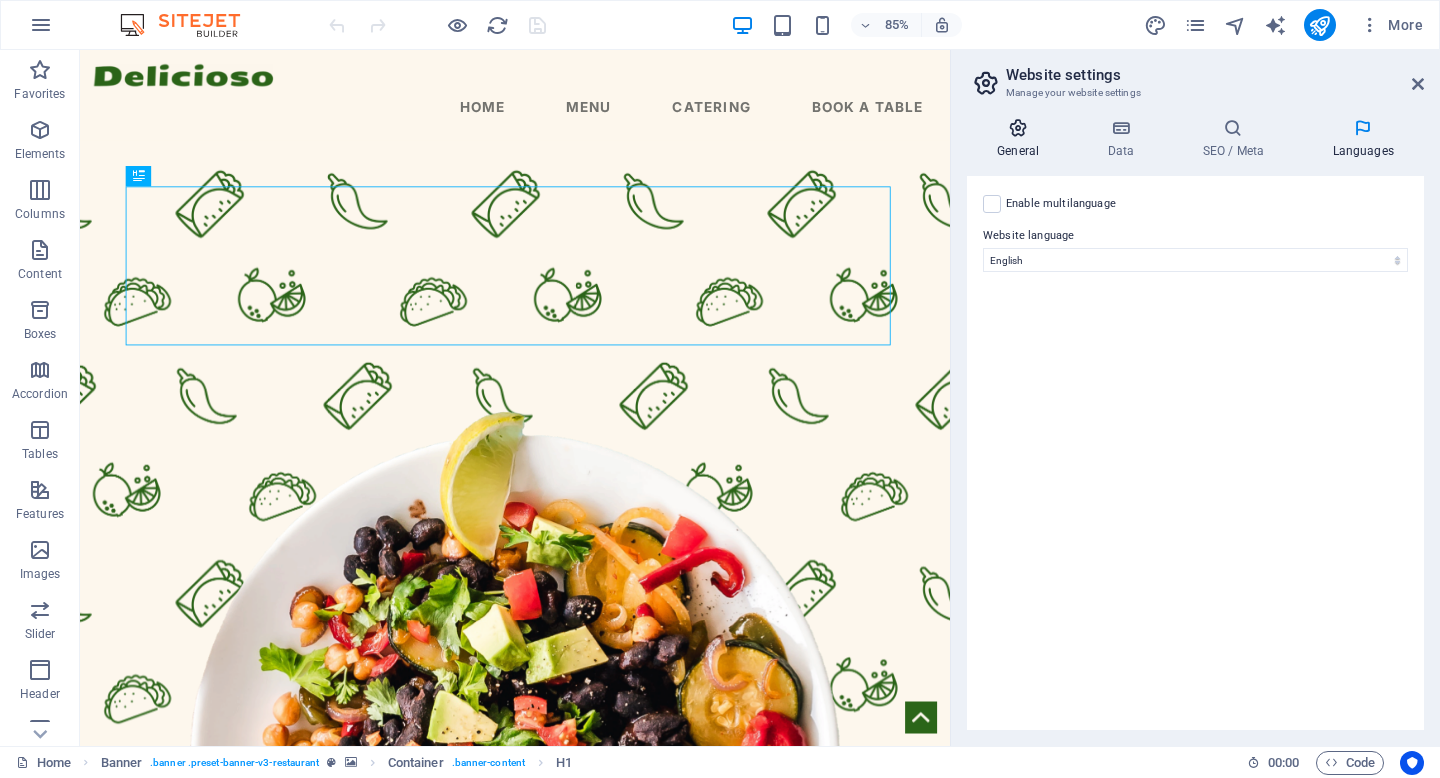 click at bounding box center [1018, 128] 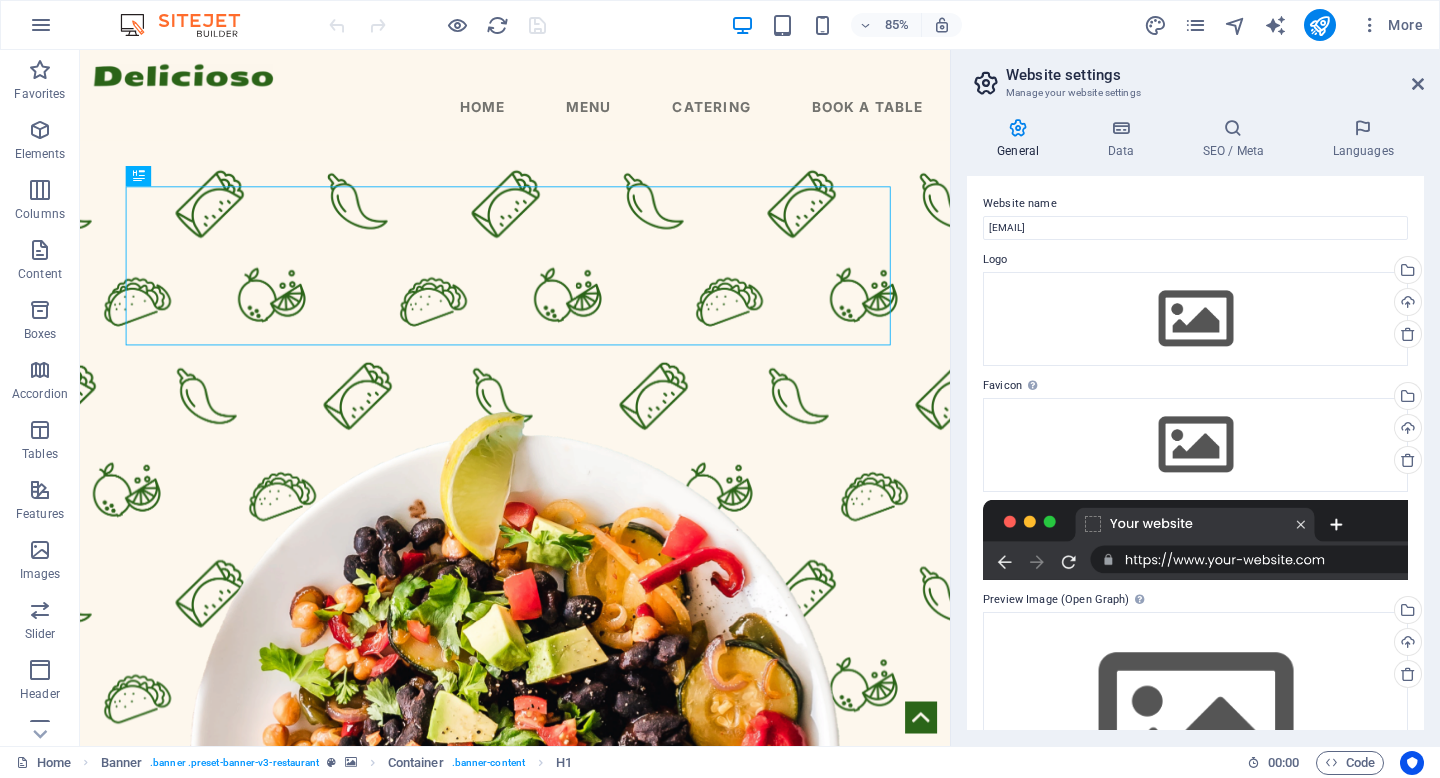 click on "Website settings Manage your website settings  General  Data  SEO / Meta  Languages Website name arysbookcafe.com Logo Drag files here, click to choose files or select files from Files or our free stock photos & videos Select files from the file manager, stock photos, or upload file(s) Upload Favicon Set the favicon of your website here. A favicon is a small icon shown in the browser tab next to your website title. It helps visitors identify your website. Drag files here, click to choose files or select files from Files or our free stock photos & videos Select files from the file manager, stock photos, or upload file(s) Upload Preview Image (Open Graph) This image will be shown when the website is shared on social networks Drag files here, click to choose files or select files from Files or our free stock photos & videos Select files from the file manager, stock photos, or upload file(s) Upload Contact data for this website. This can be used everywhere on the website and will update automatically. Company Fax" at bounding box center (1195, 398) 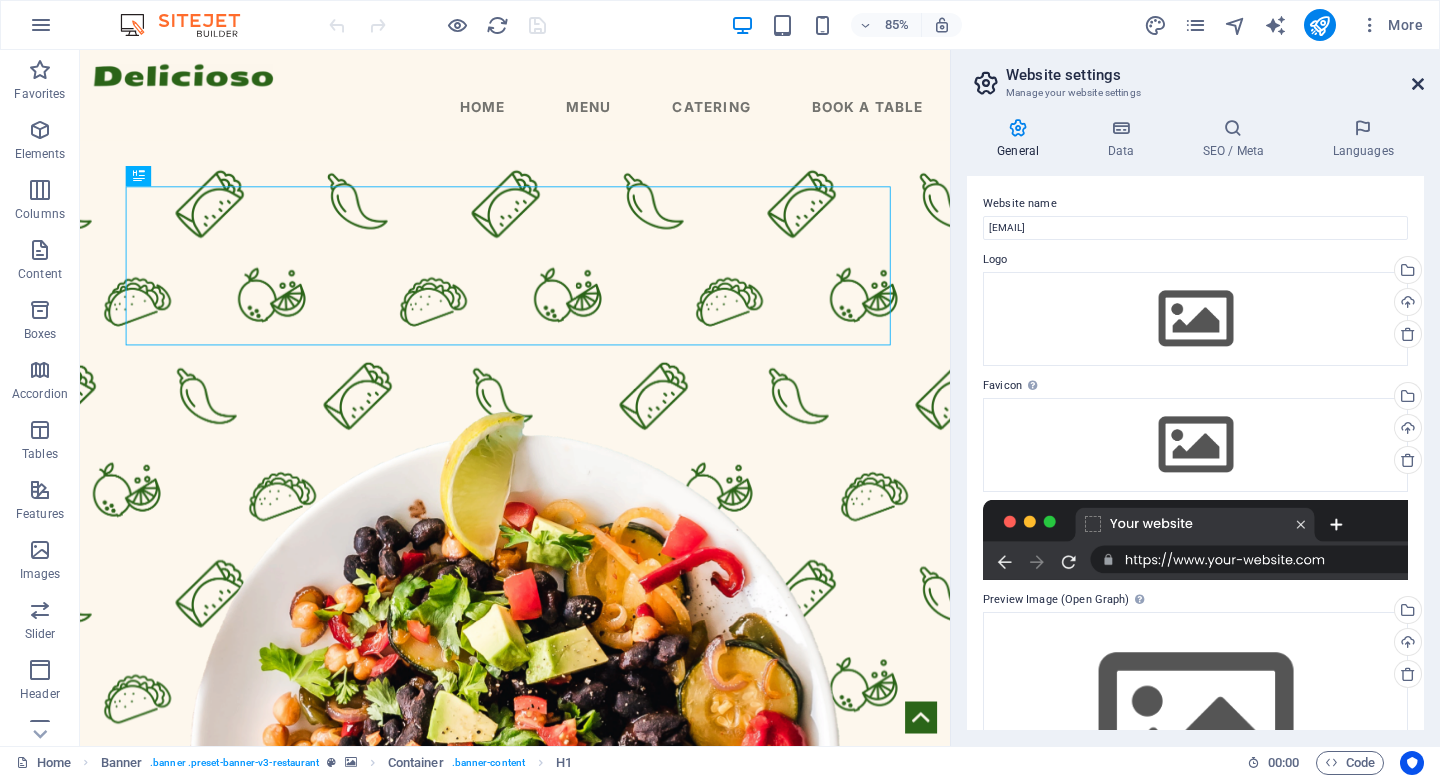 click at bounding box center (1418, 84) 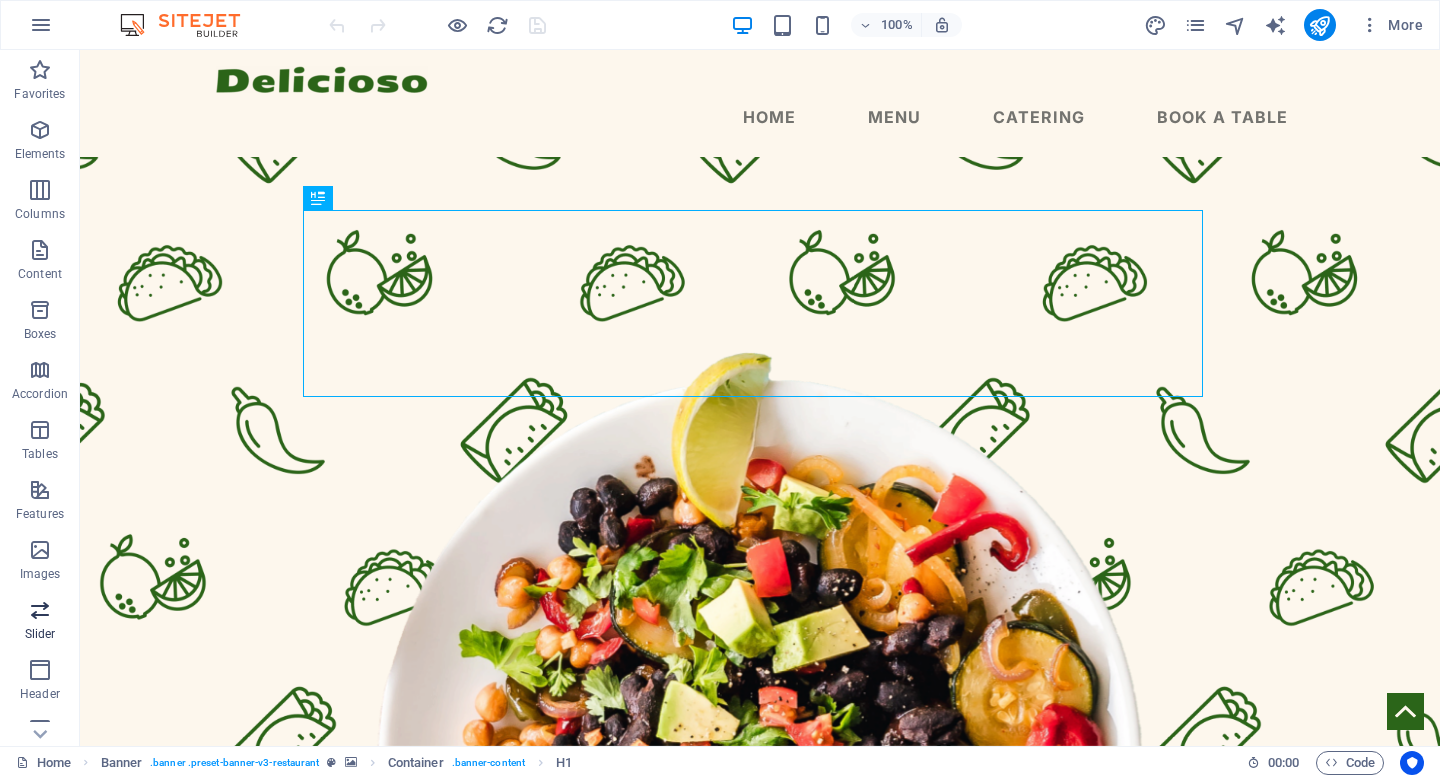 scroll, scrollTop: 204, scrollLeft: 0, axis: vertical 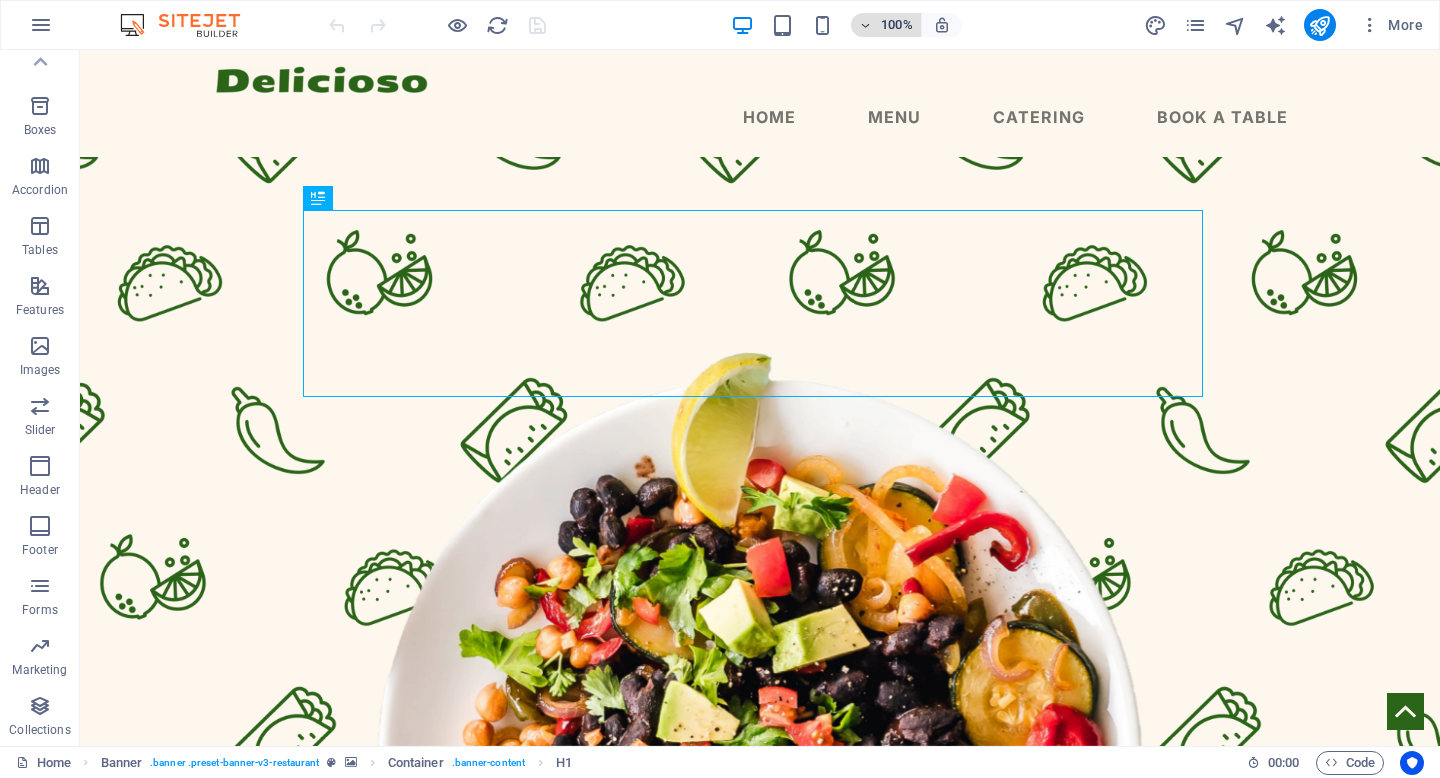 click on "100%" at bounding box center (886, 25) 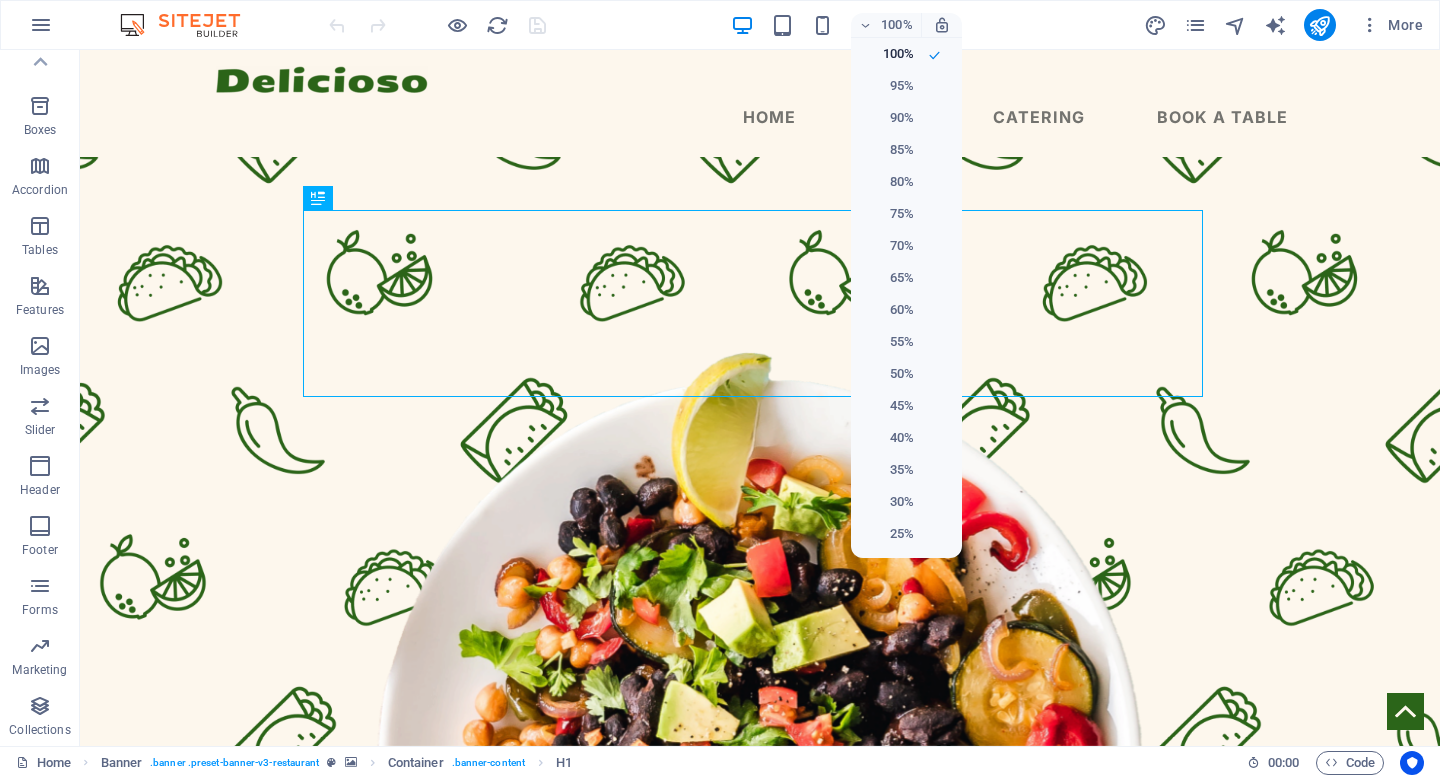 click at bounding box center (720, 389) 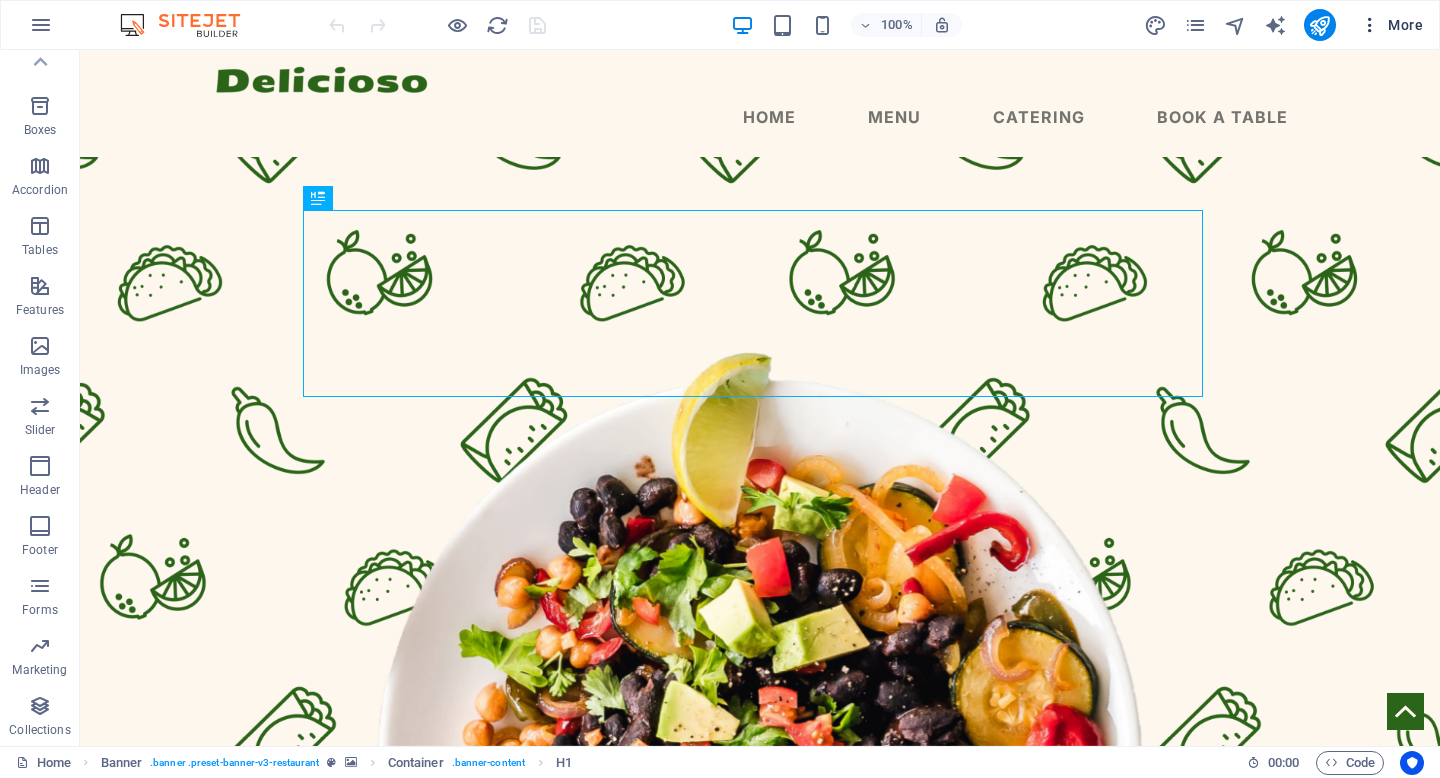 click on "More" at bounding box center [1391, 25] 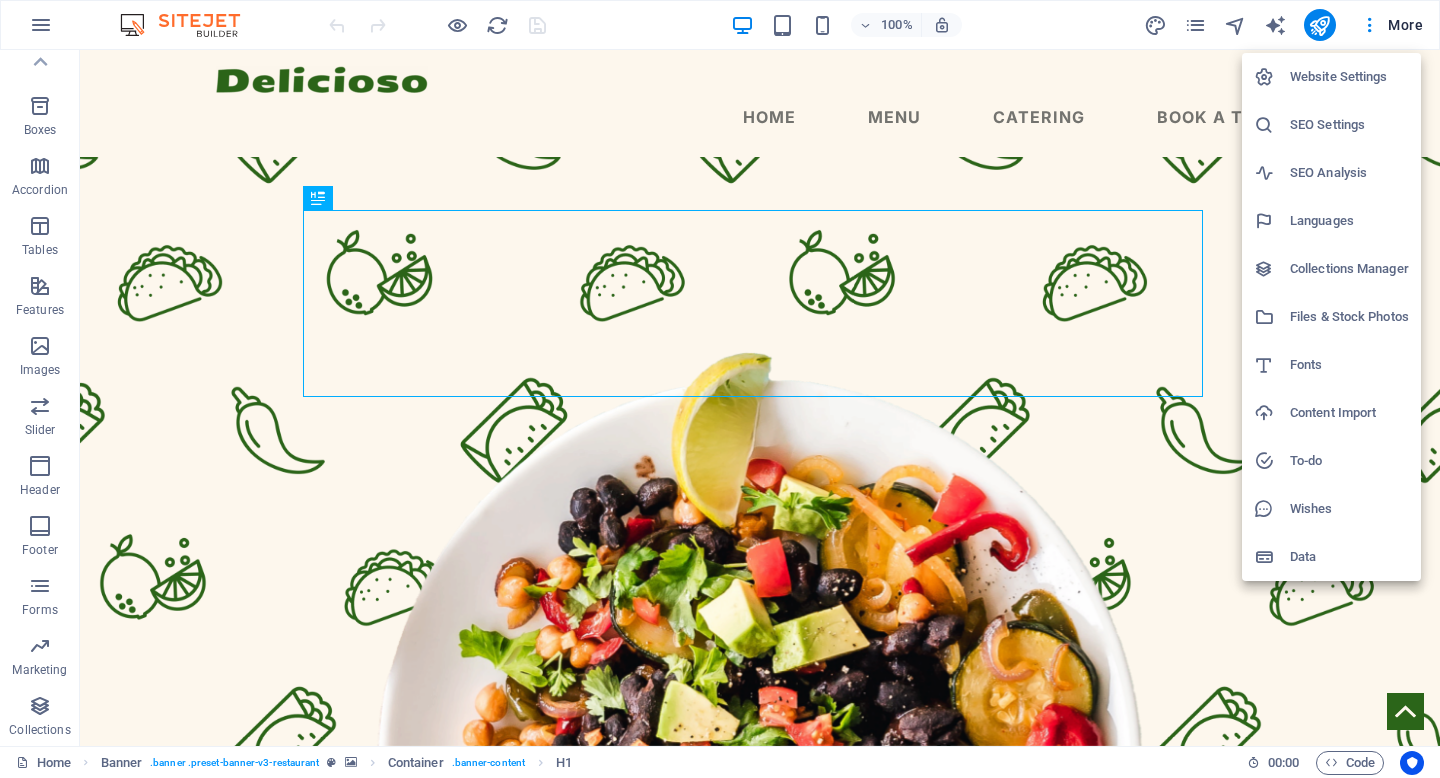 click on "Website Settings" at bounding box center [1331, 77] 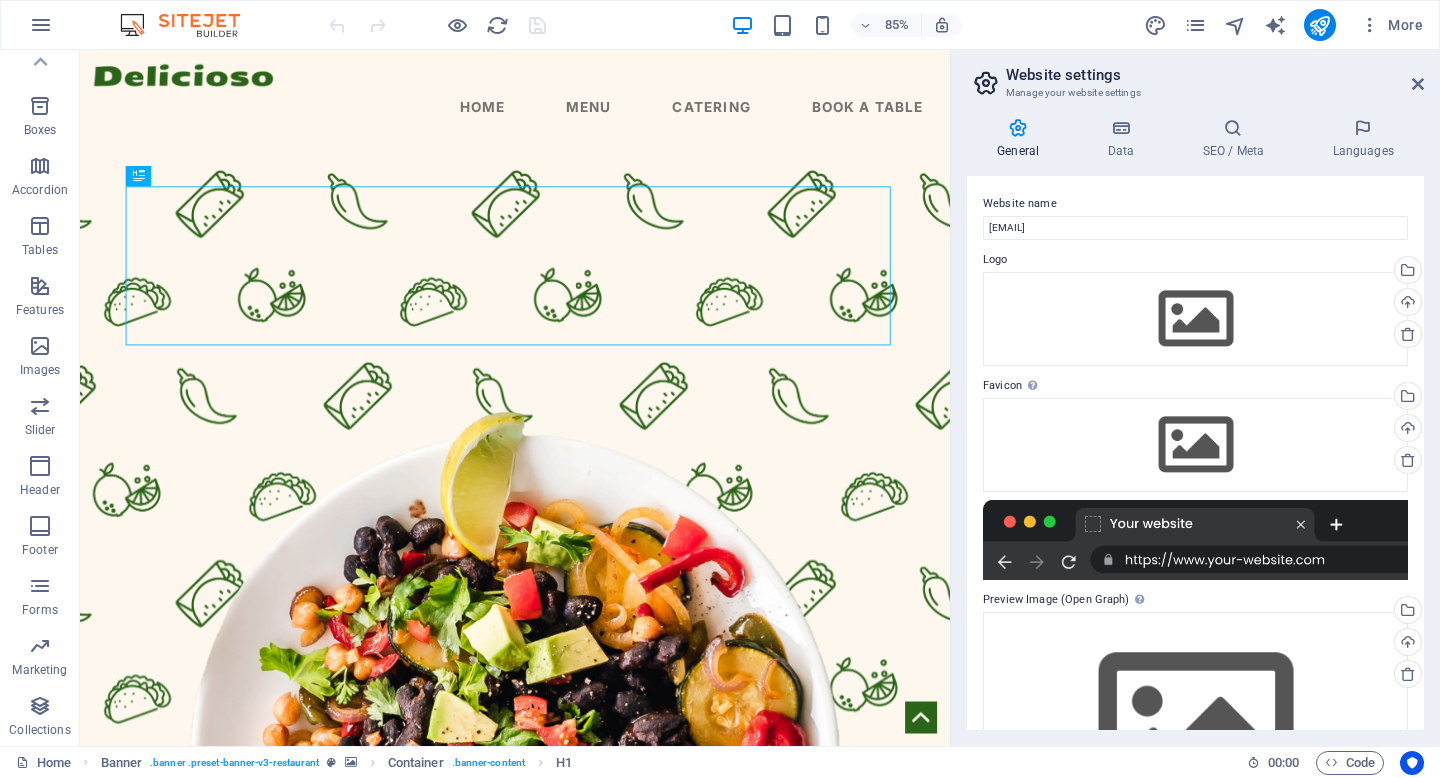 scroll, scrollTop: 127, scrollLeft: 0, axis: vertical 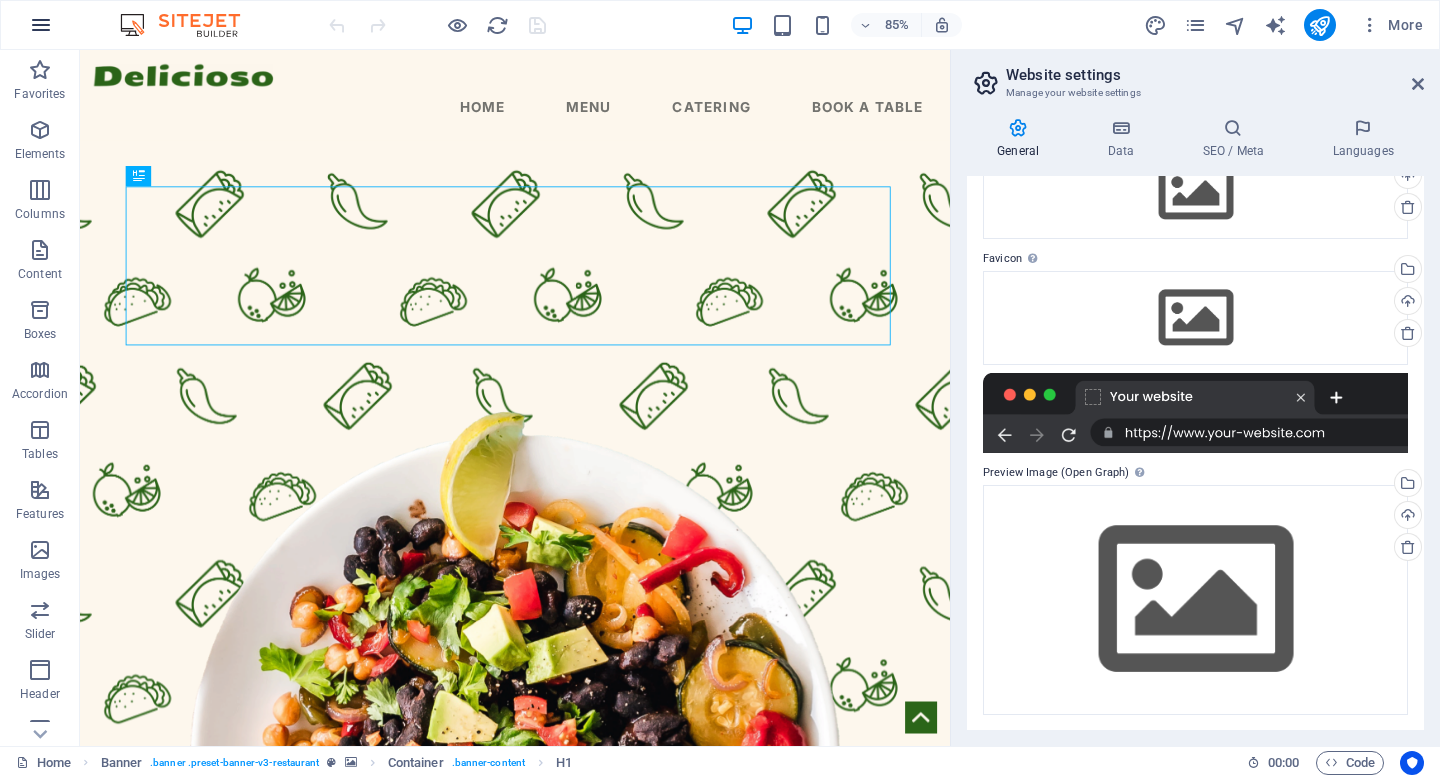 click at bounding box center (41, 25) 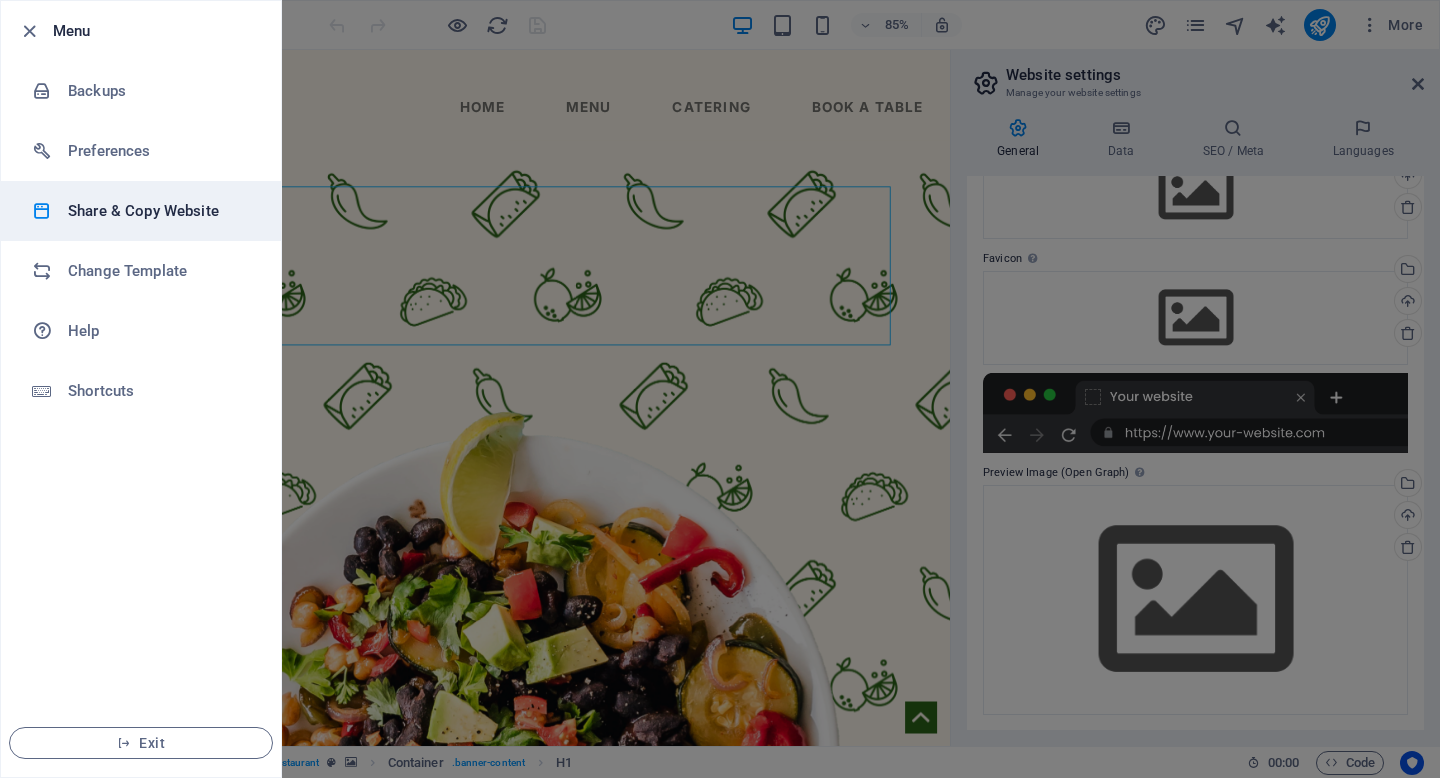 click on "Share & Copy Website" at bounding box center [160, 211] 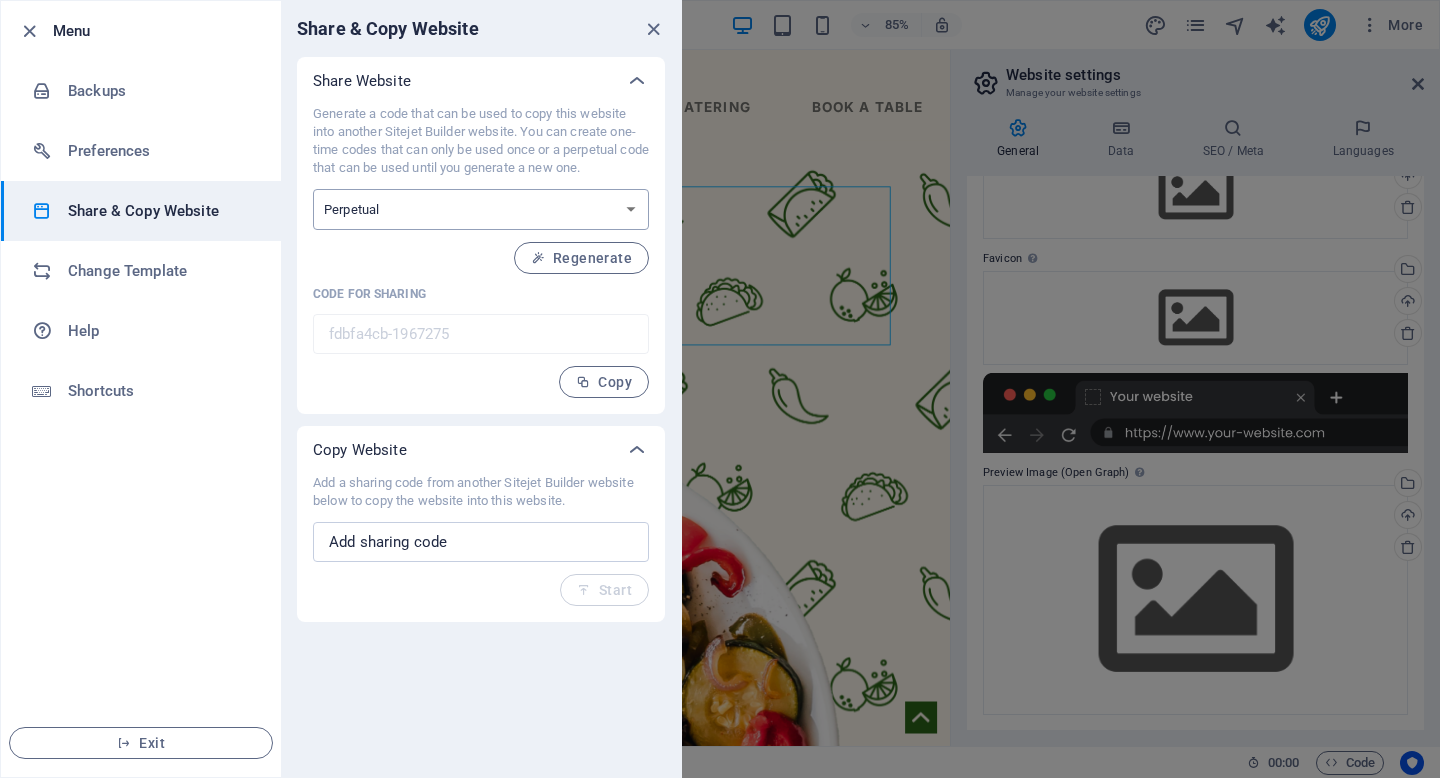 click on "One-time Perpetual" at bounding box center [481, 209] 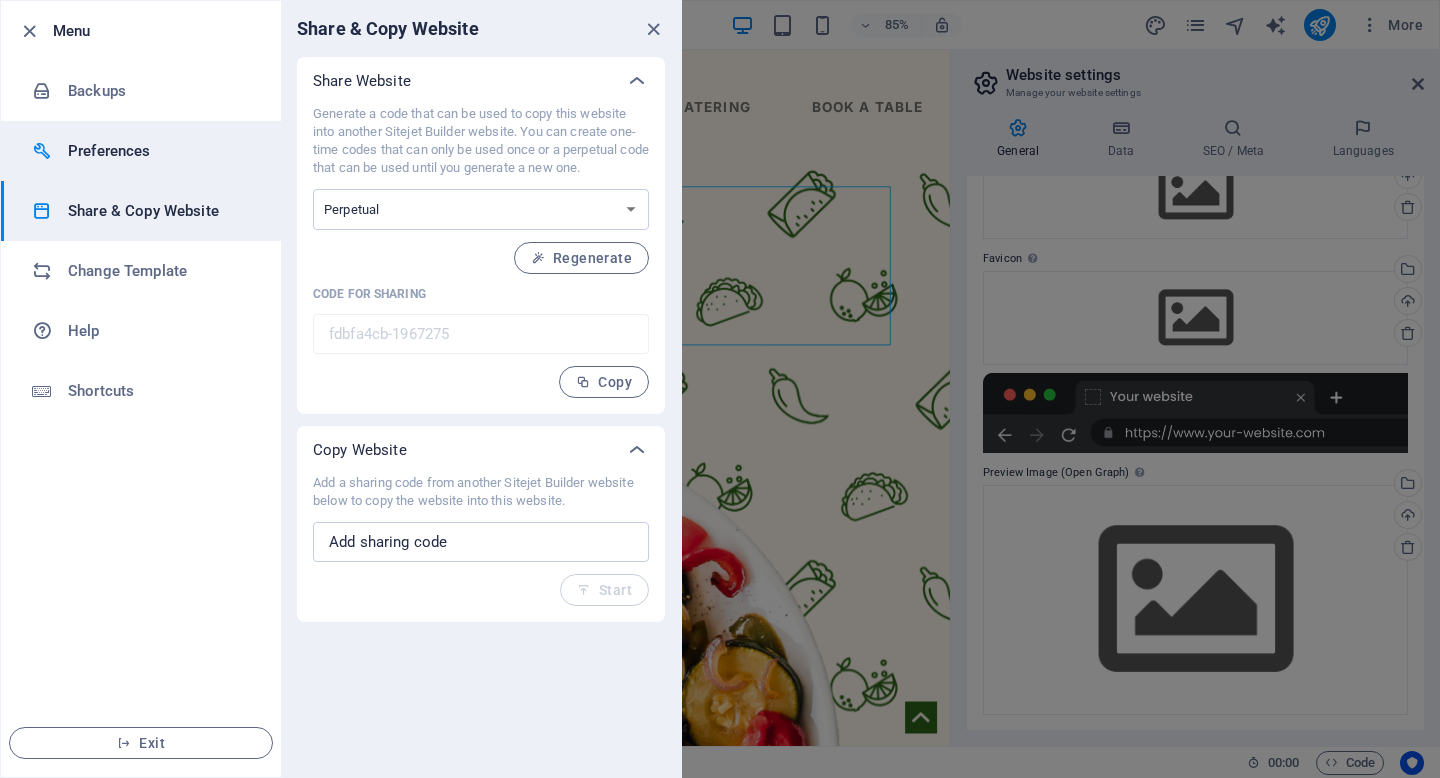 click on "Preferences" at bounding box center [141, 151] 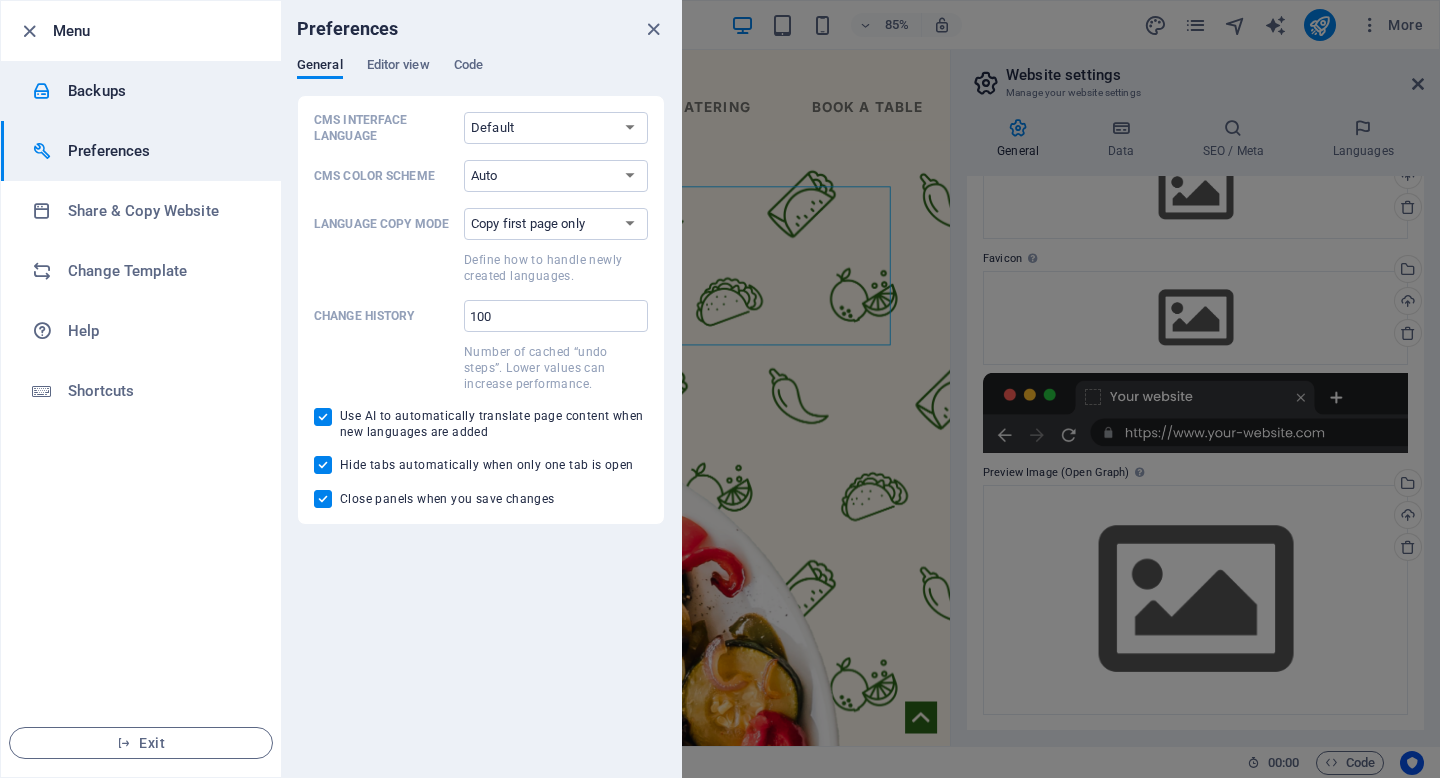 click on "Backups" at bounding box center (141, 91) 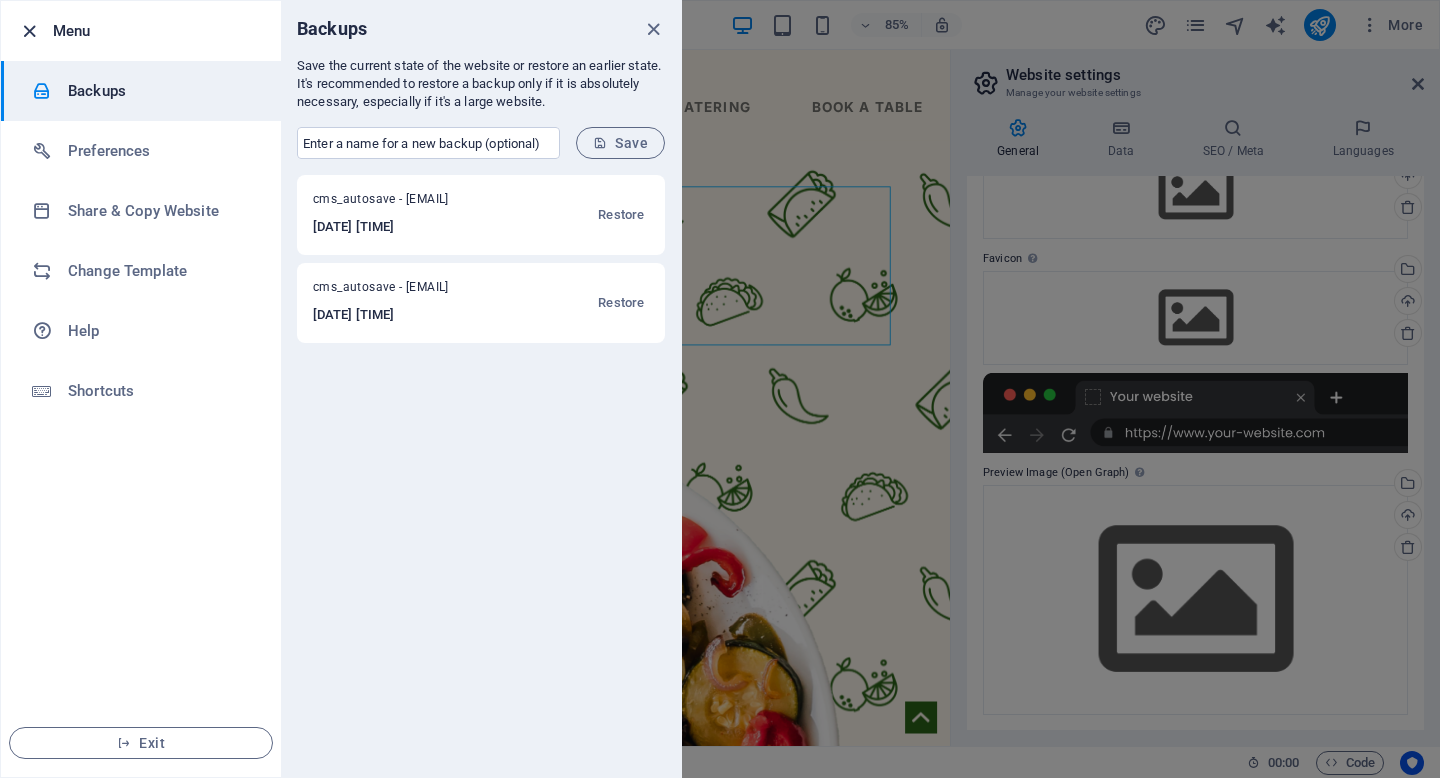 click at bounding box center (29, 31) 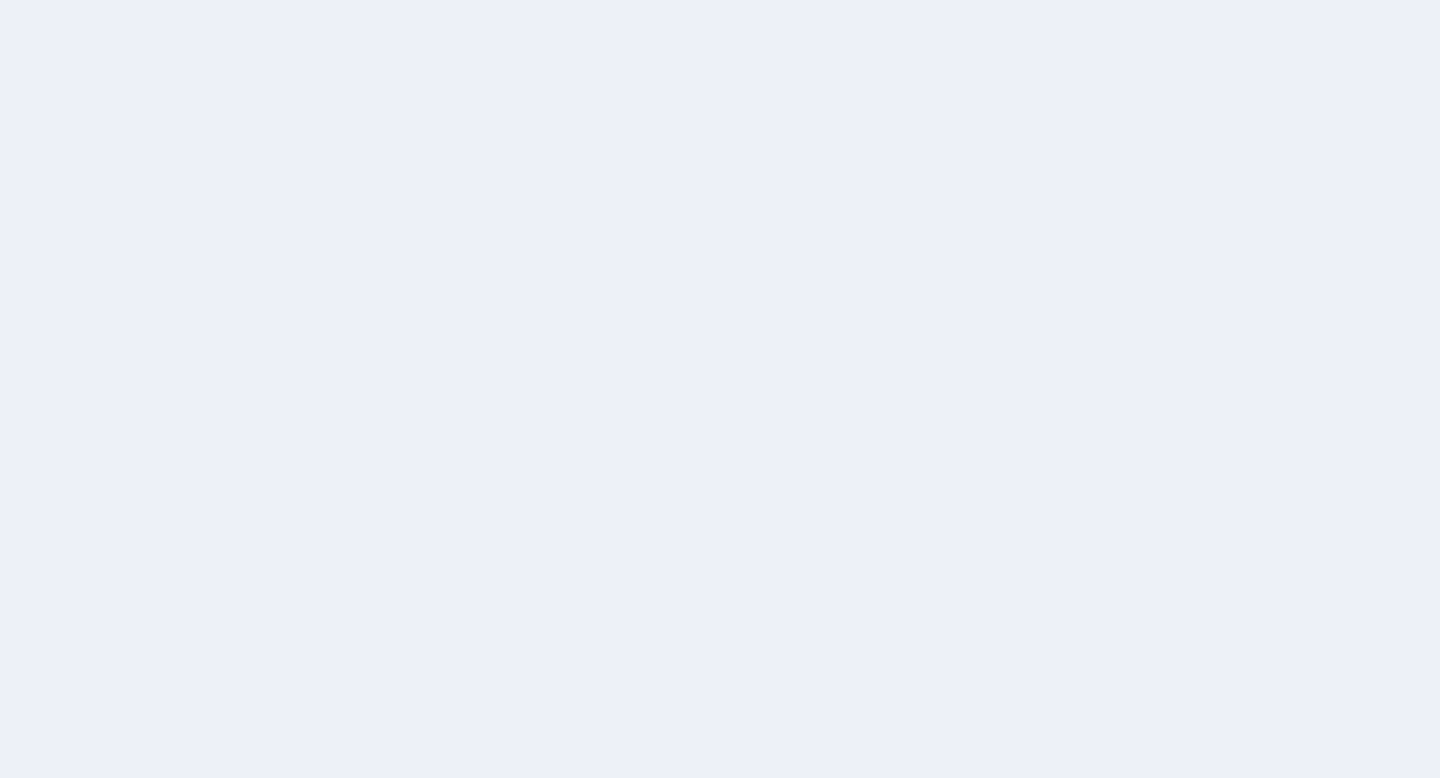 scroll, scrollTop: 0, scrollLeft: 0, axis: both 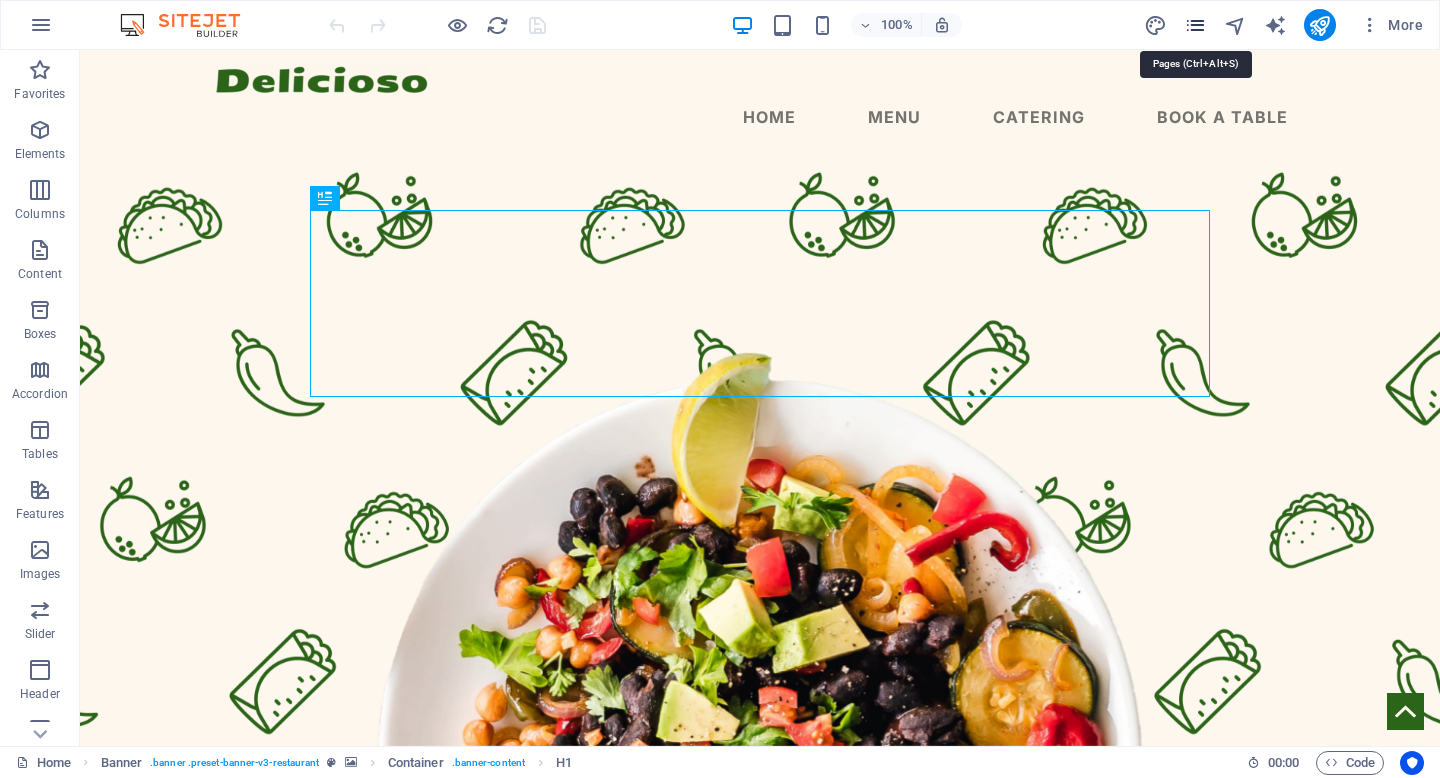 click at bounding box center (1195, 25) 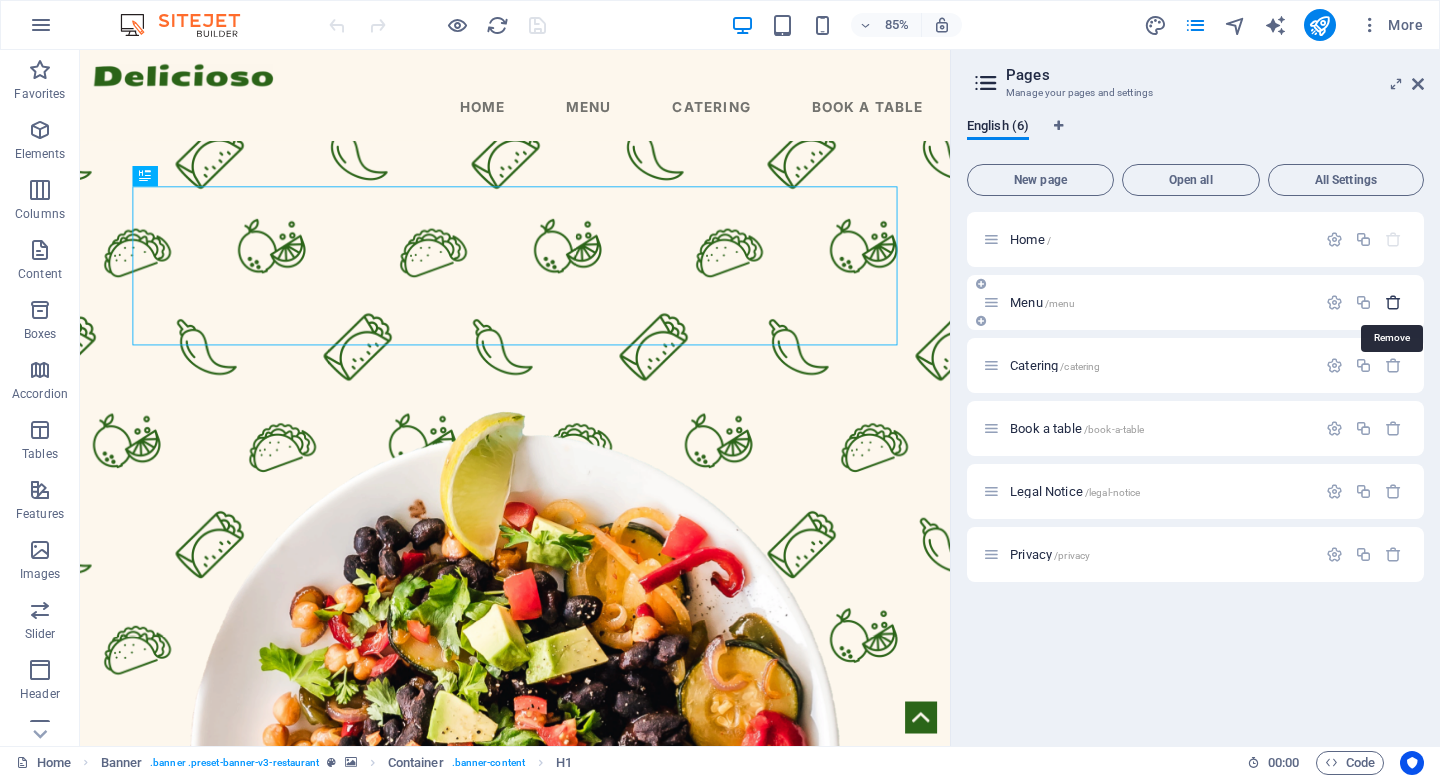 click at bounding box center (1393, 302) 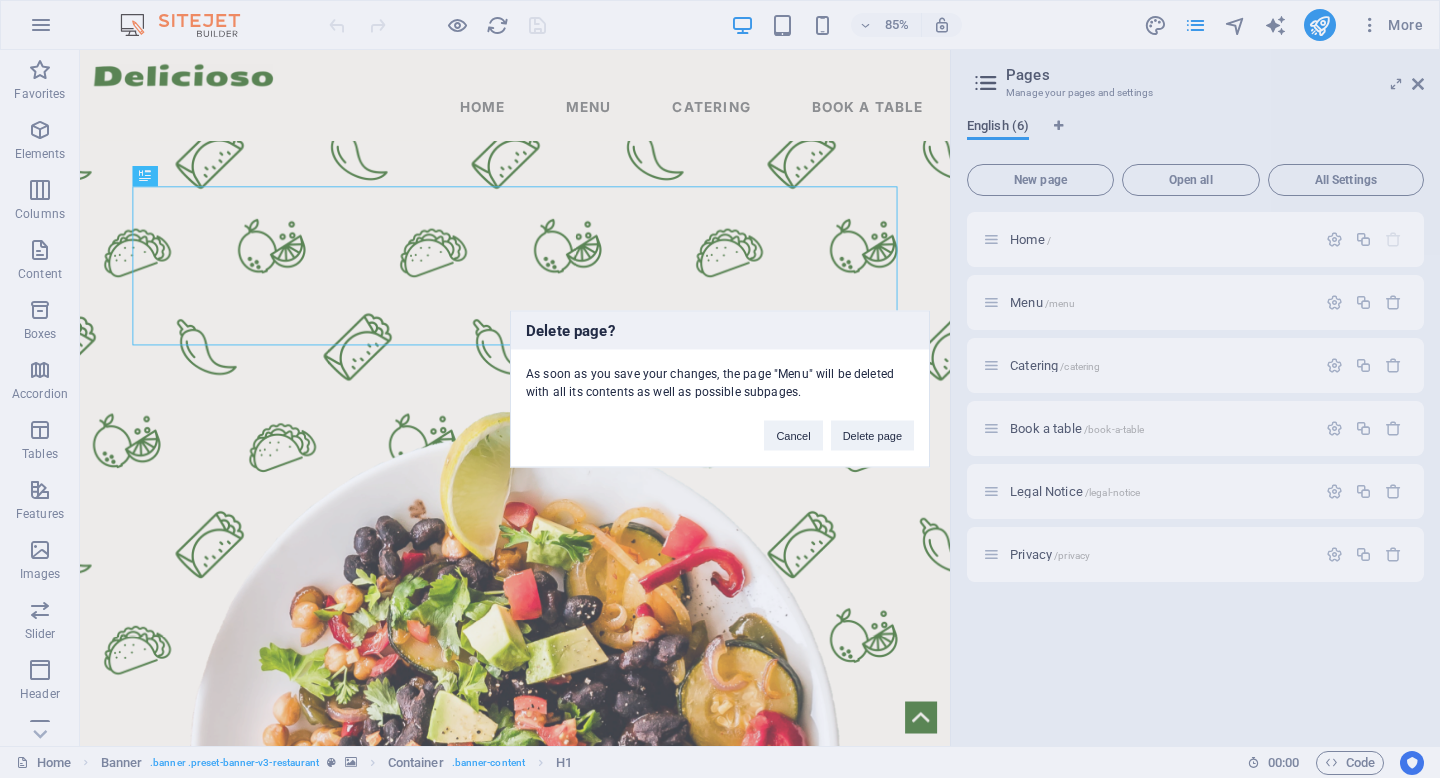 click on "Delete page? As soon as you save your changes, the page "Menu" will be deleted with all its contents as well as possible subpages. Cancel Delete page" at bounding box center [720, 389] 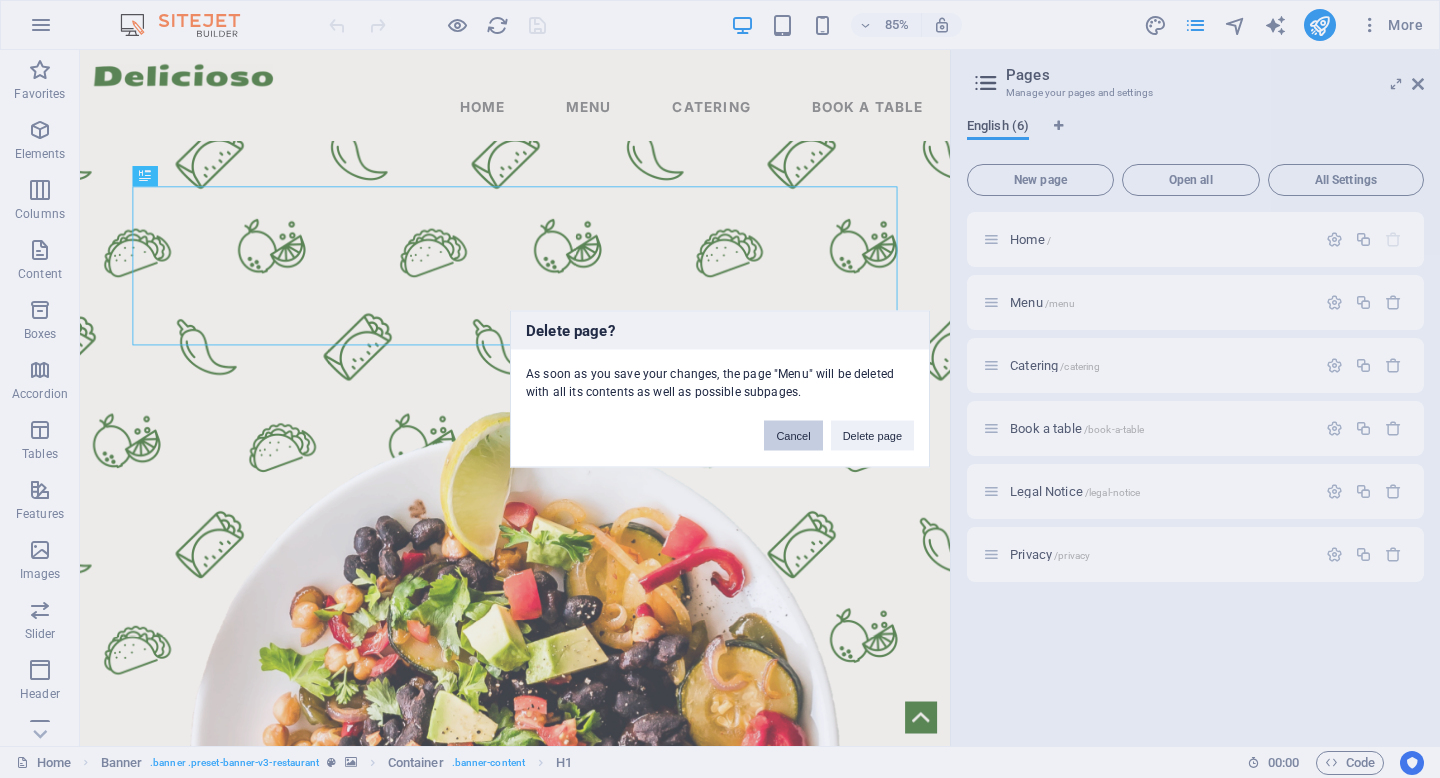 click on "Cancel" at bounding box center [793, 436] 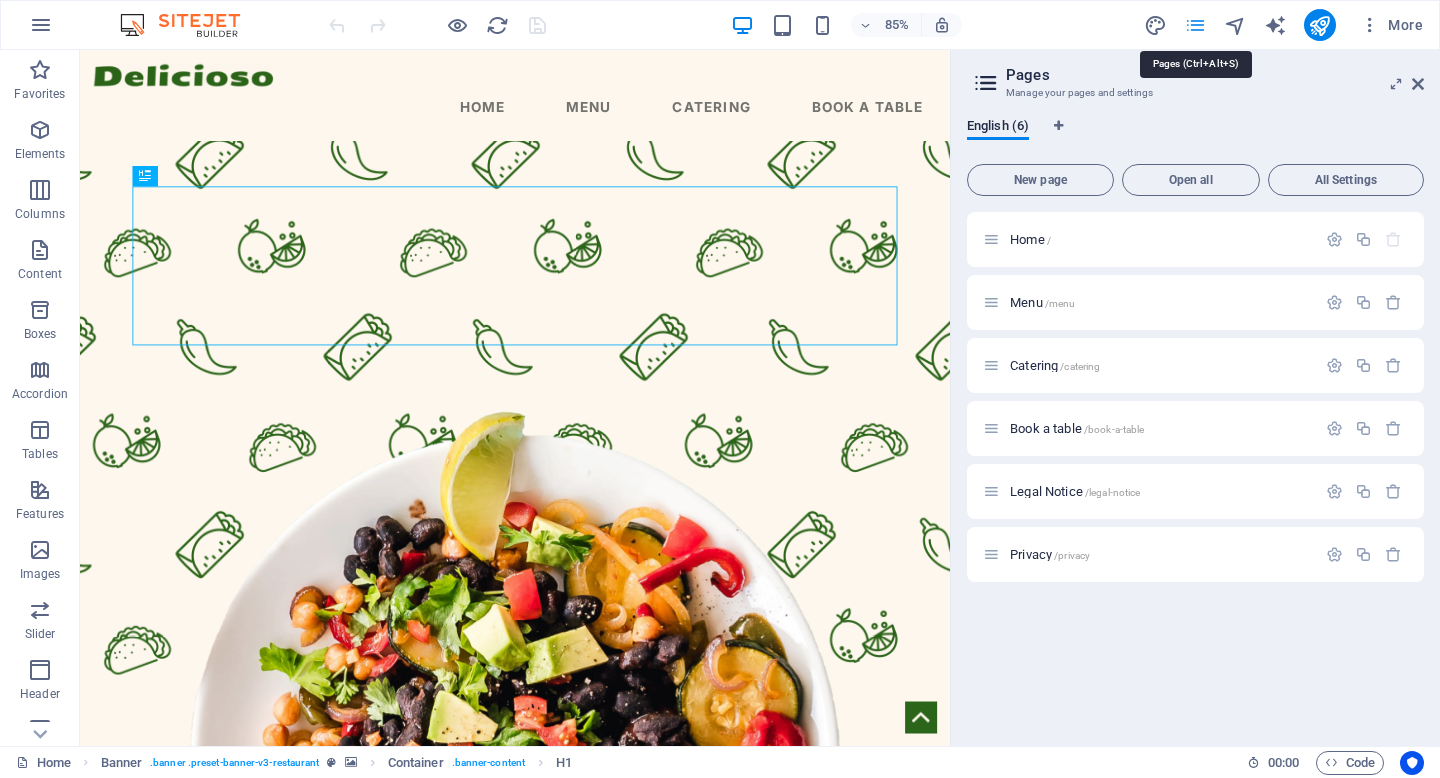 click at bounding box center [1195, 25] 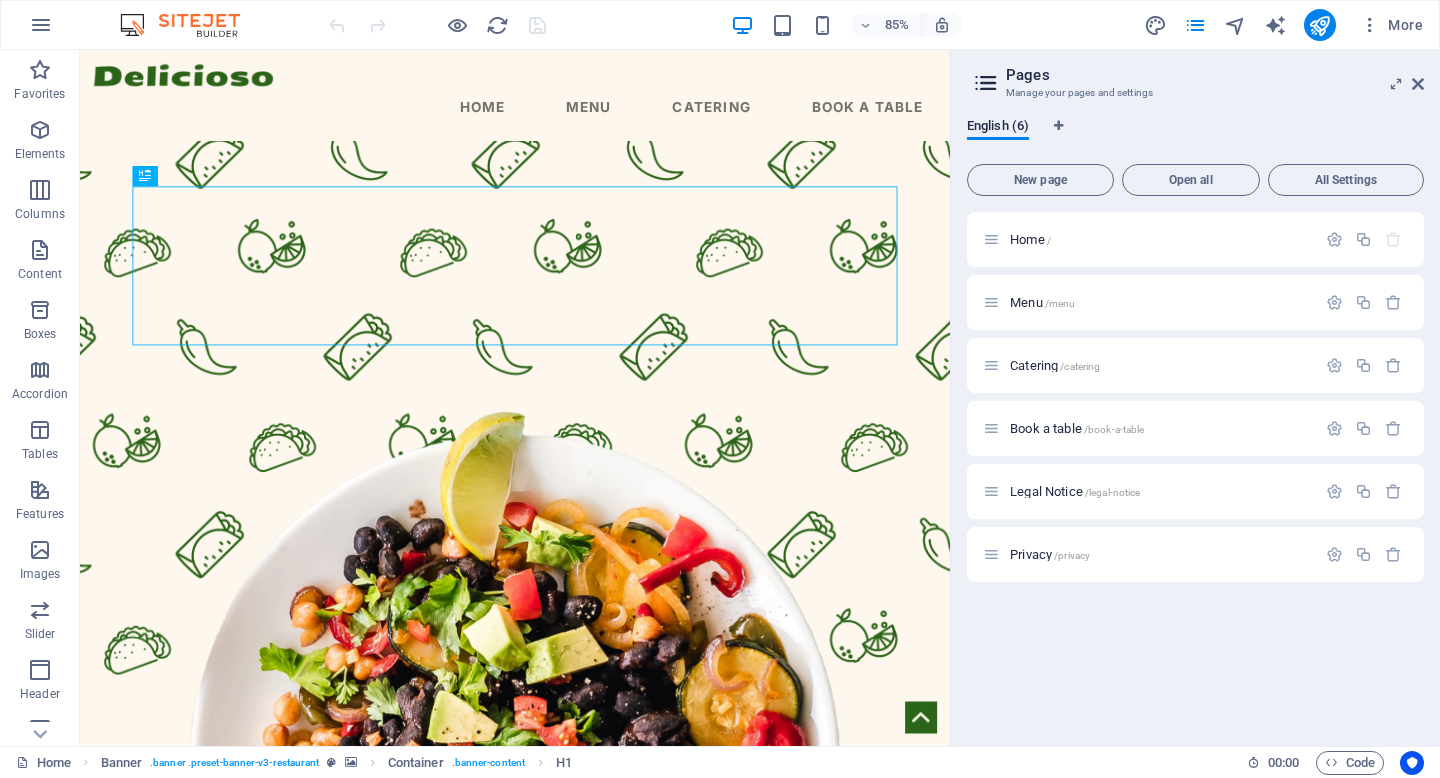 click on "Pages" at bounding box center [1215, 75] 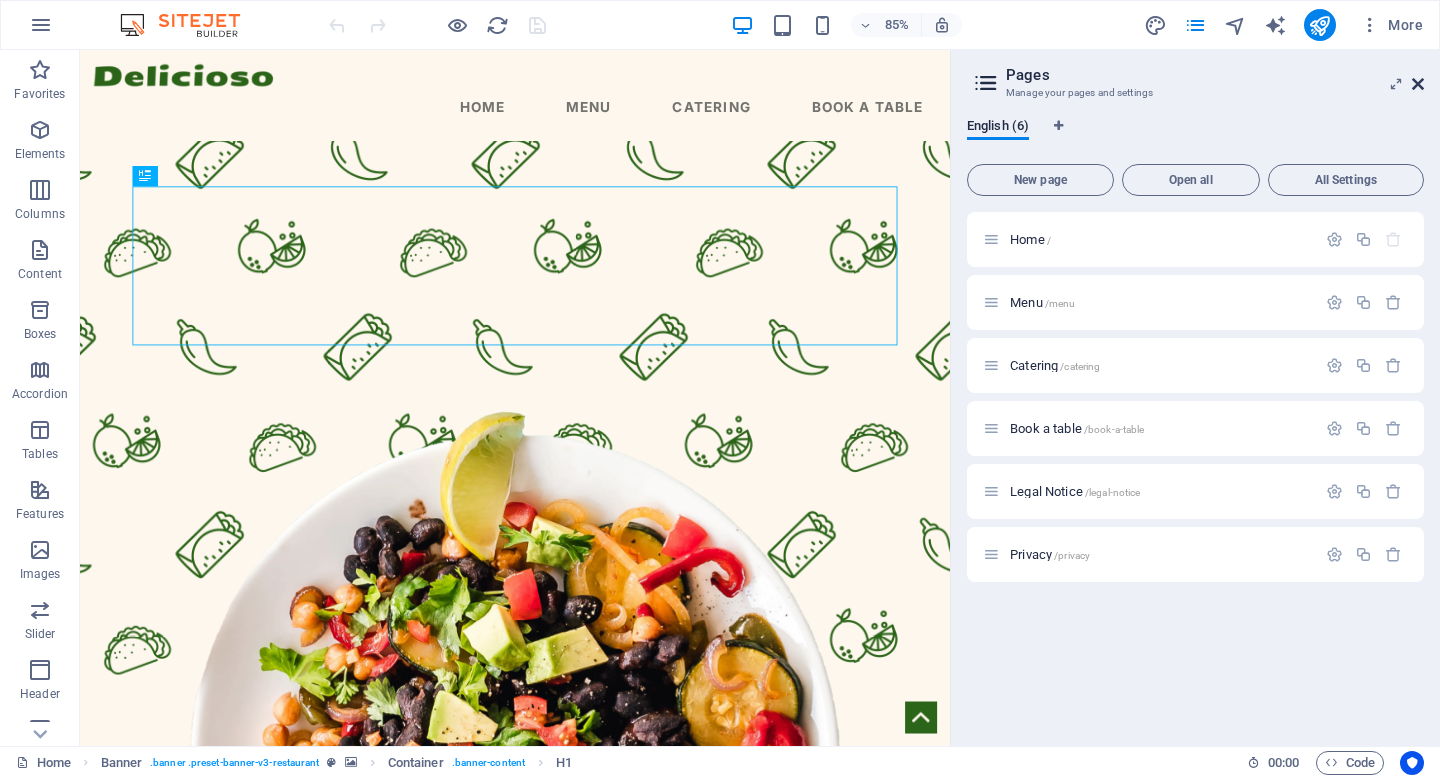 click at bounding box center (1418, 84) 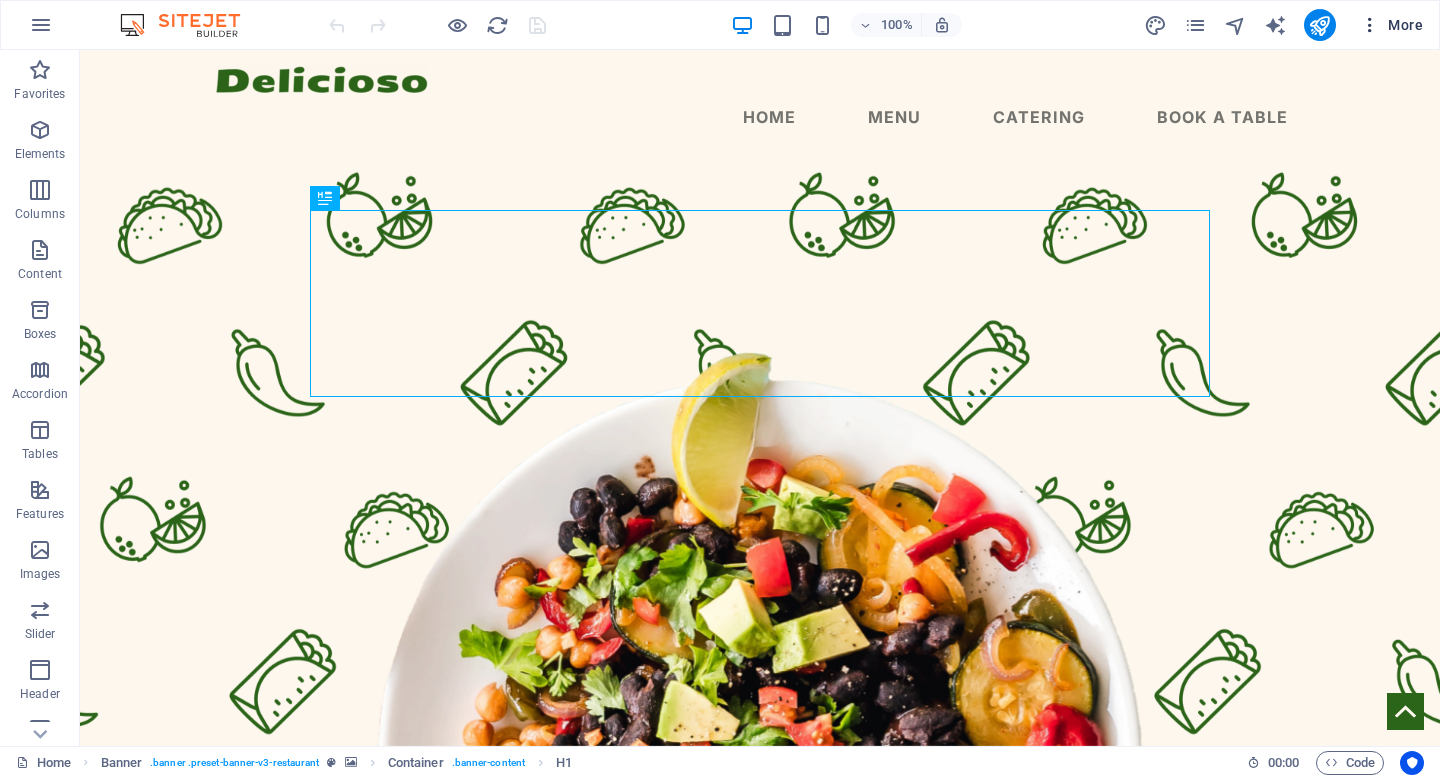 click on "More" at bounding box center [1391, 25] 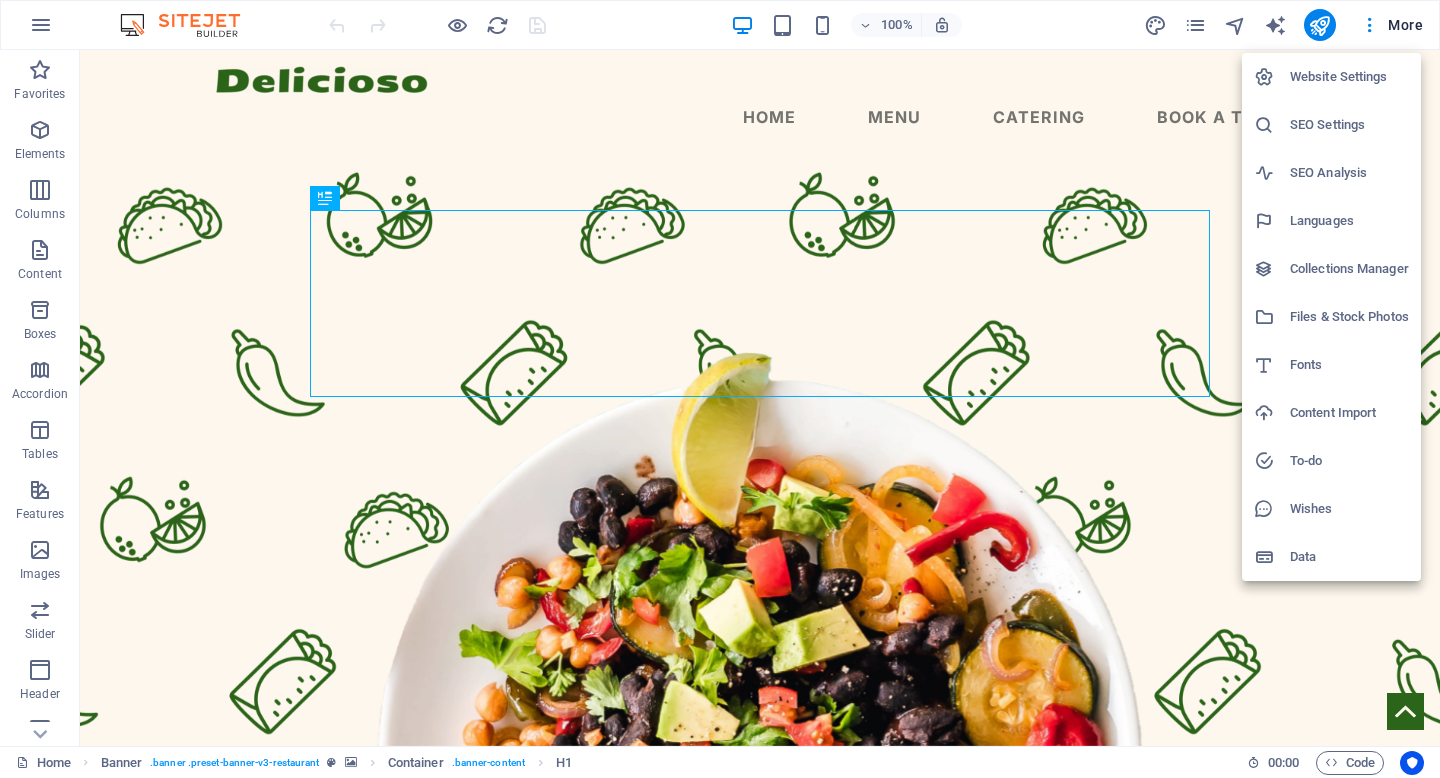 click at bounding box center [720, 389] 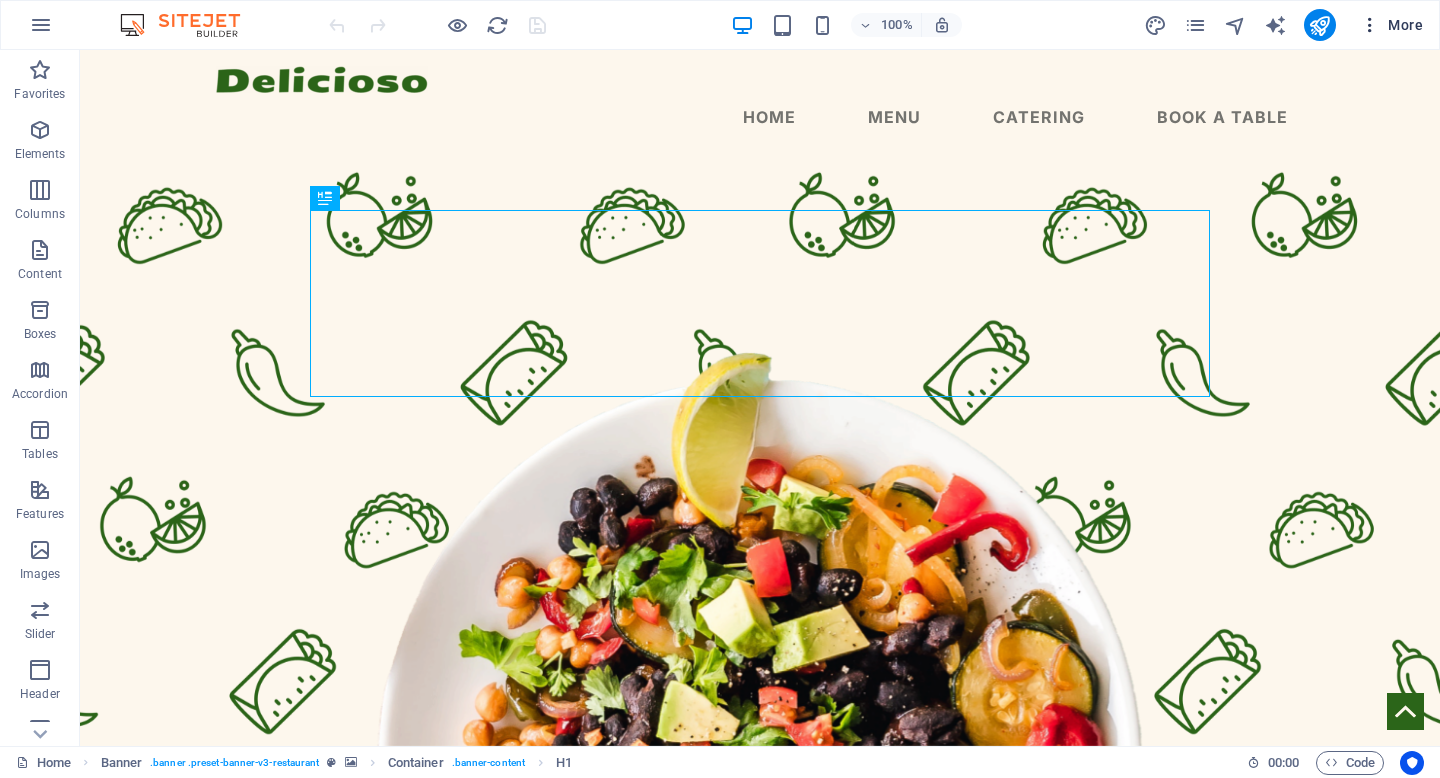 click at bounding box center [1370, 25] 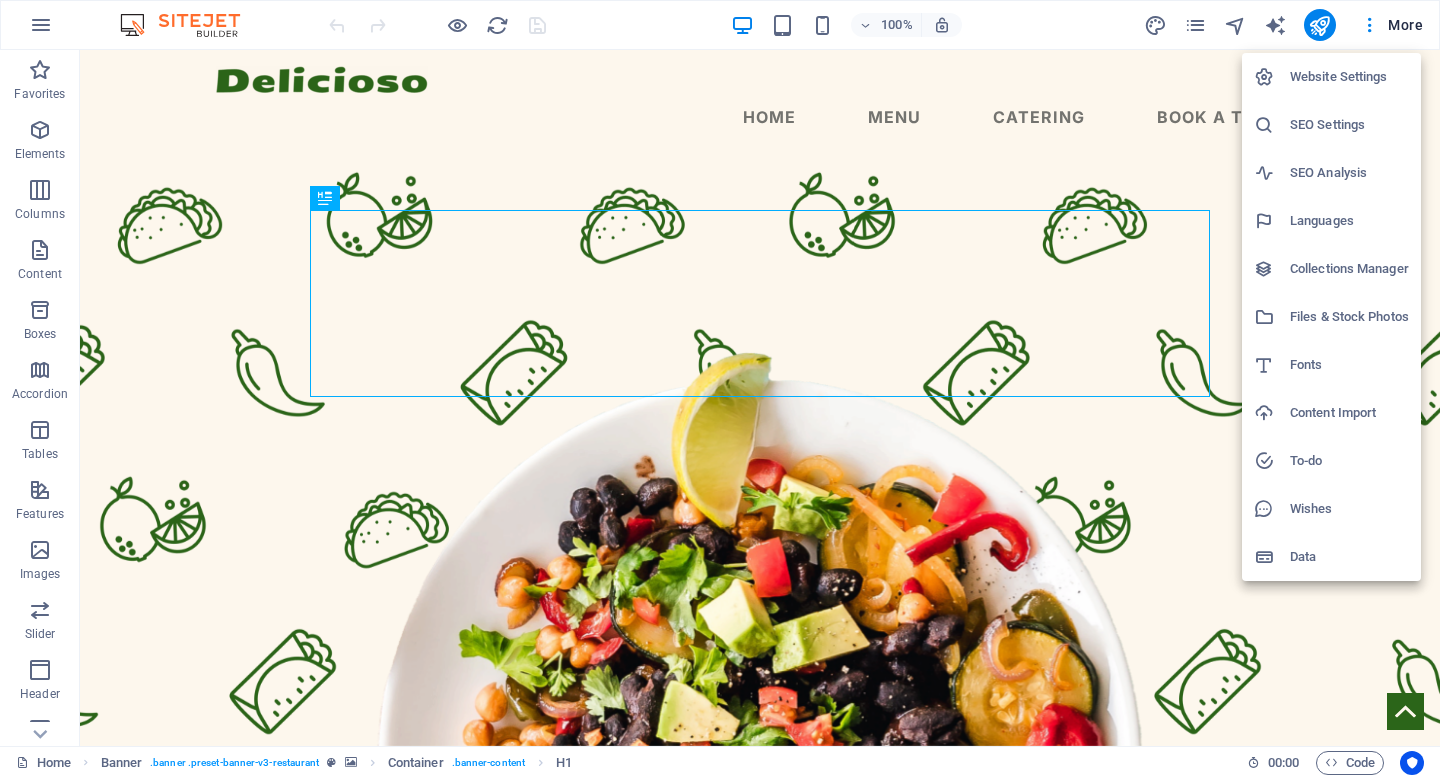 click on "Website Settings" at bounding box center (1349, 77) 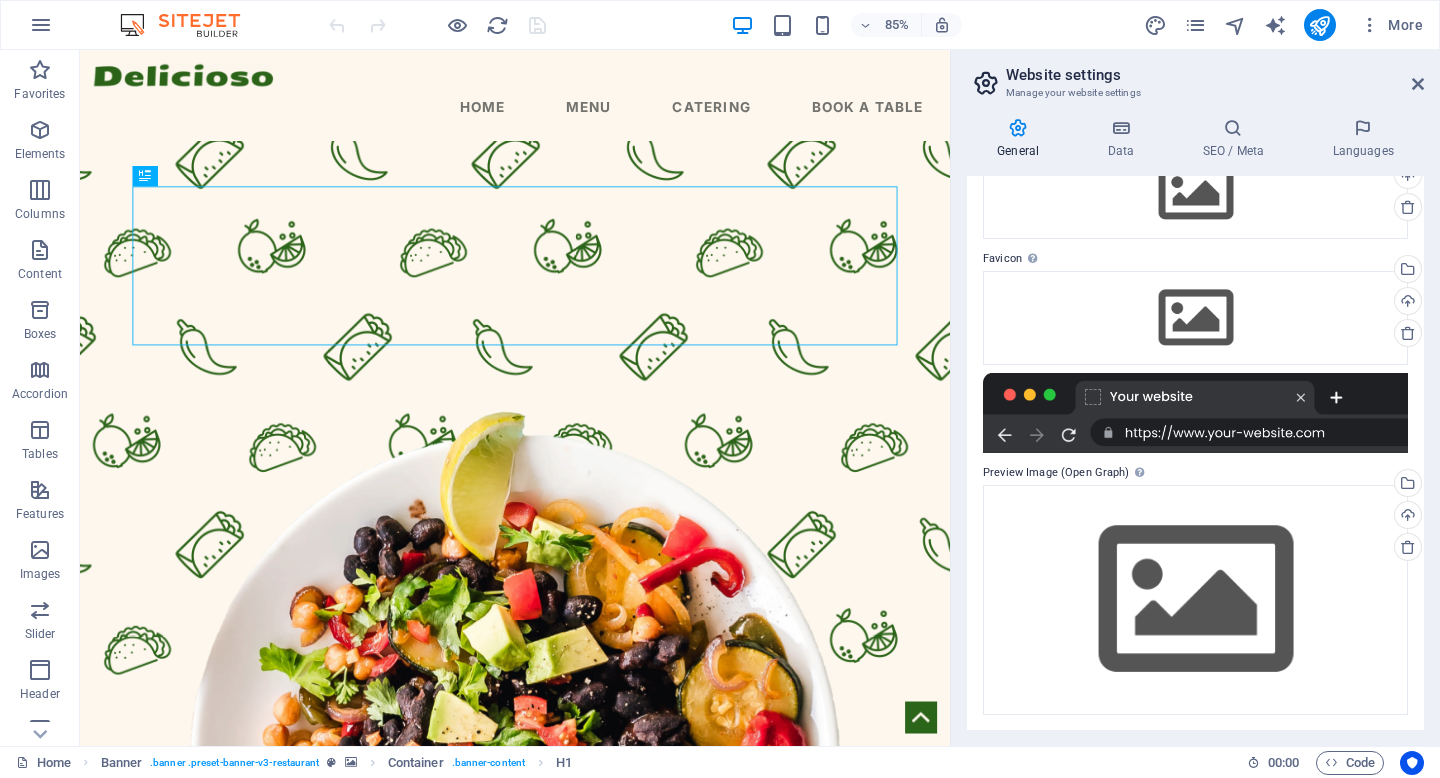 scroll, scrollTop: 0, scrollLeft: 0, axis: both 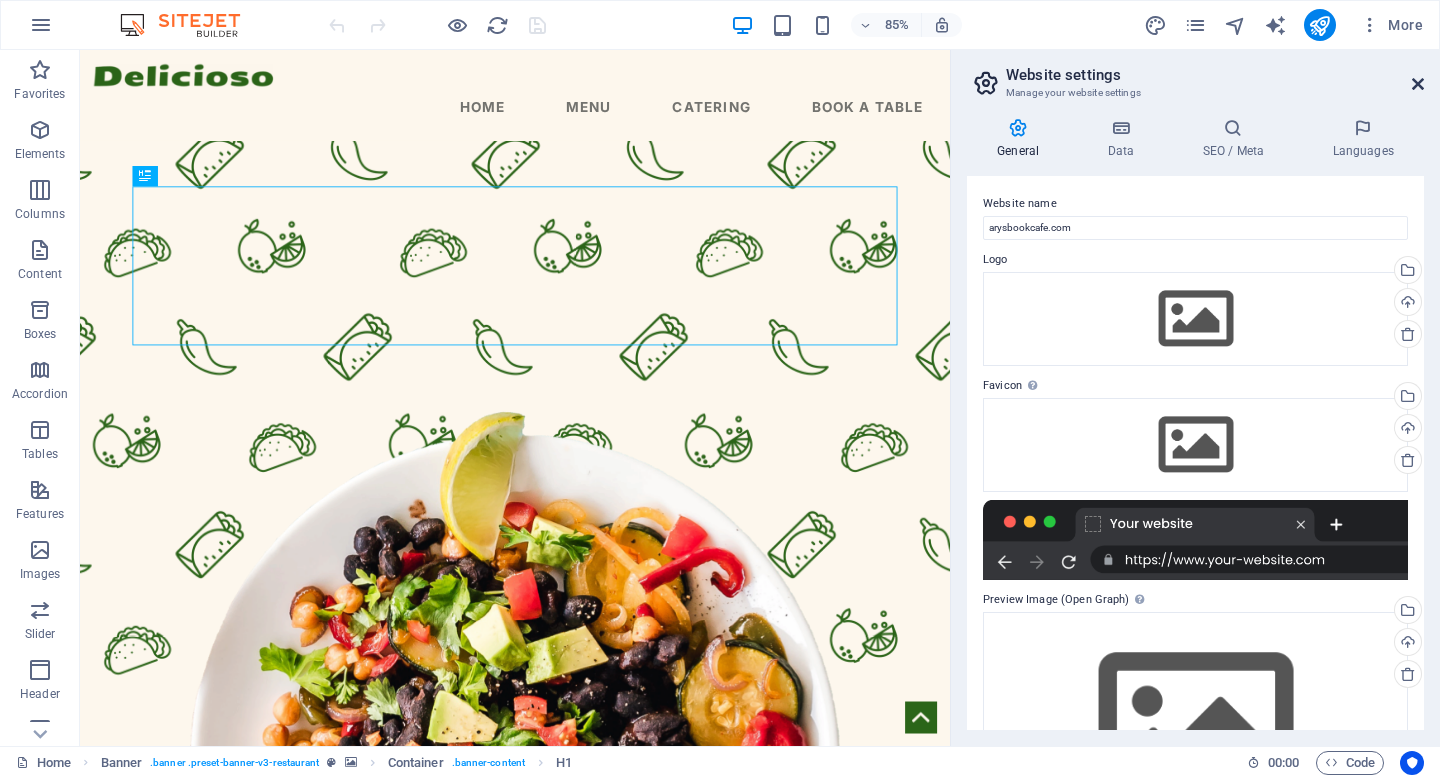 click at bounding box center (1418, 84) 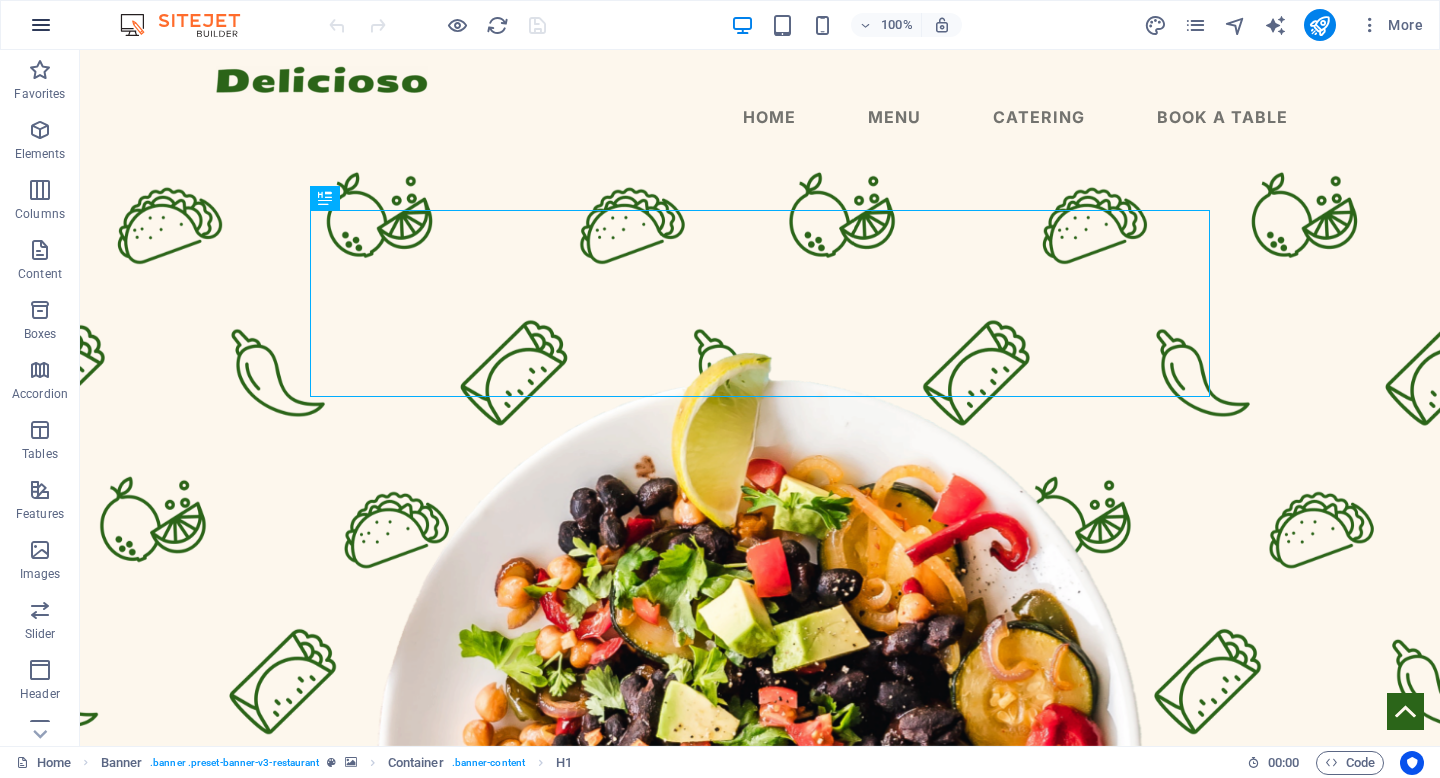click at bounding box center [41, 25] 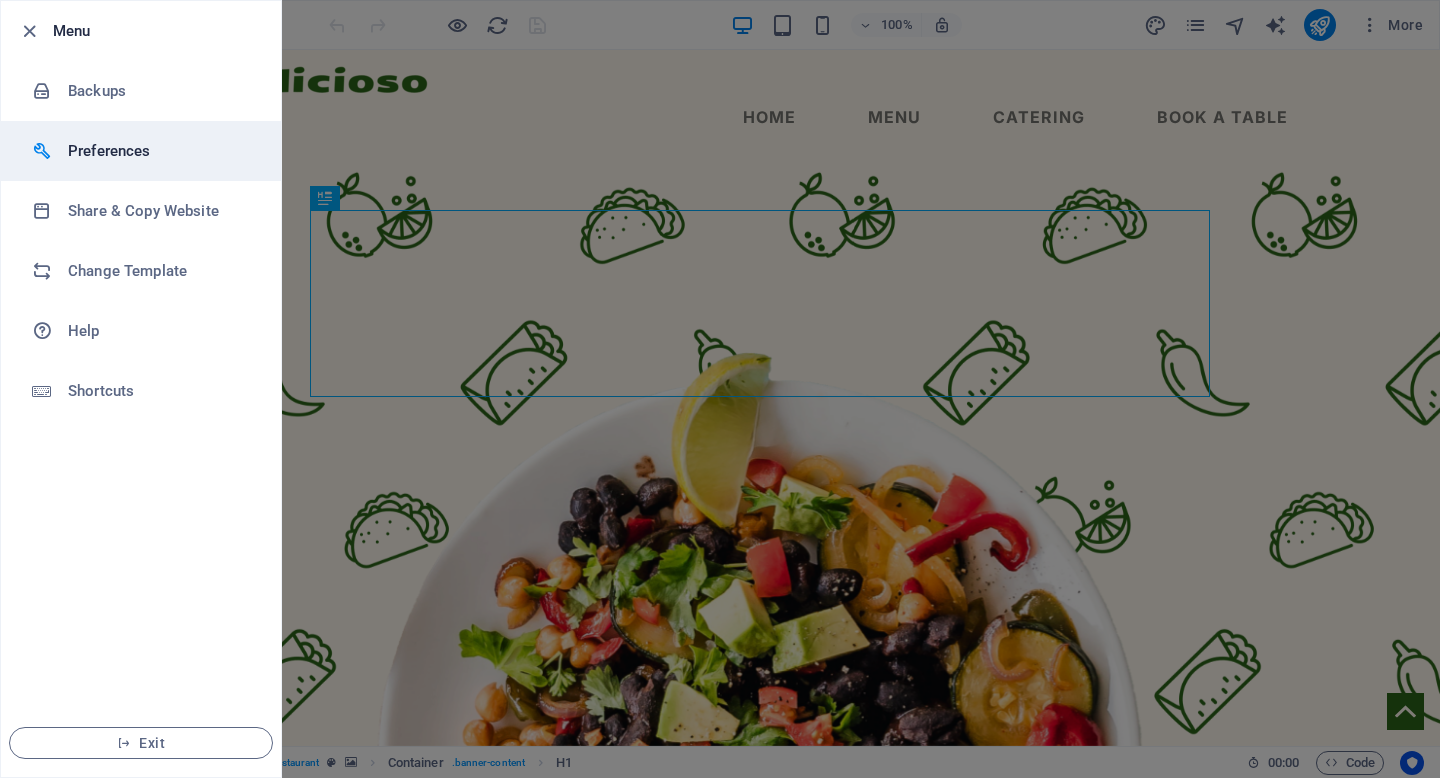 click on "Preferences" at bounding box center [160, 151] 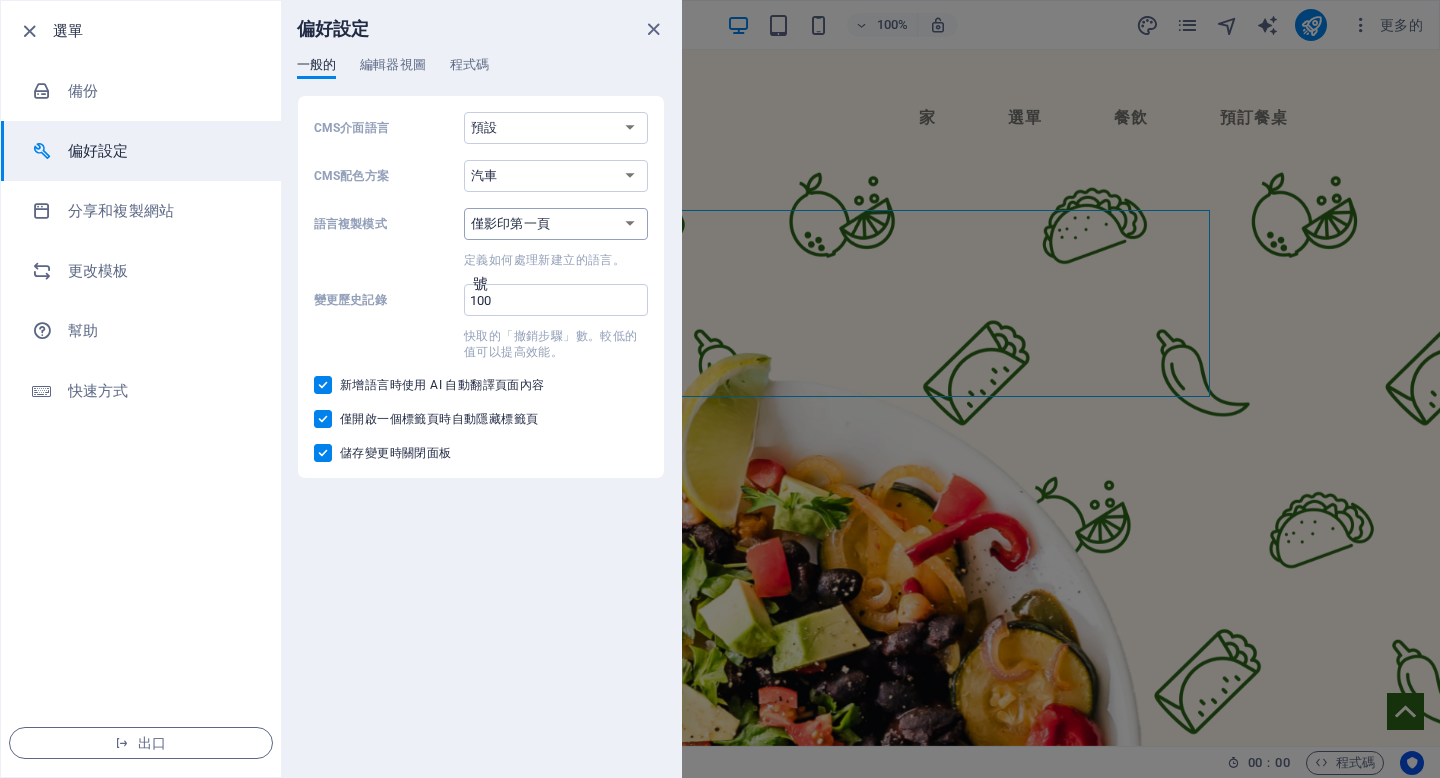 click on "僅影印第一頁 複製所有頁面" at bounding box center (556, 224) 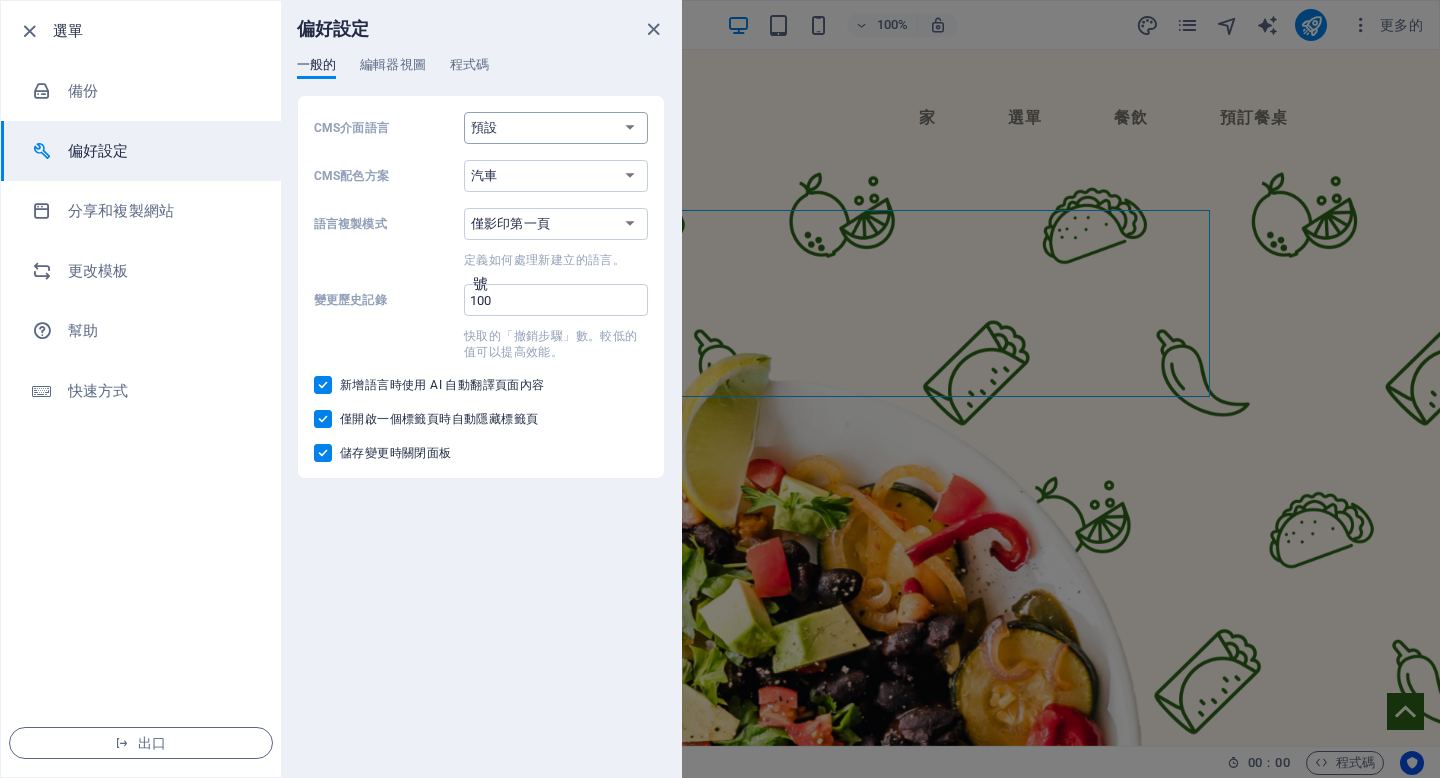 click on "預設 德文 英語 西班牙語 法語 馬札爾人 義大利語 荷蘭語 波蘭語 葡萄牙語 俄語雅茲克 瑞典語 土耳其語 日本語" at bounding box center [556, 128] 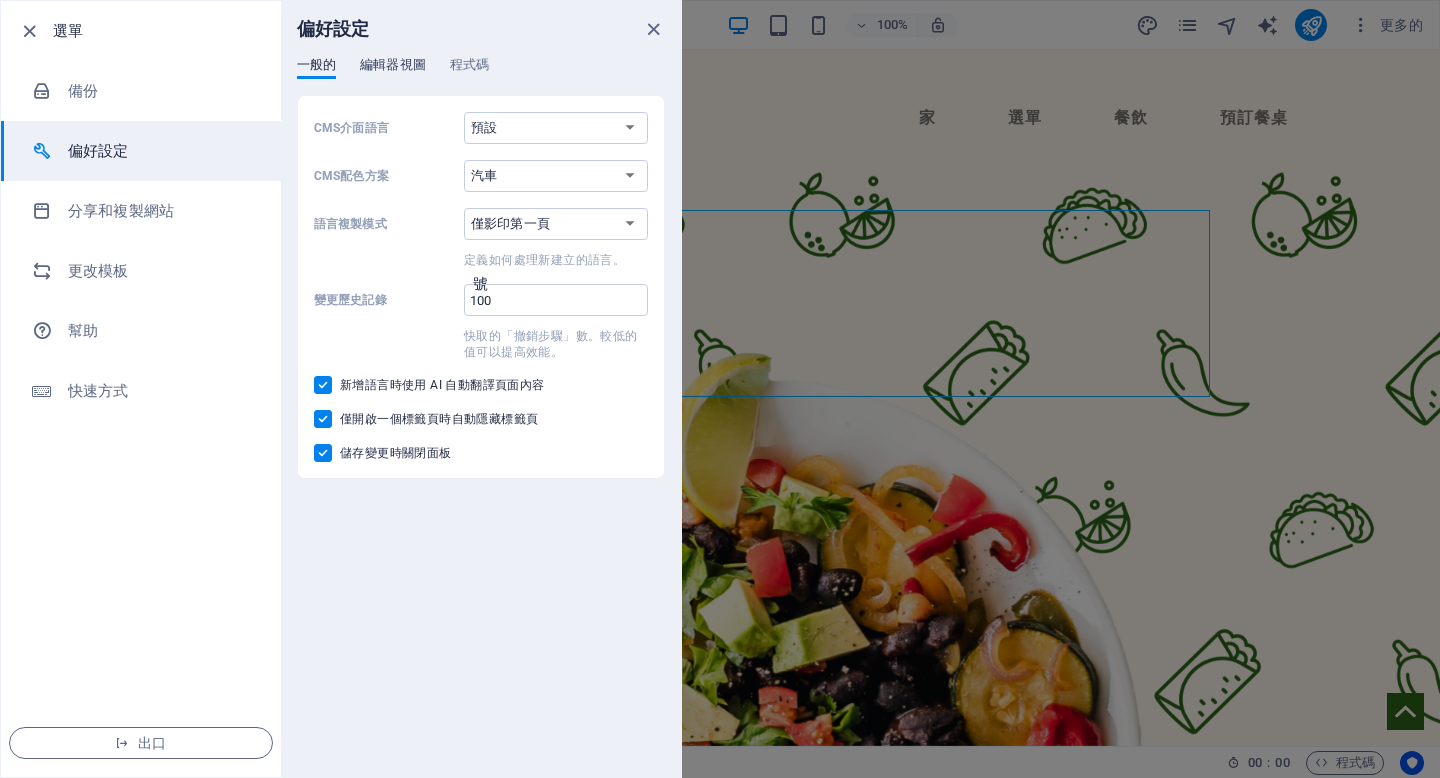 click on "編輯器視圖" at bounding box center [392, 64] 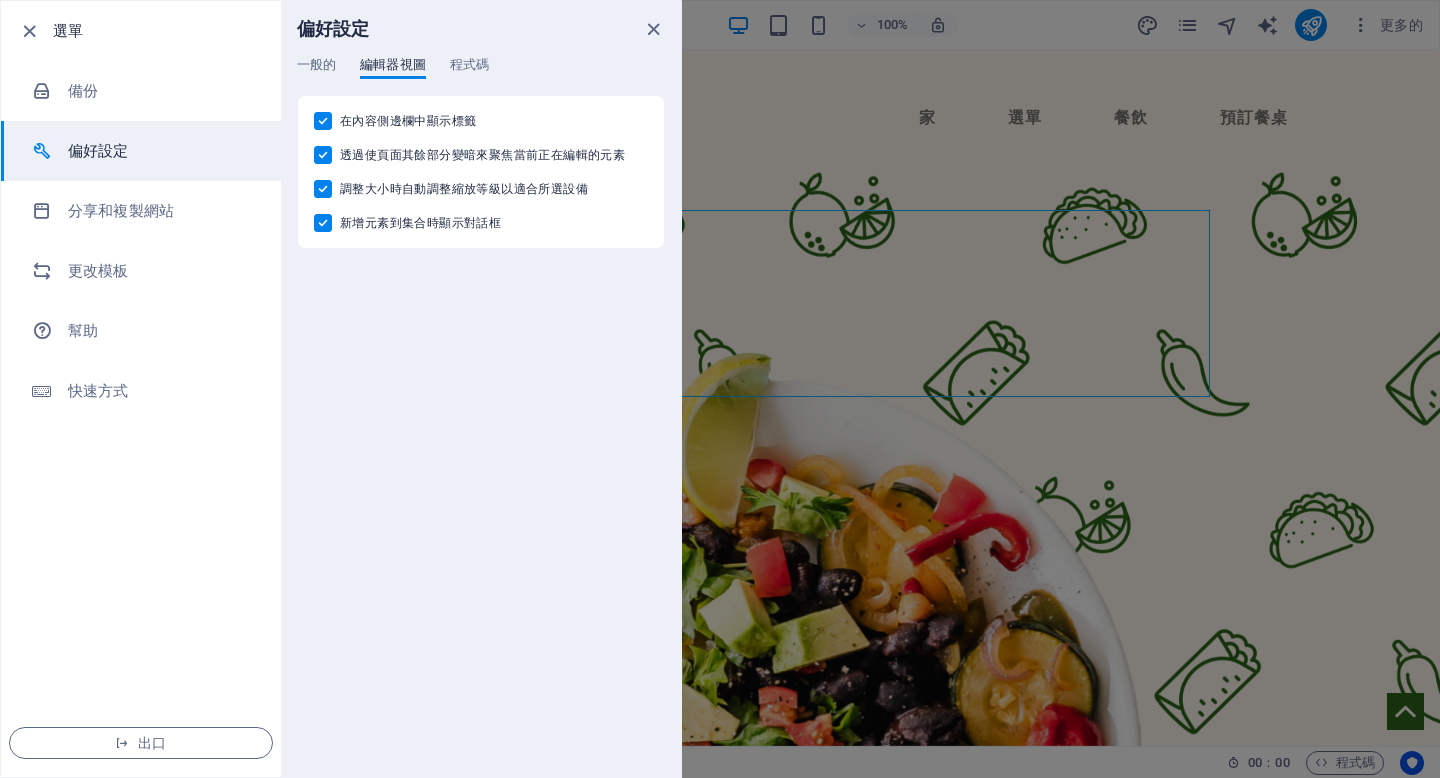 click on "偏好設定" at bounding box center (481, 29) 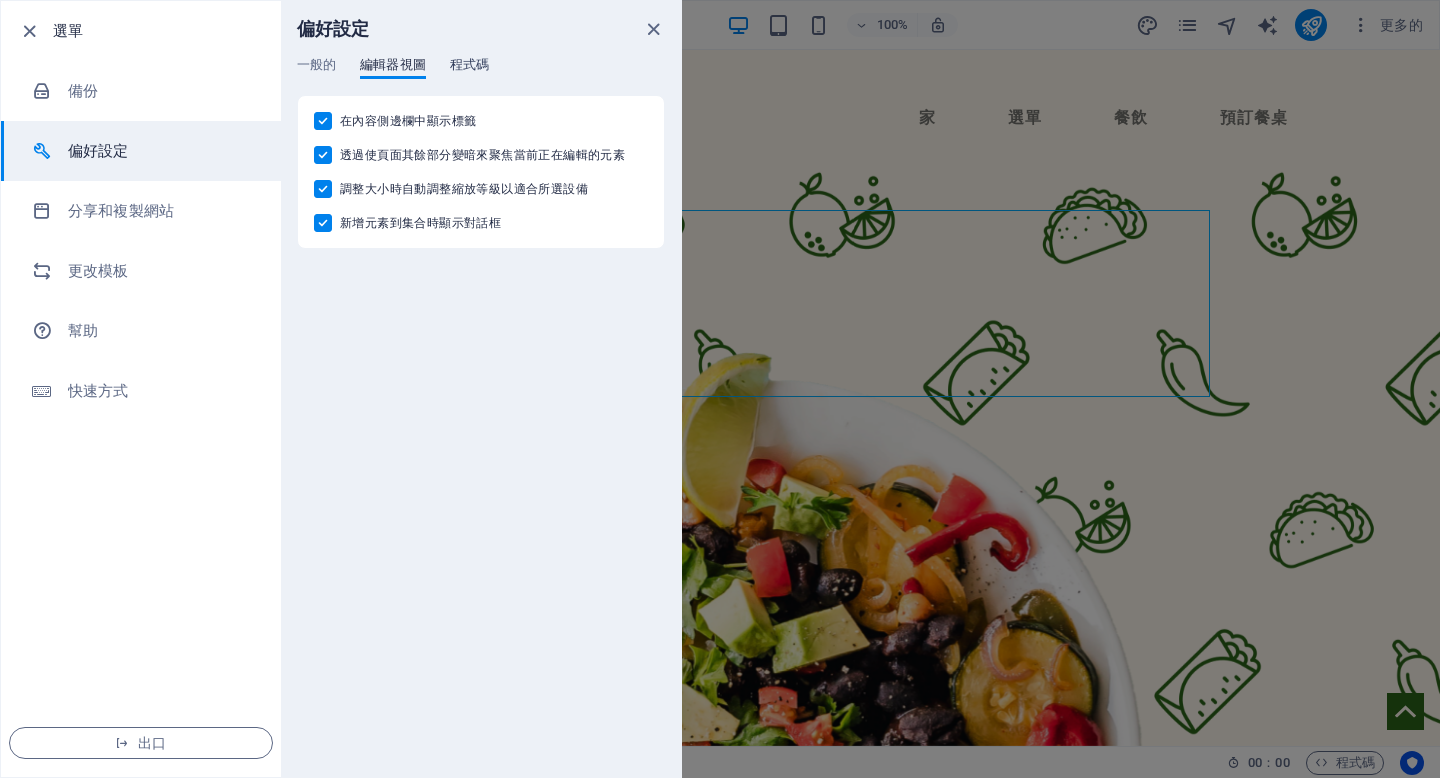 click on "程式碼" at bounding box center [469, 64] 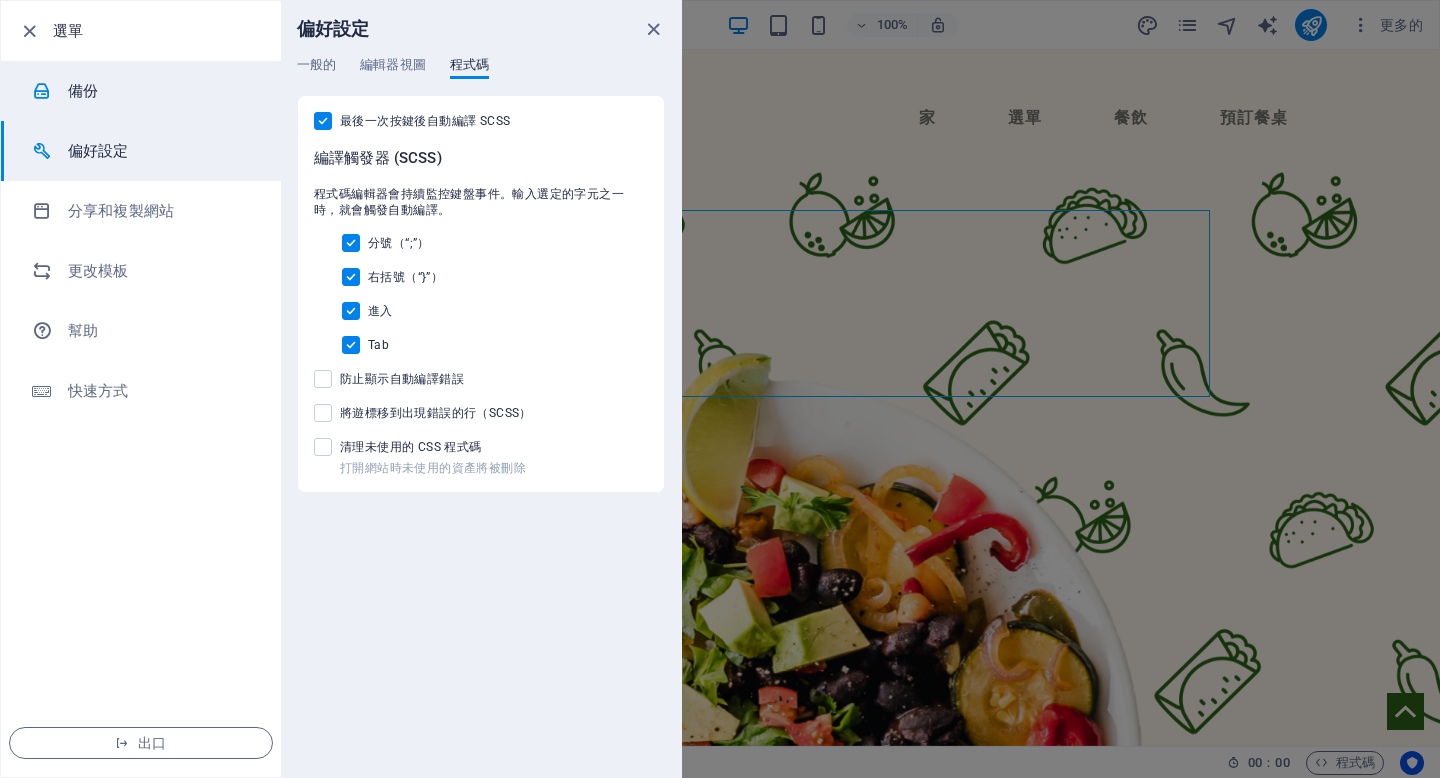 click on "備份" at bounding box center (160, 91) 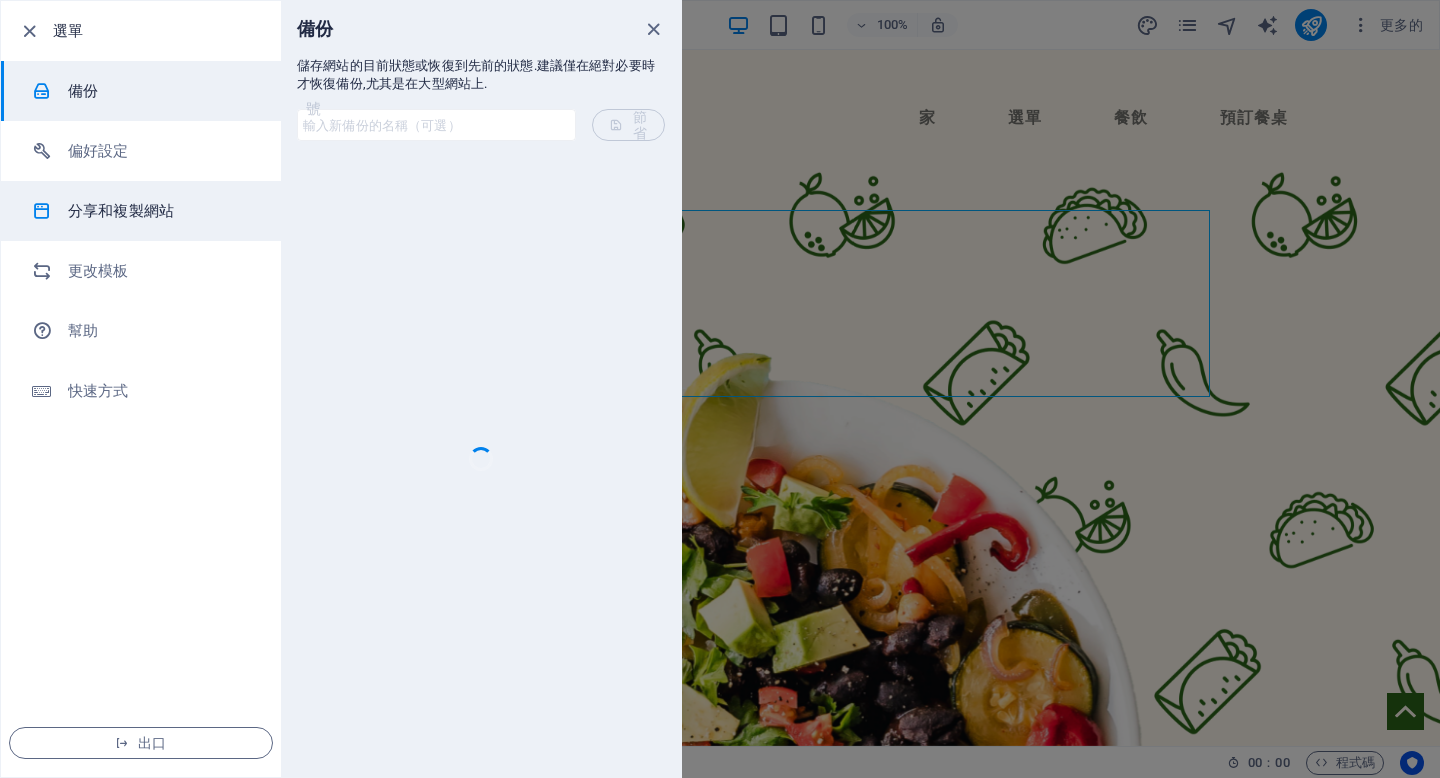 click on "分享和複製網站" at bounding box center (141, 211) 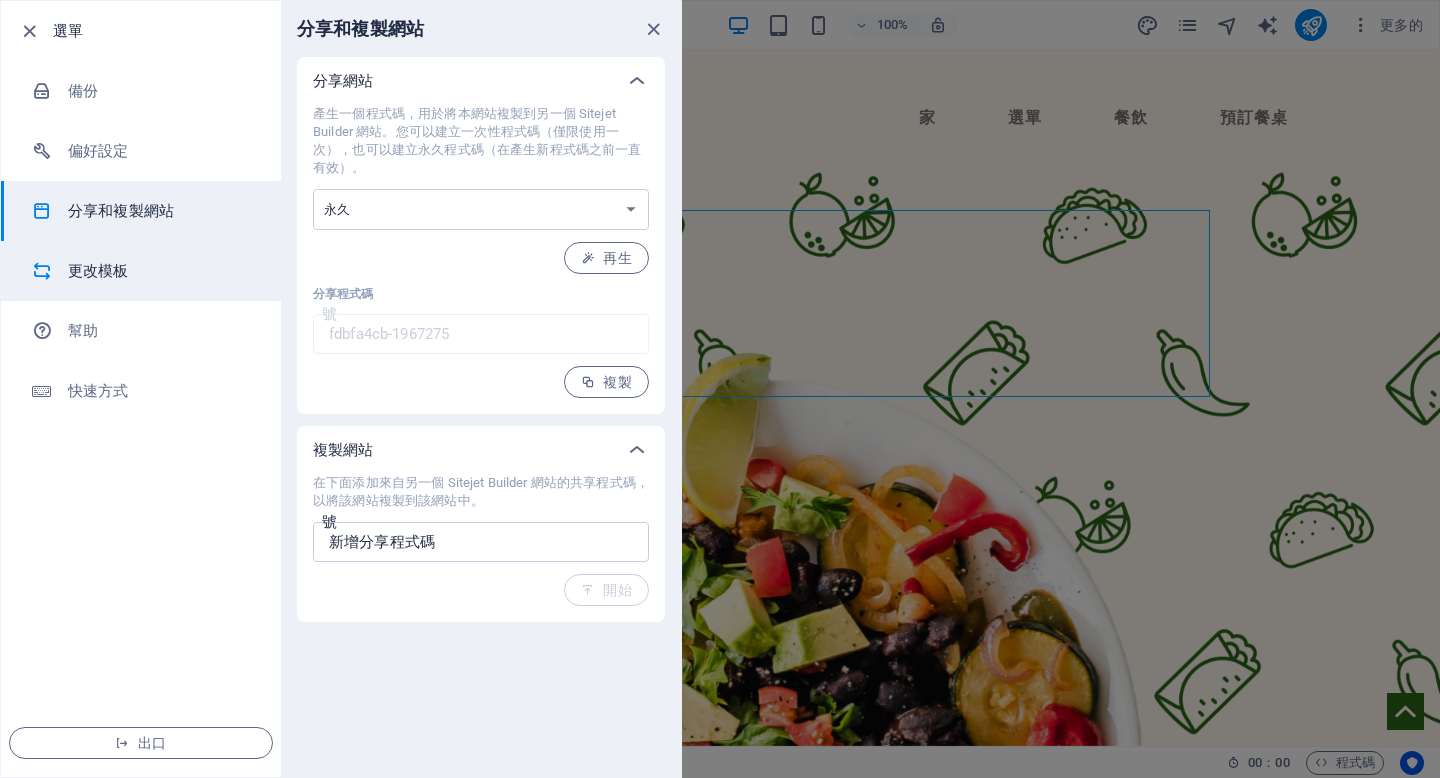 click on "更改模板" at bounding box center (141, 271) 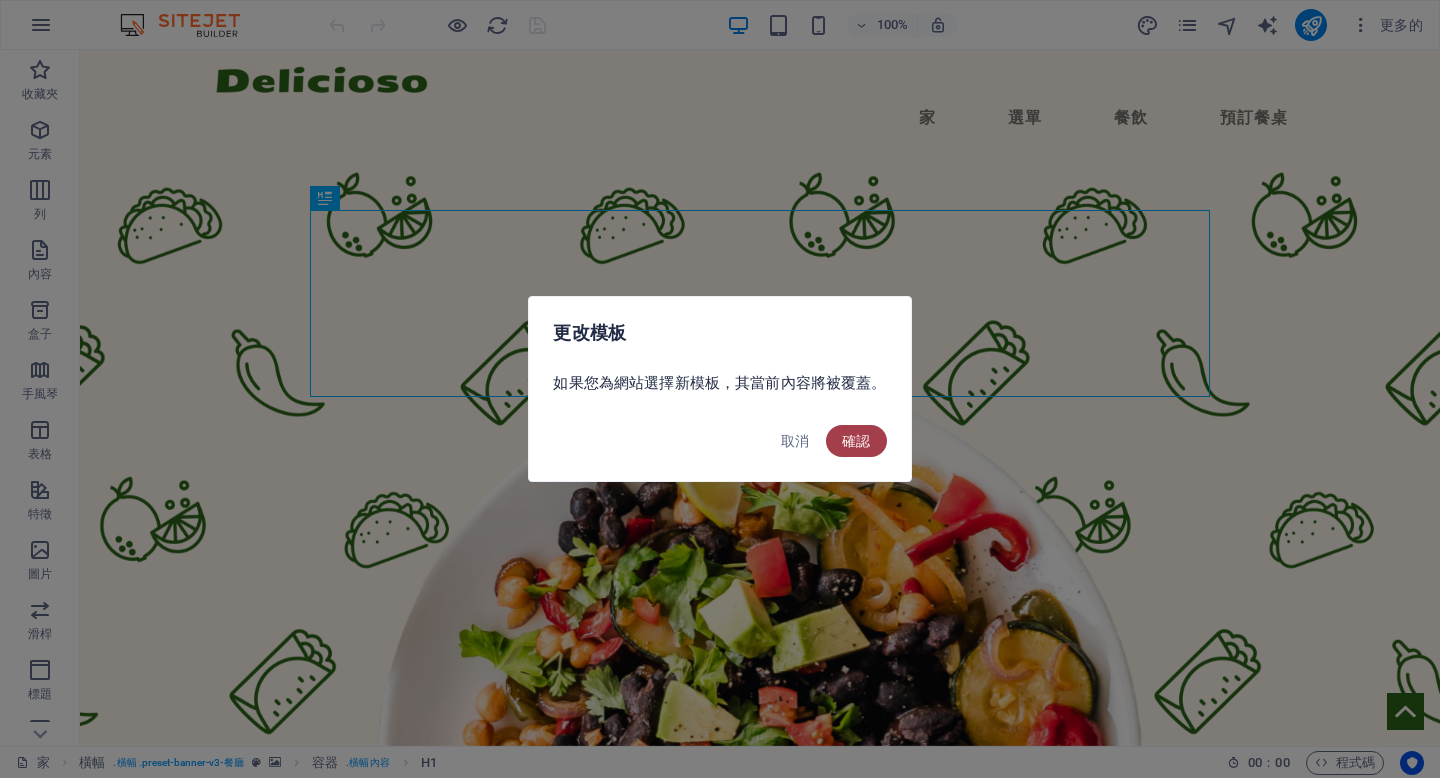click on "確認" at bounding box center [856, 441] 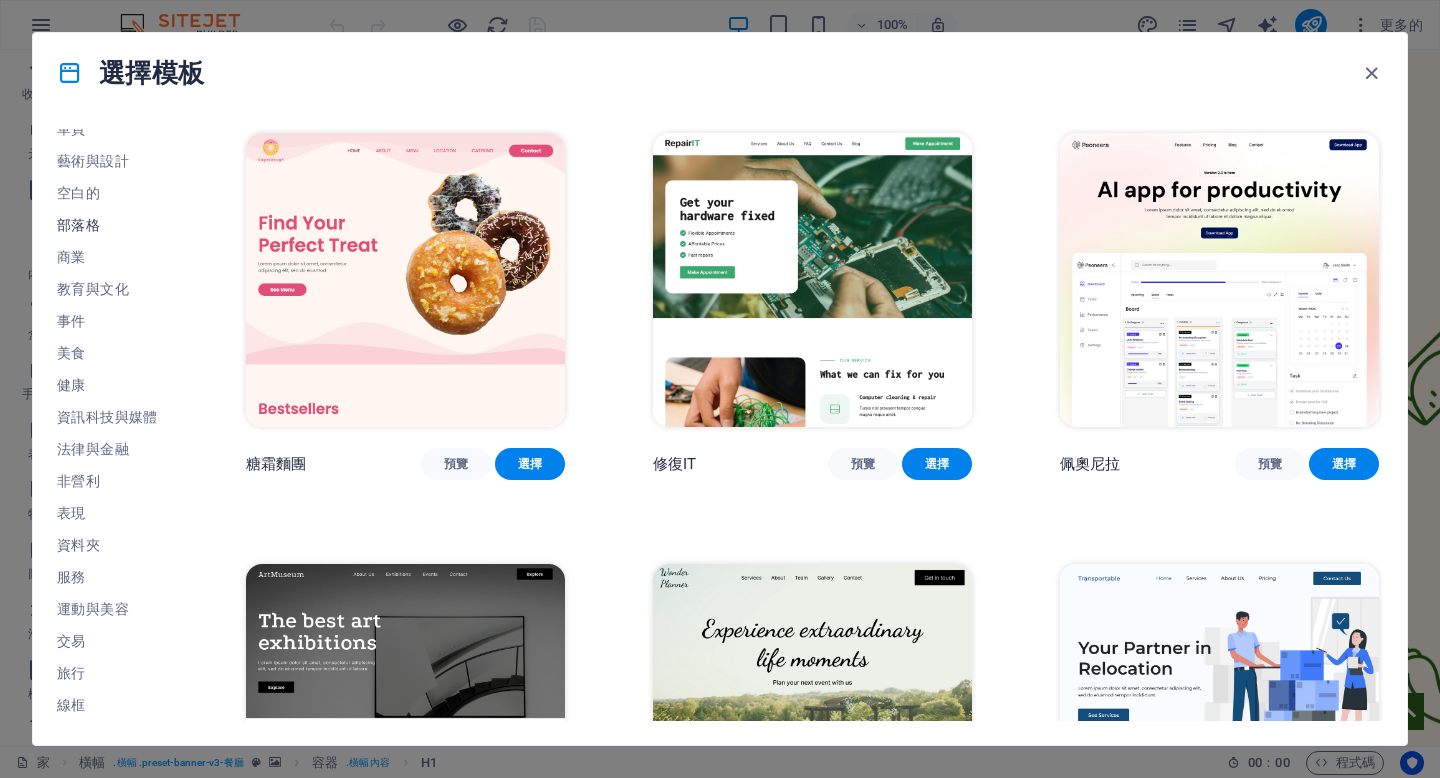 scroll, scrollTop: 0, scrollLeft: 0, axis: both 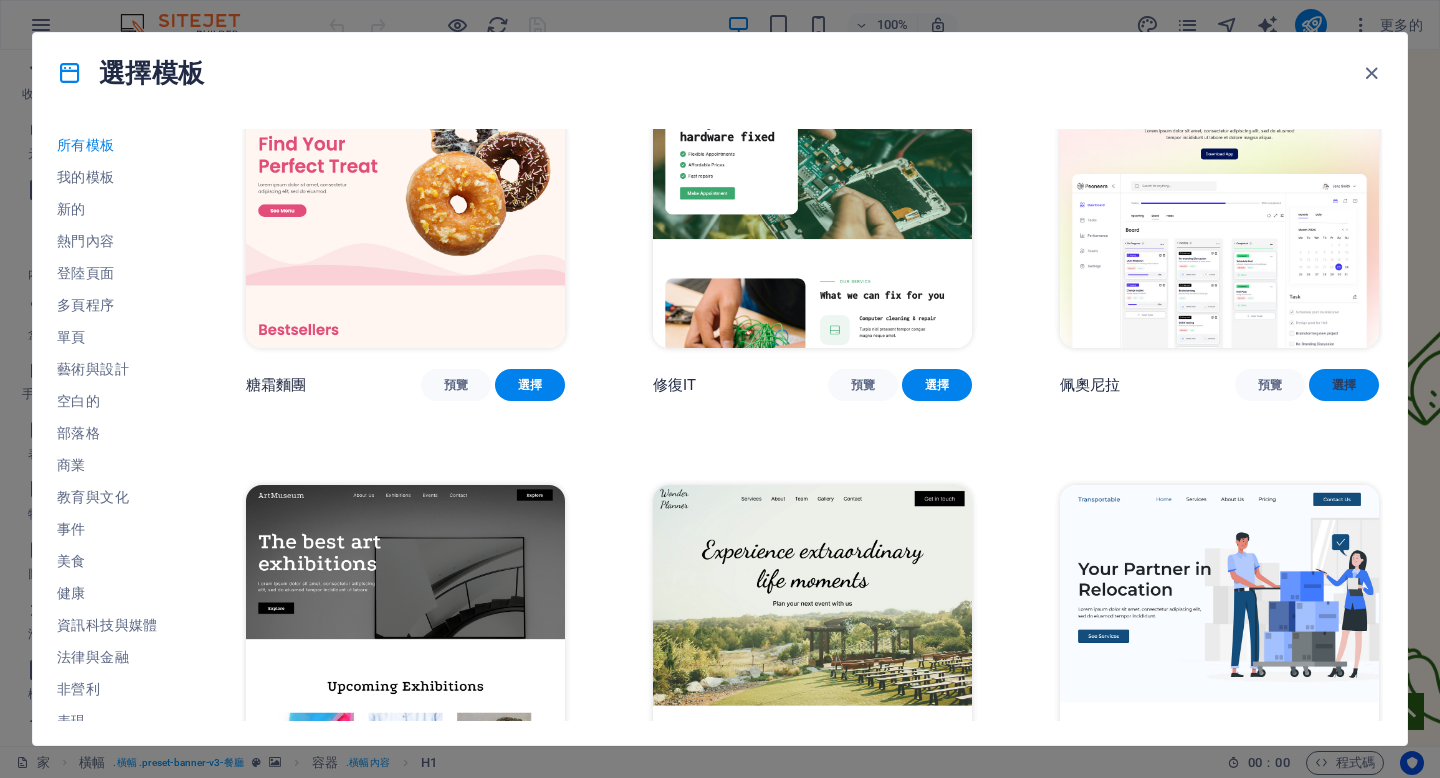 click on "選擇" at bounding box center (1344, 385) 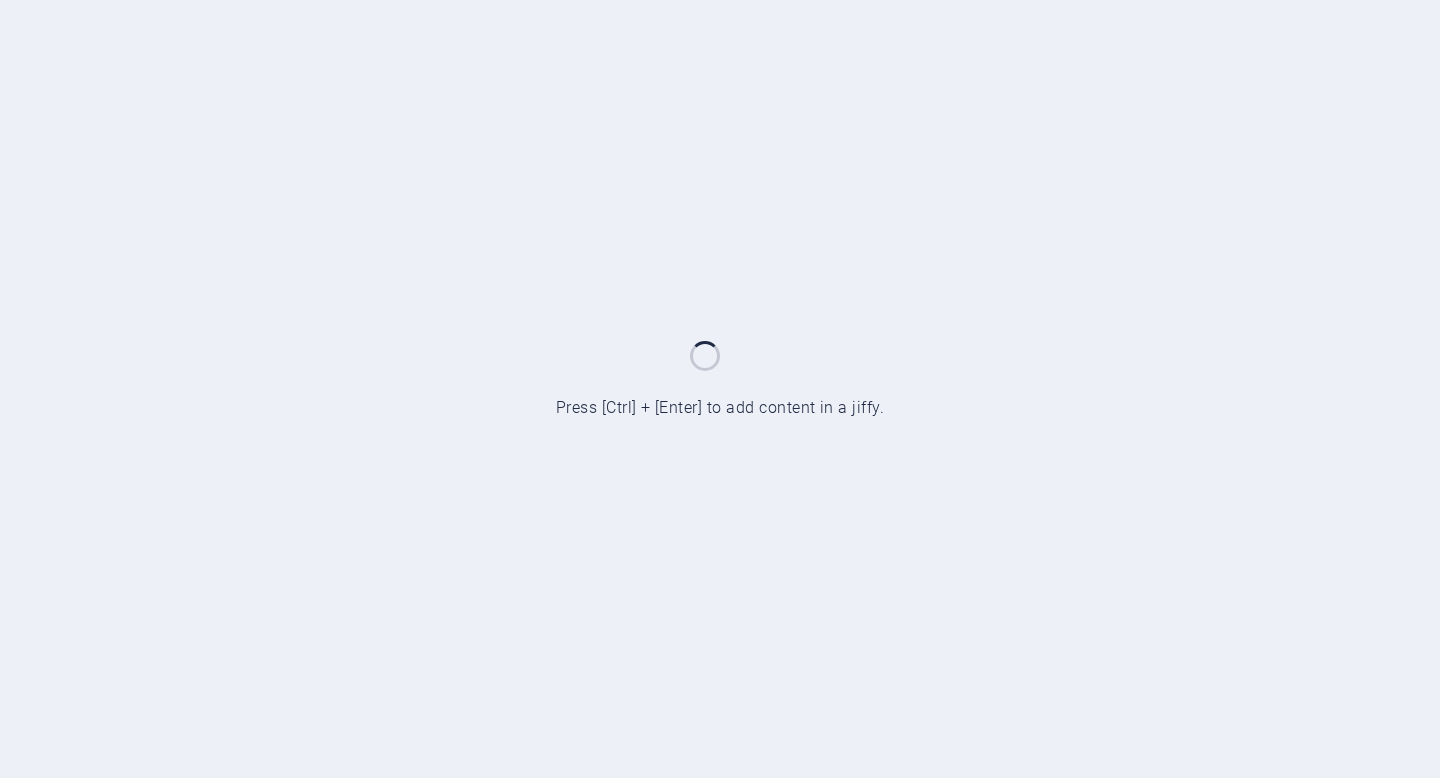 scroll, scrollTop: 0, scrollLeft: 0, axis: both 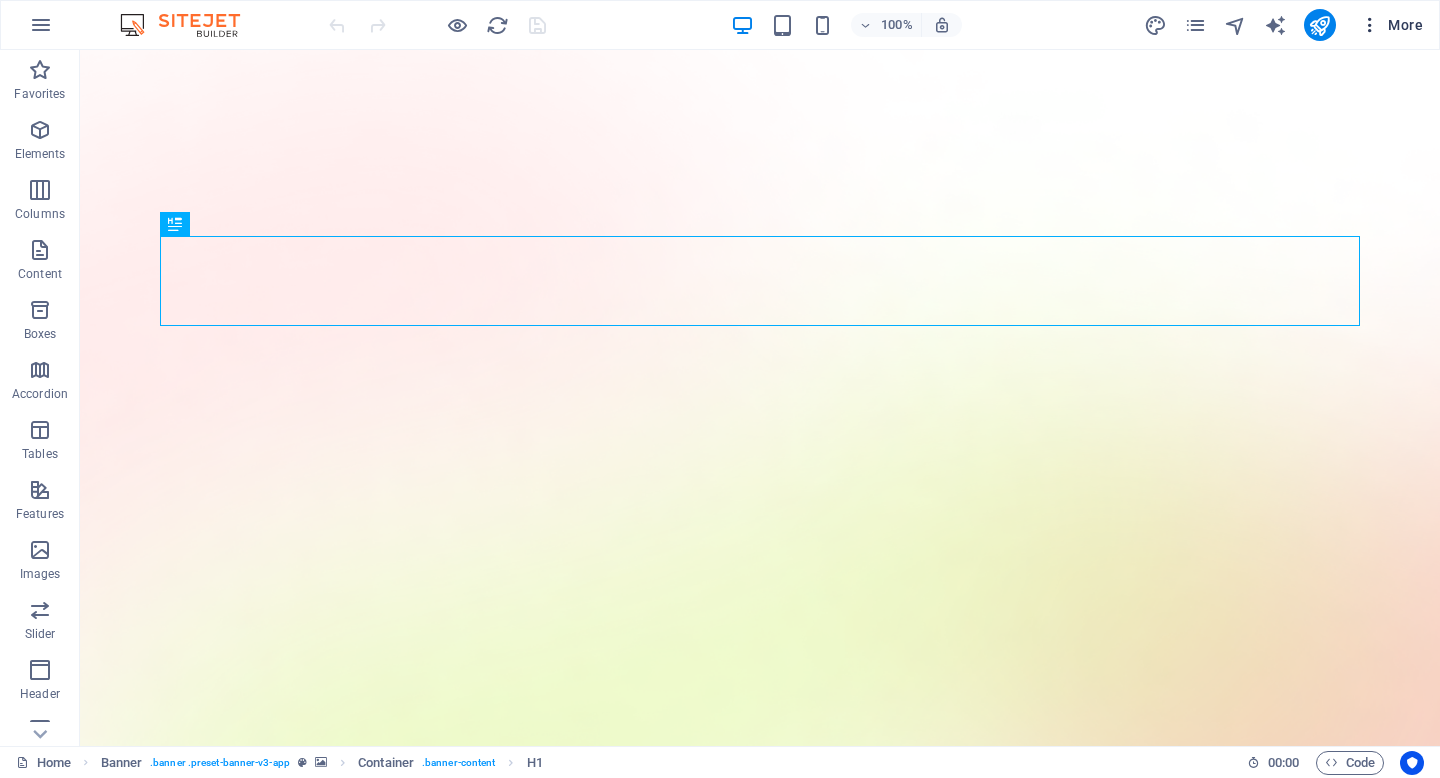 click on "More" at bounding box center (1391, 25) 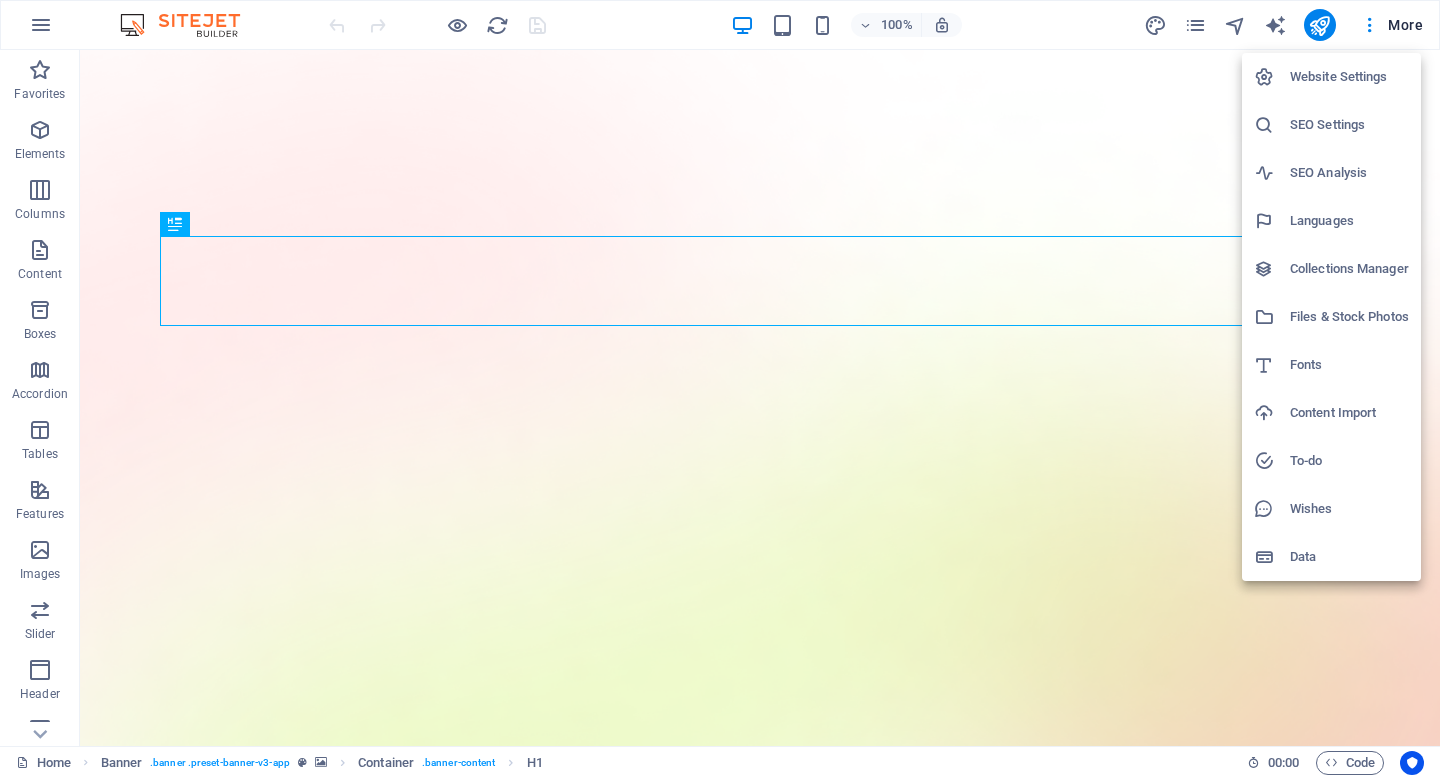 click at bounding box center (720, 389) 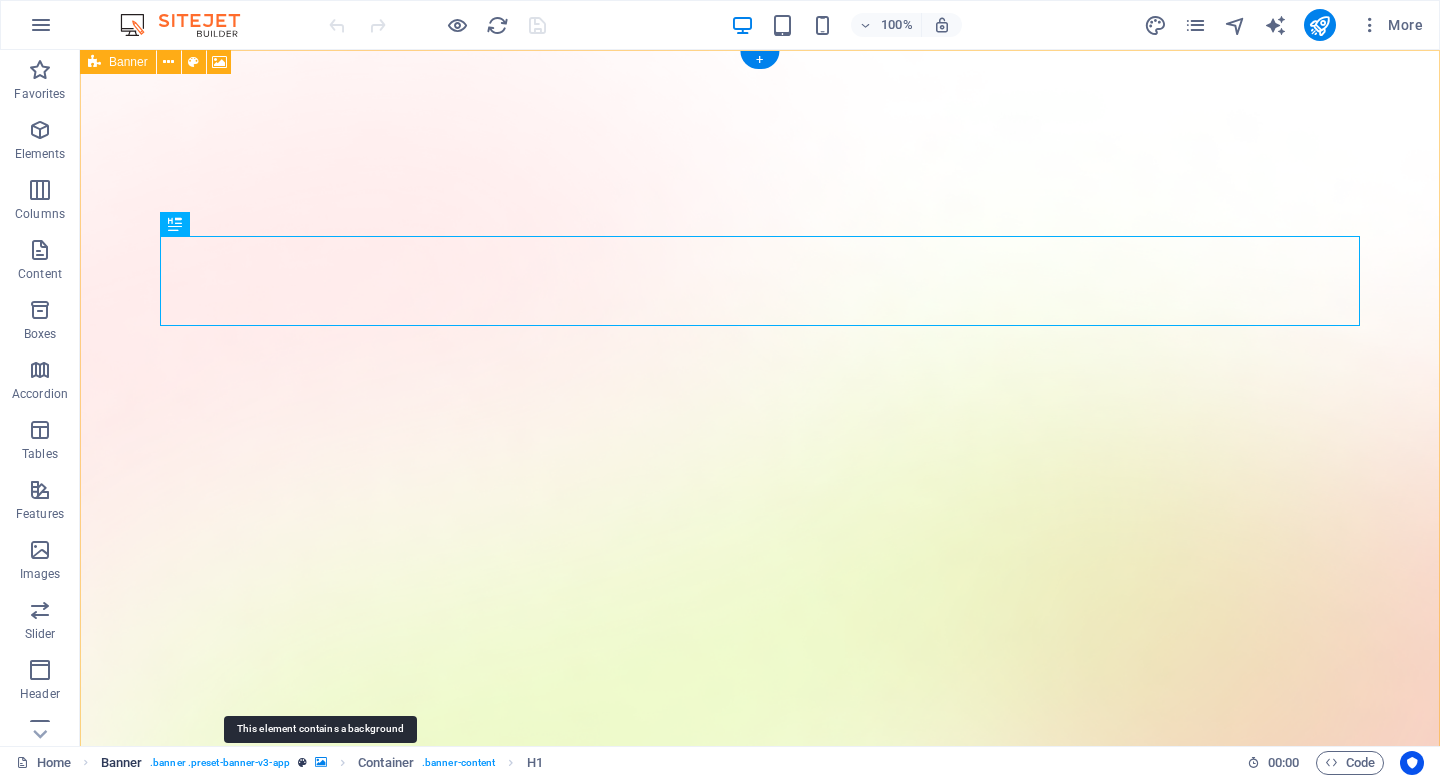 click at bounding box center (321, 762) 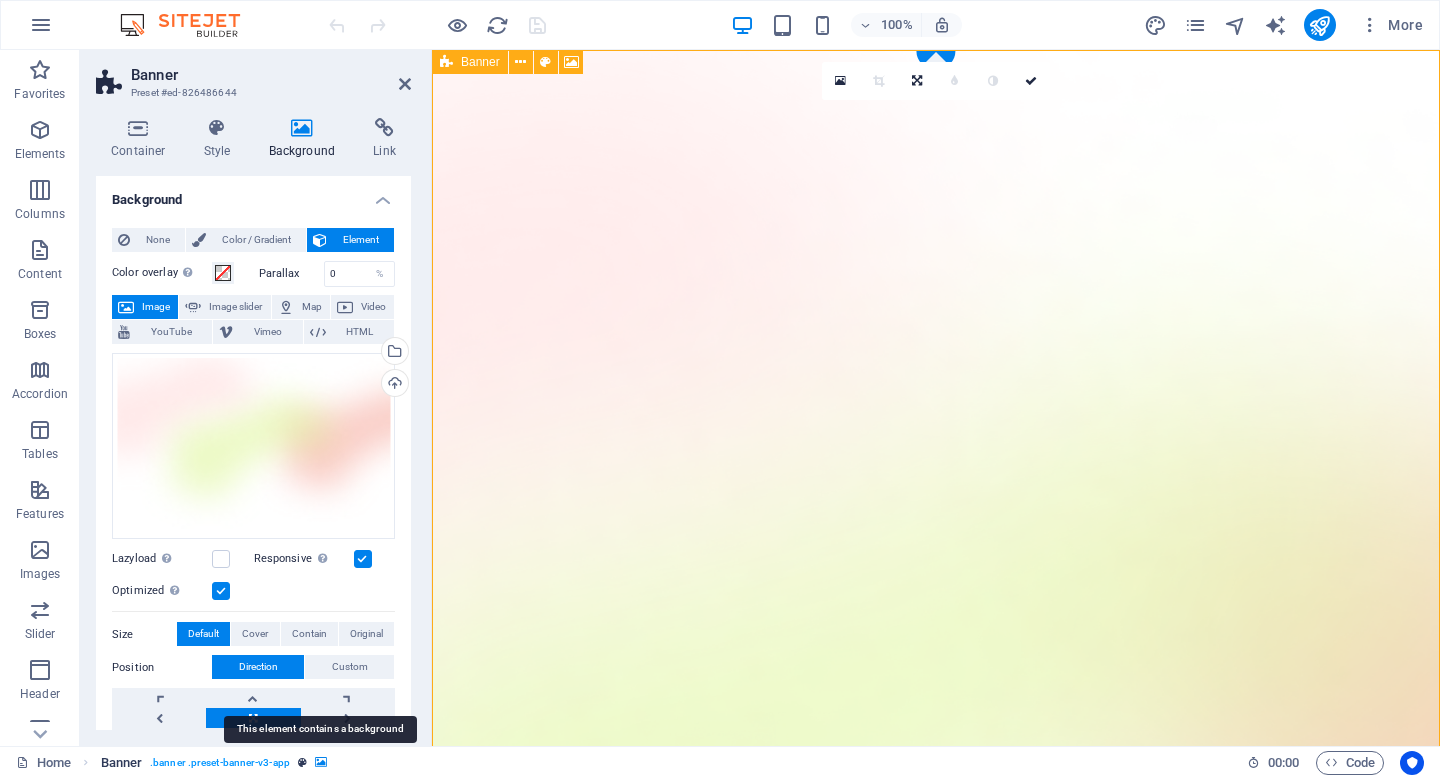 click at bounding box center (321, 762) 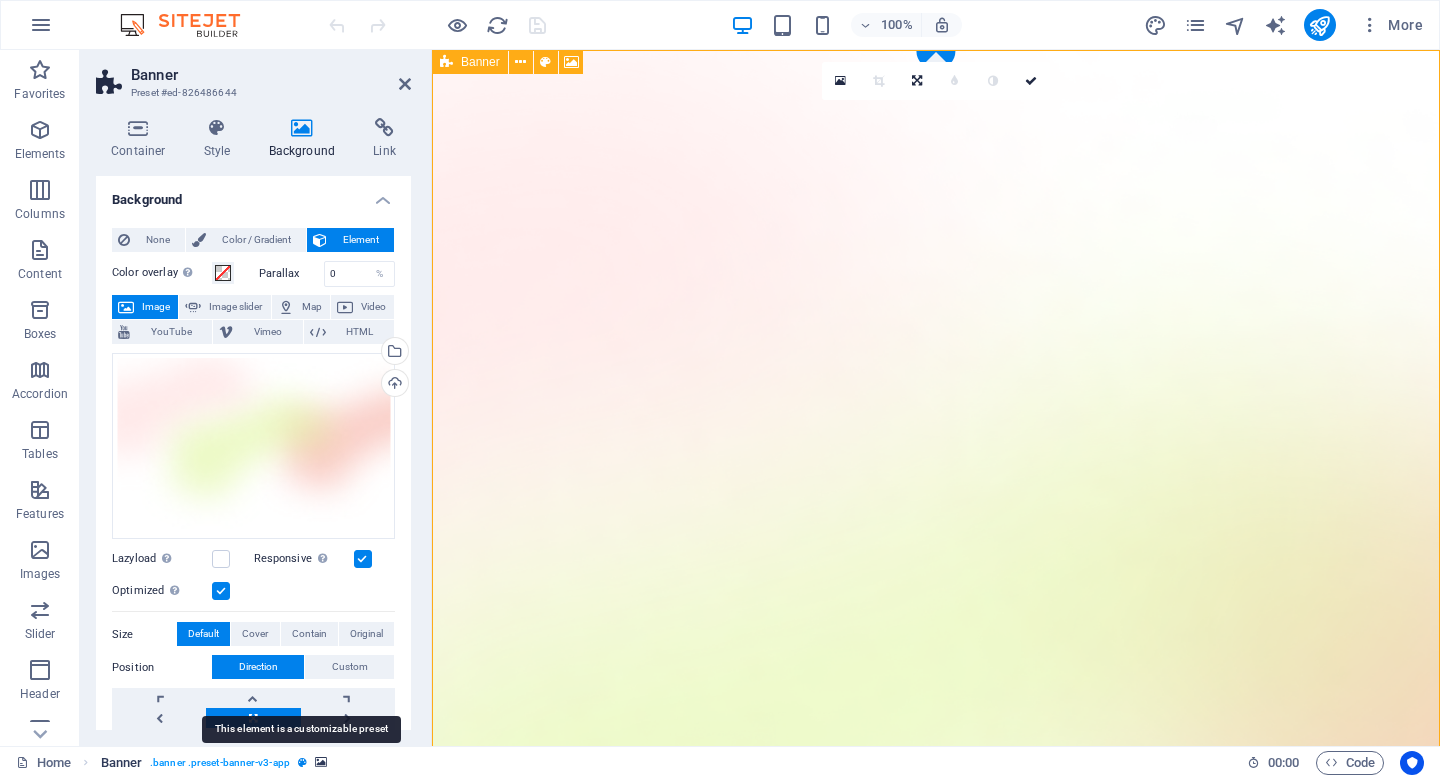 click at bounding box center [302, 762] 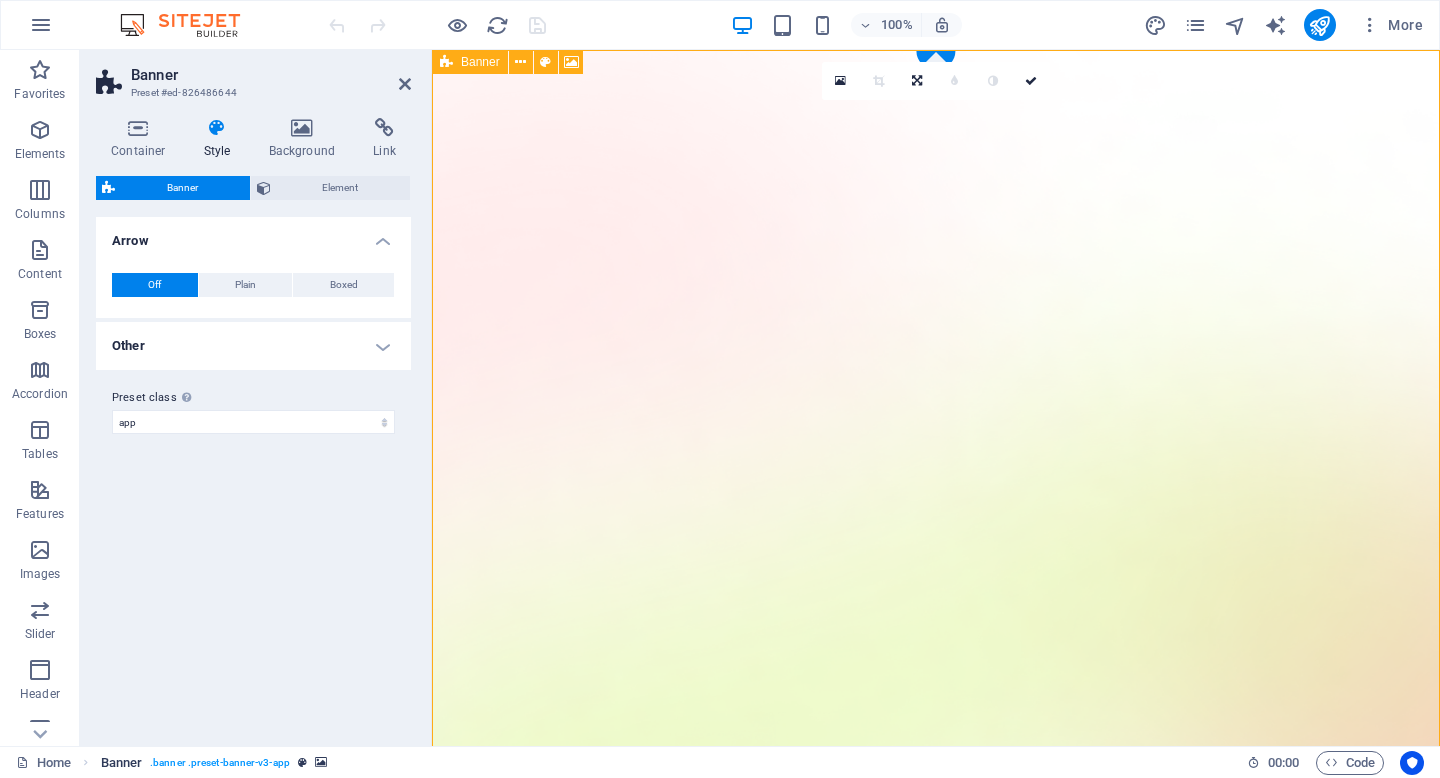 click on ". banner .preset-banner-v3-app" at bounding box center [220, 763] 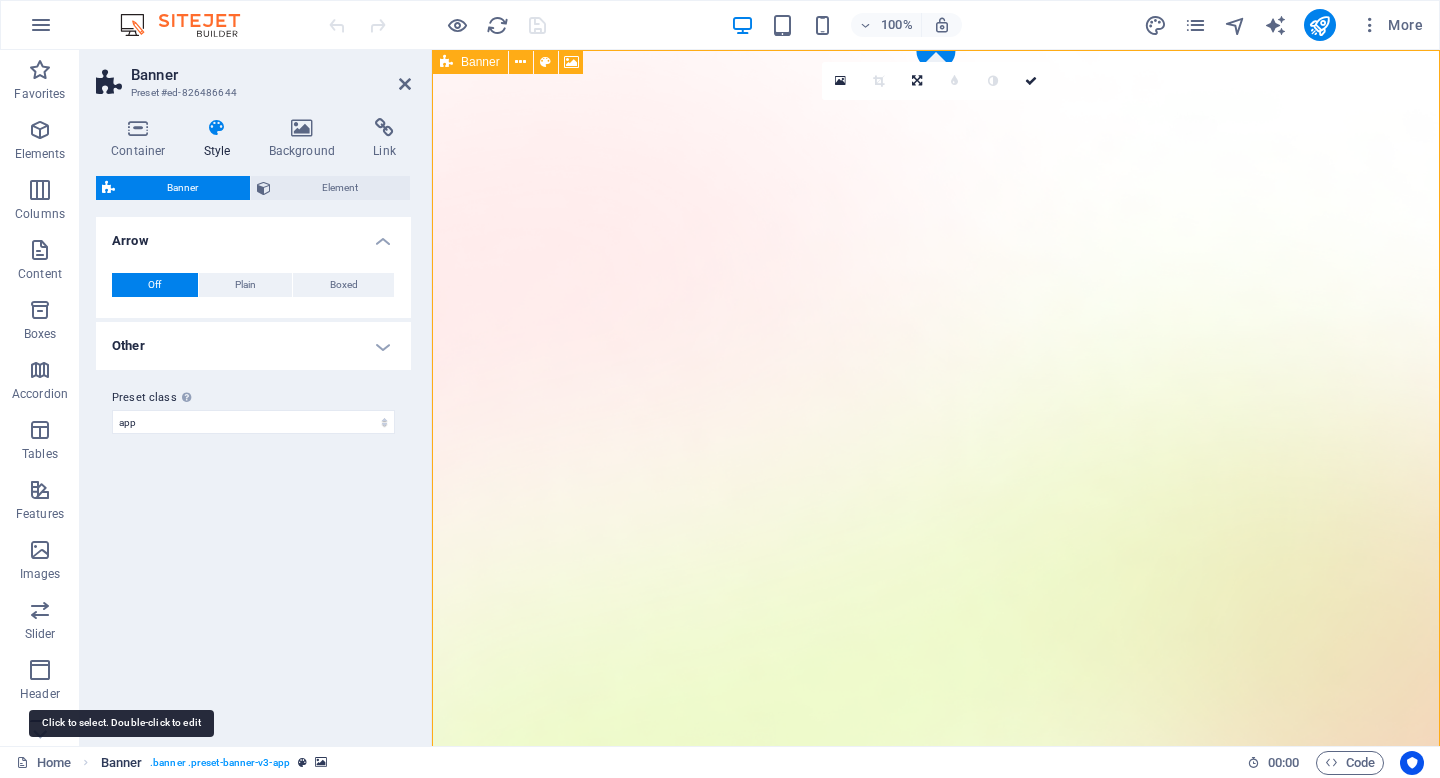 click on "Banner" at bounding box center (122, 763) 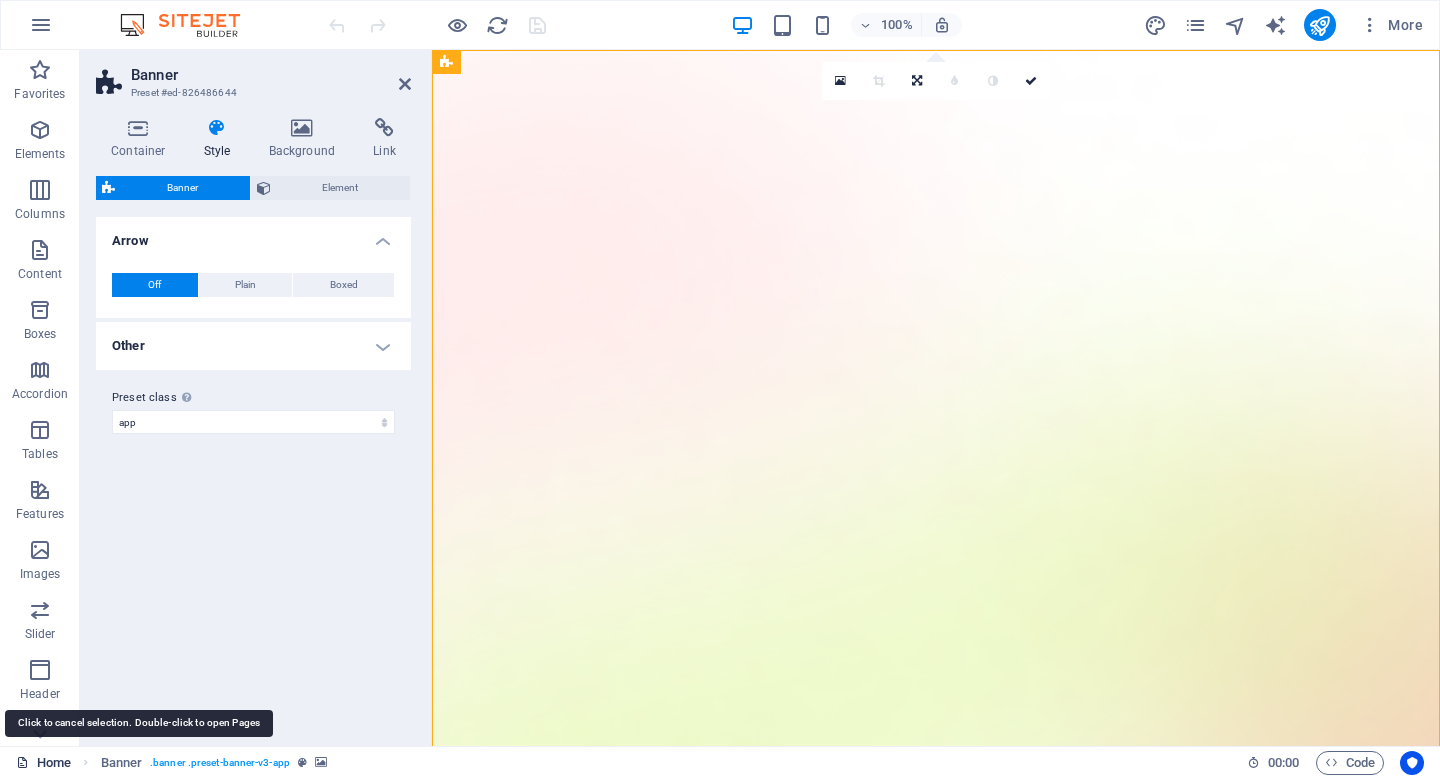 click on "Home" at bounding box center (43, 763) 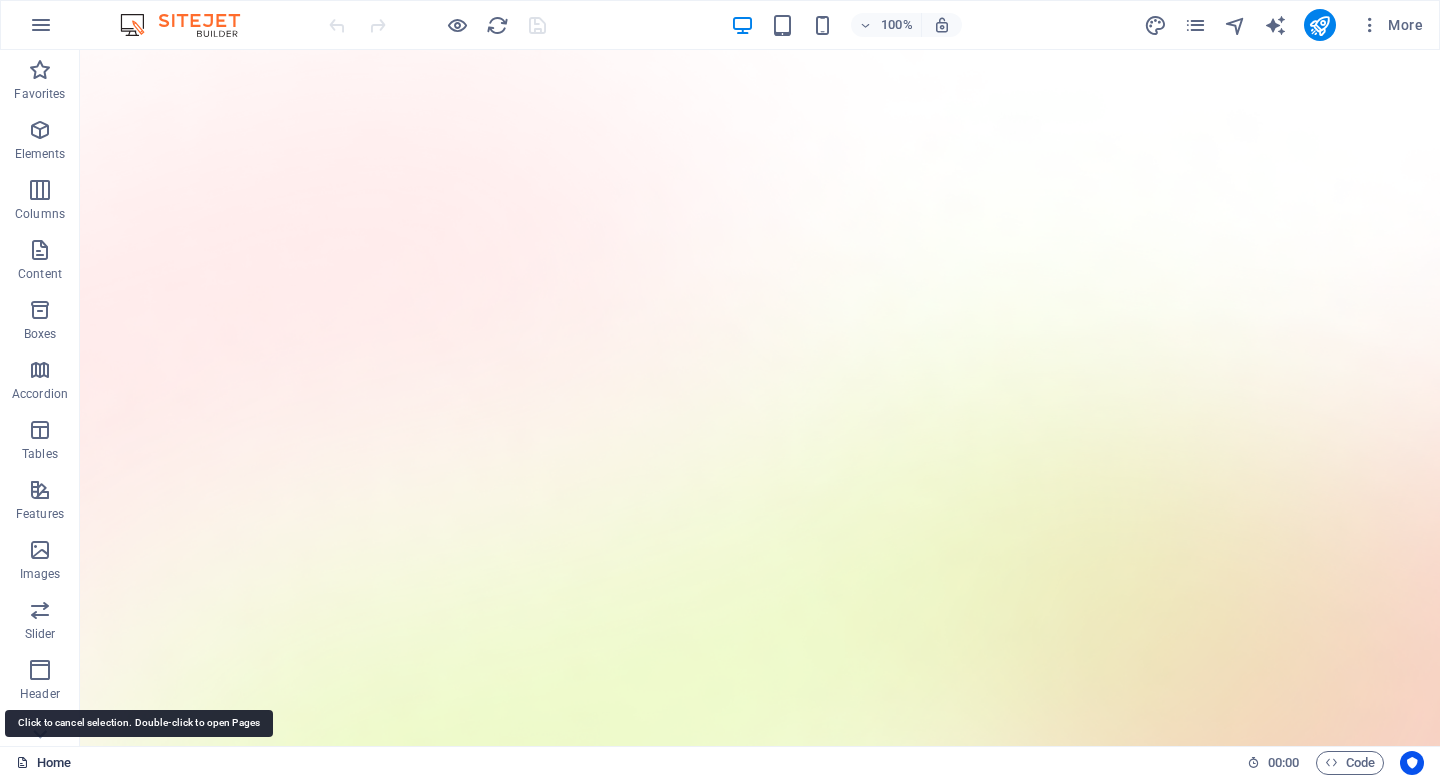 click on "Home" at bounding box center (43, 763) 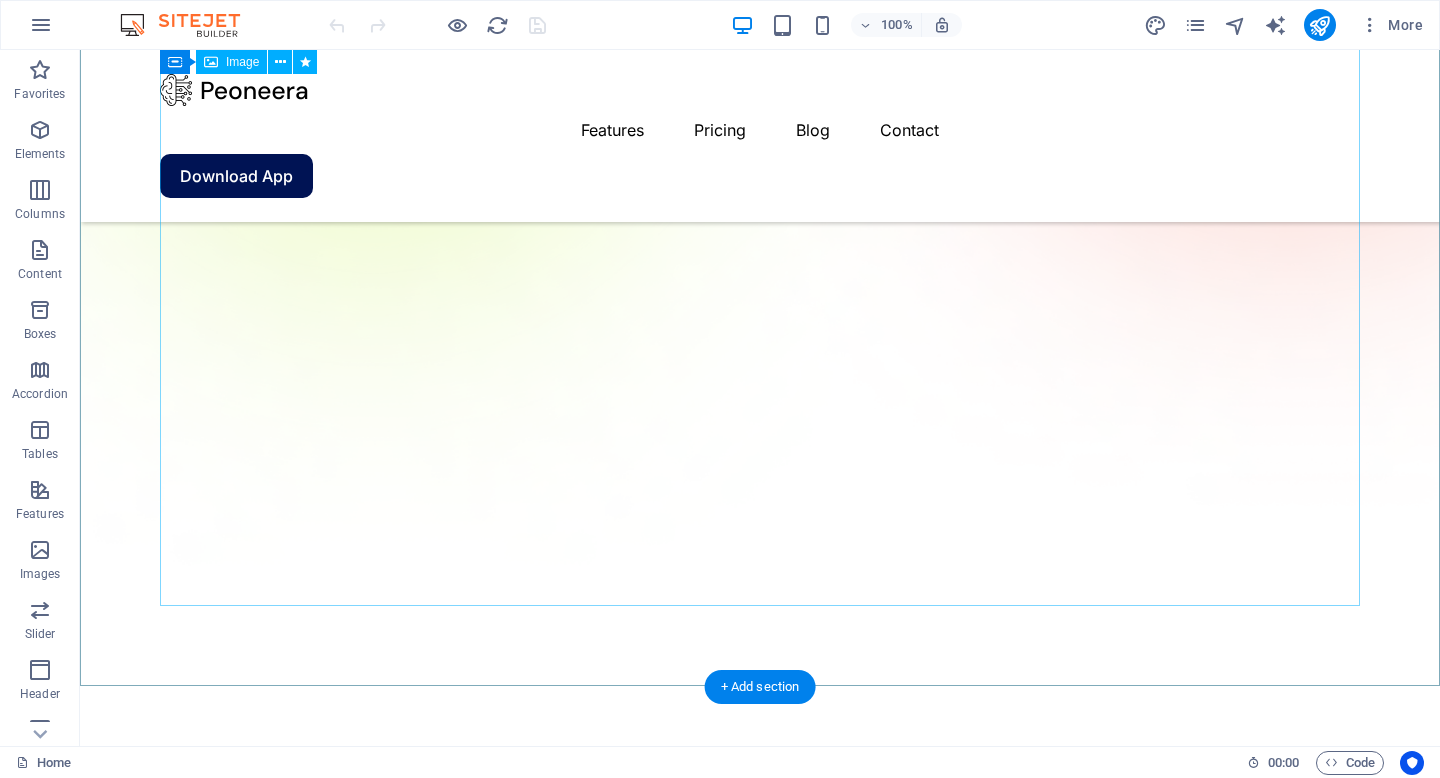 scroll, scrollTop: 0, scrollLeft: 0, axis: both 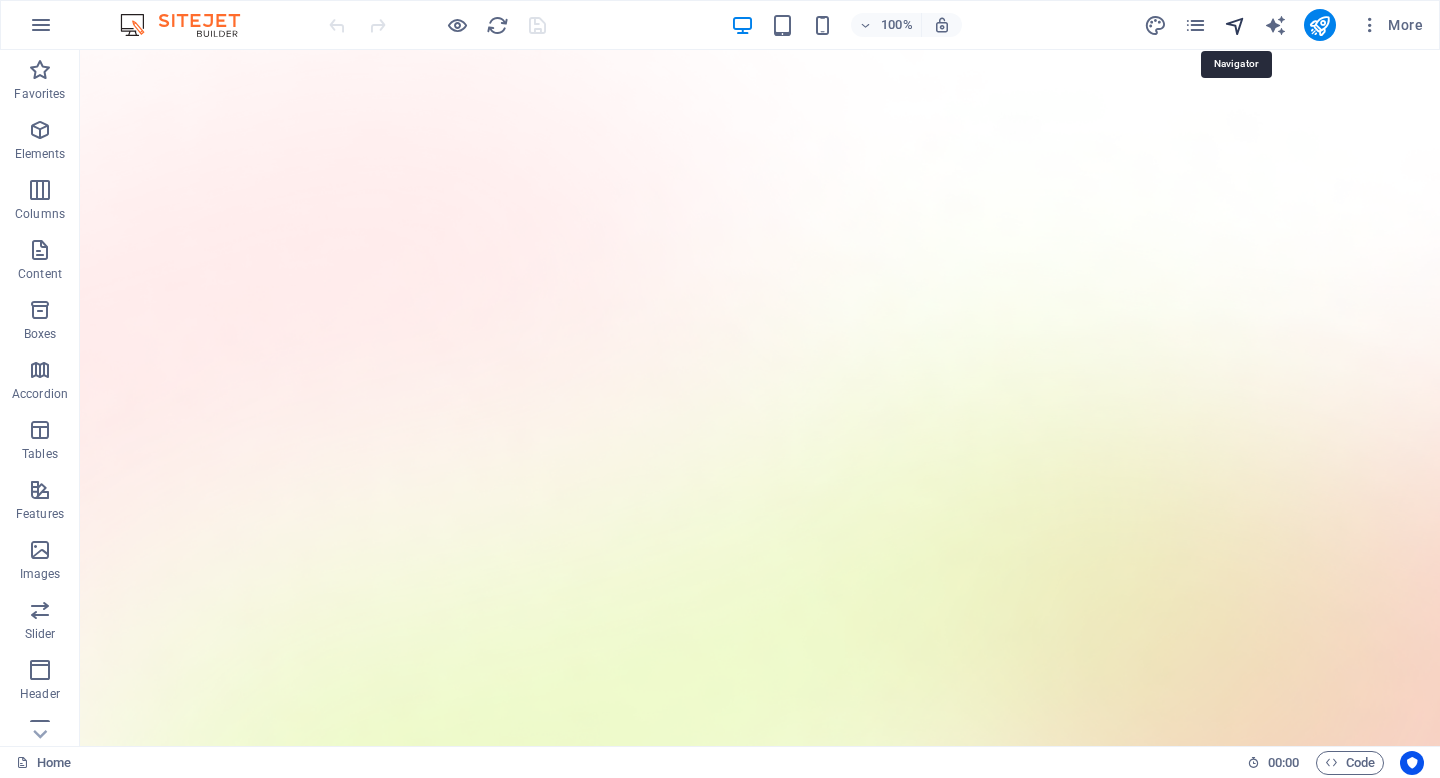 click at bounding box center (1235, 25) 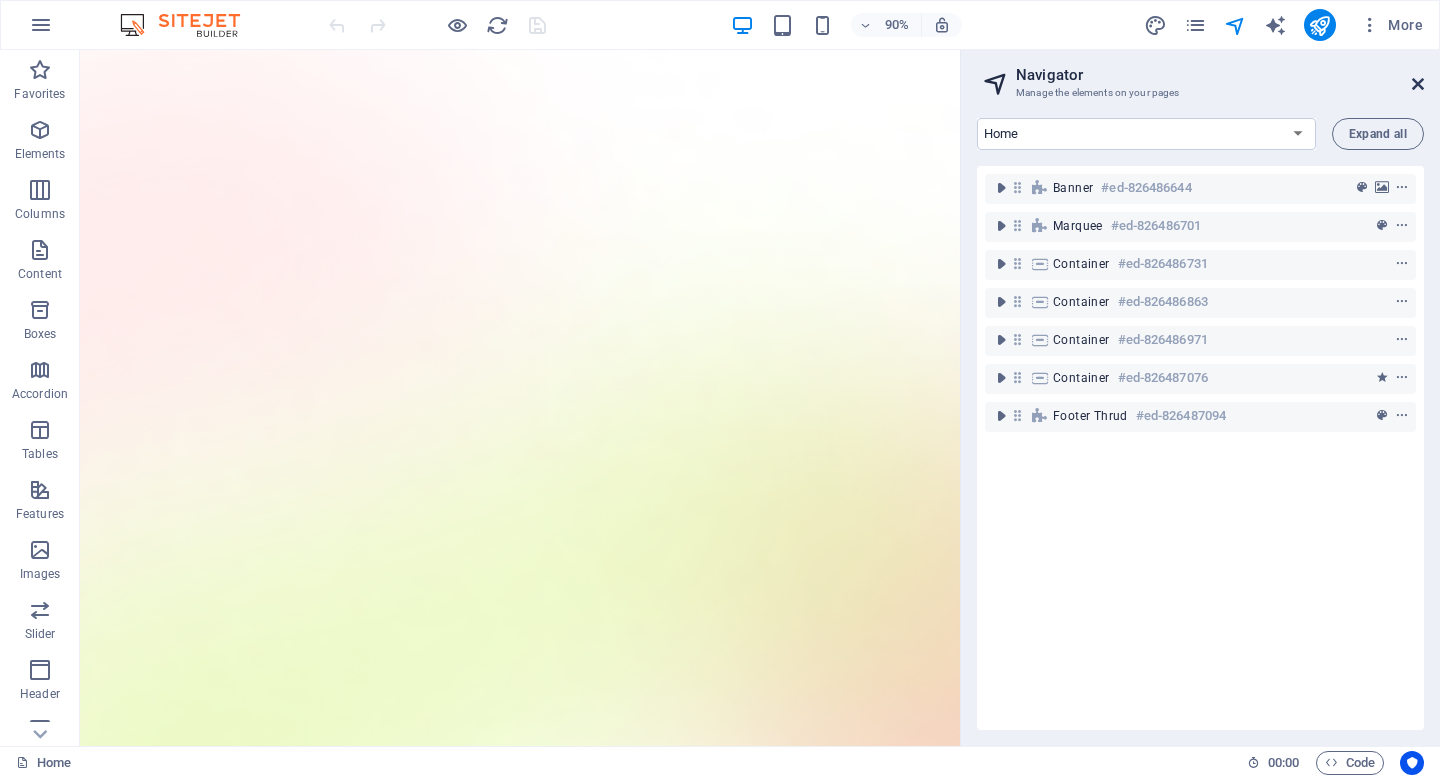 click at bounding box center (1418, 84) 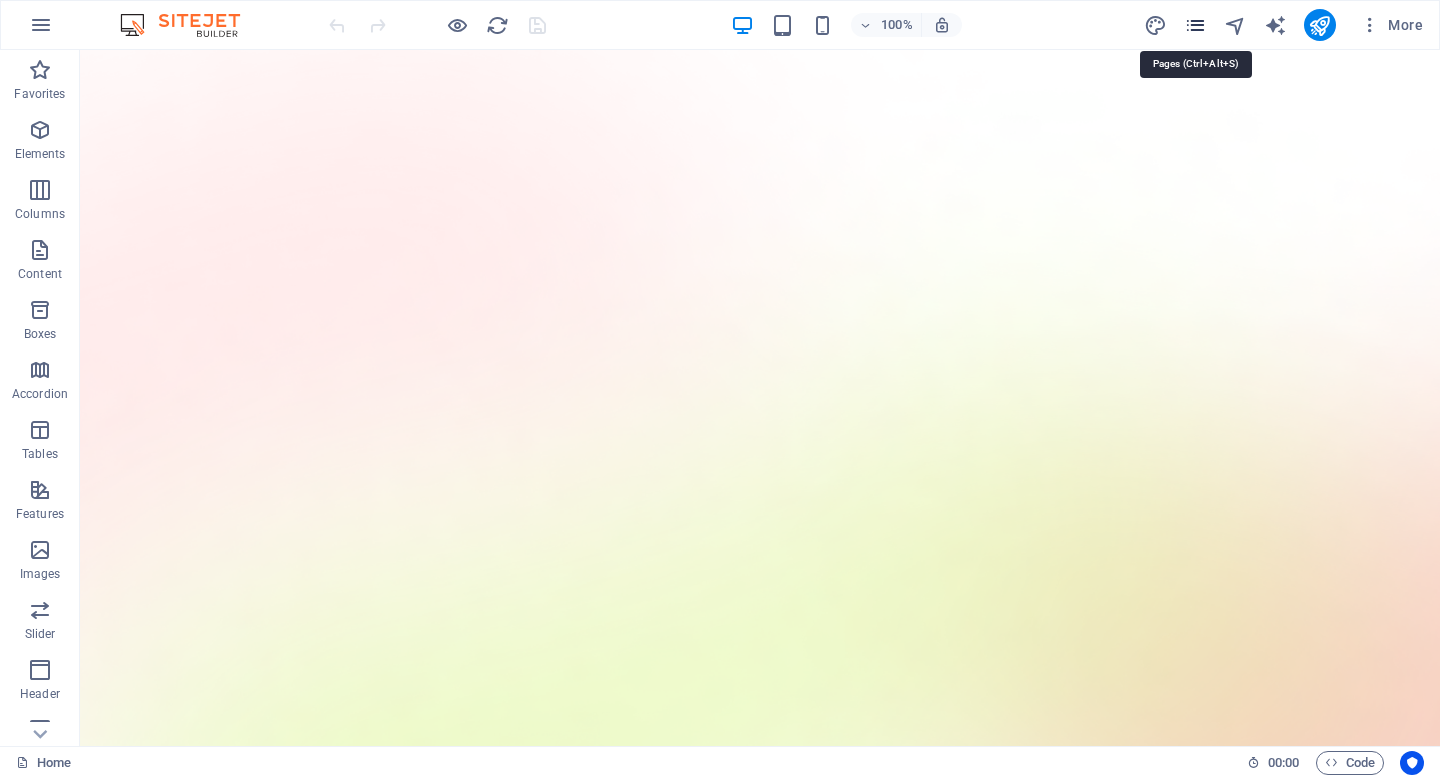 click at bounding box center [1195, 25] 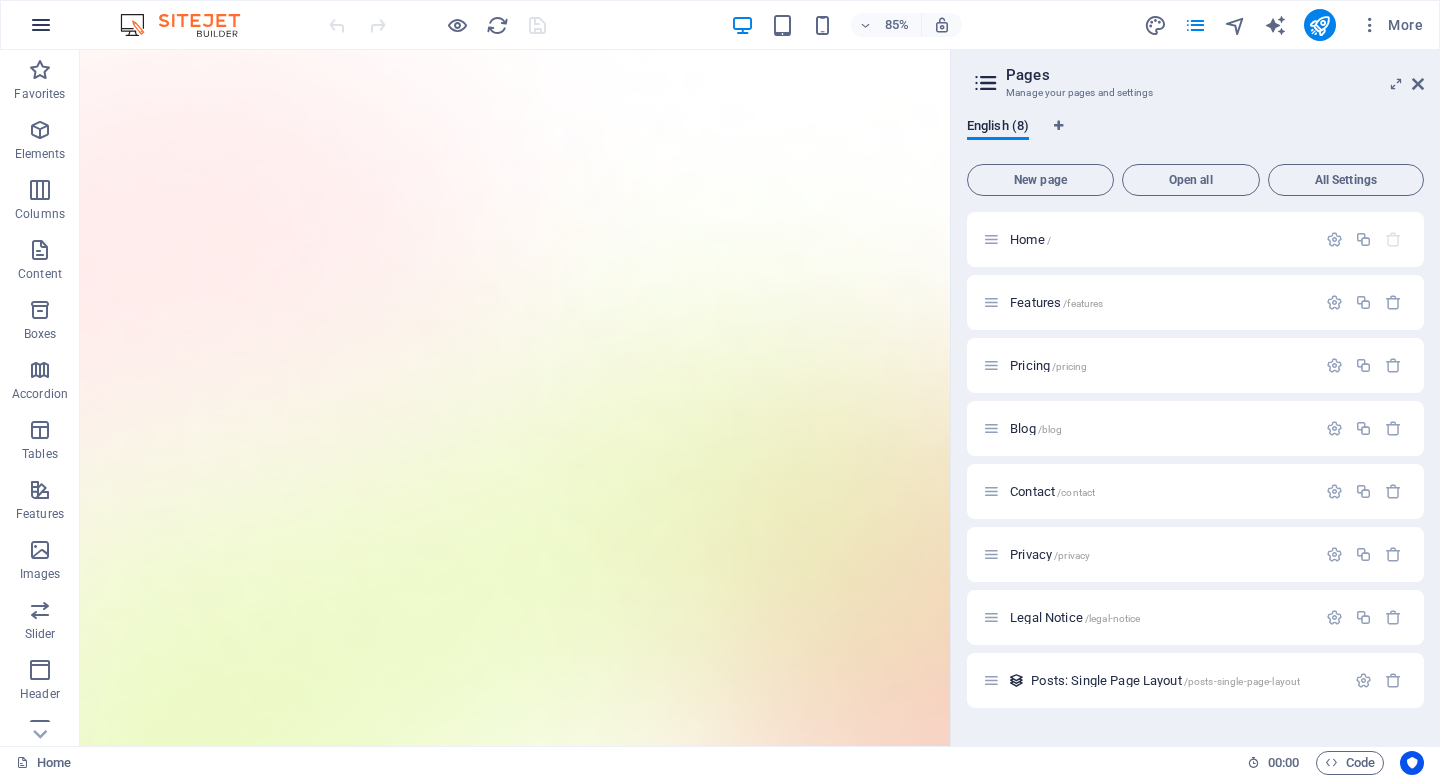 click at bounding box center (41, 25) 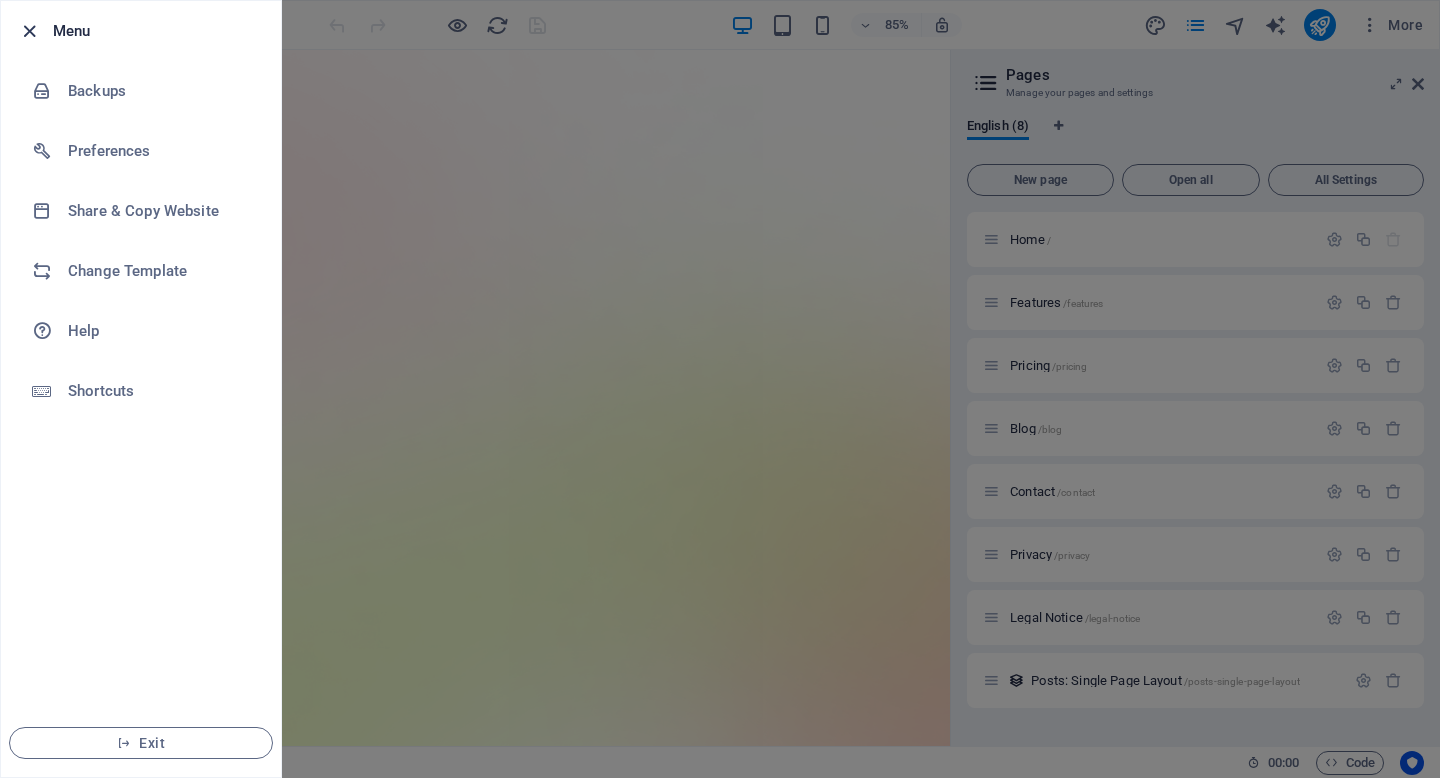 click at bounding box center (29, 31) 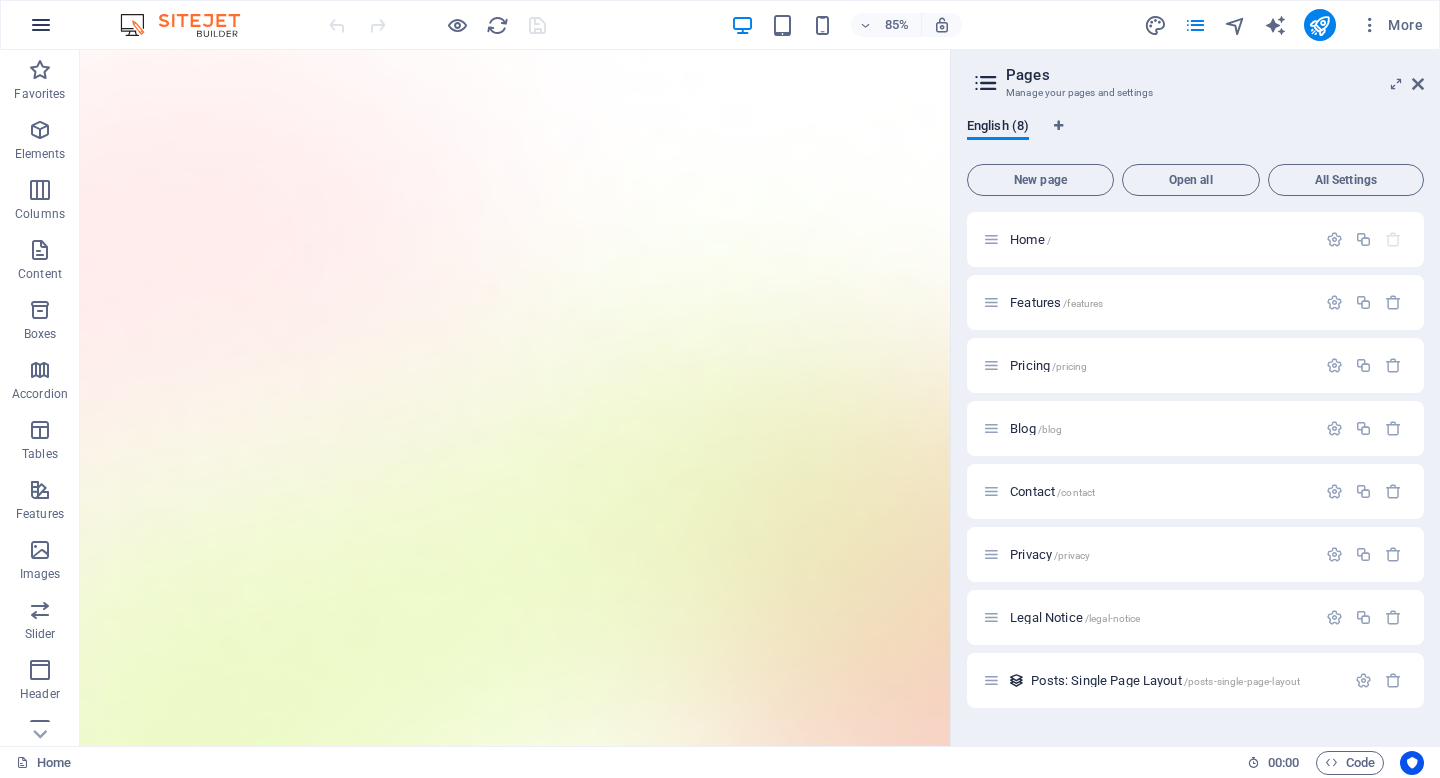 click at bounding box center [41, 25] 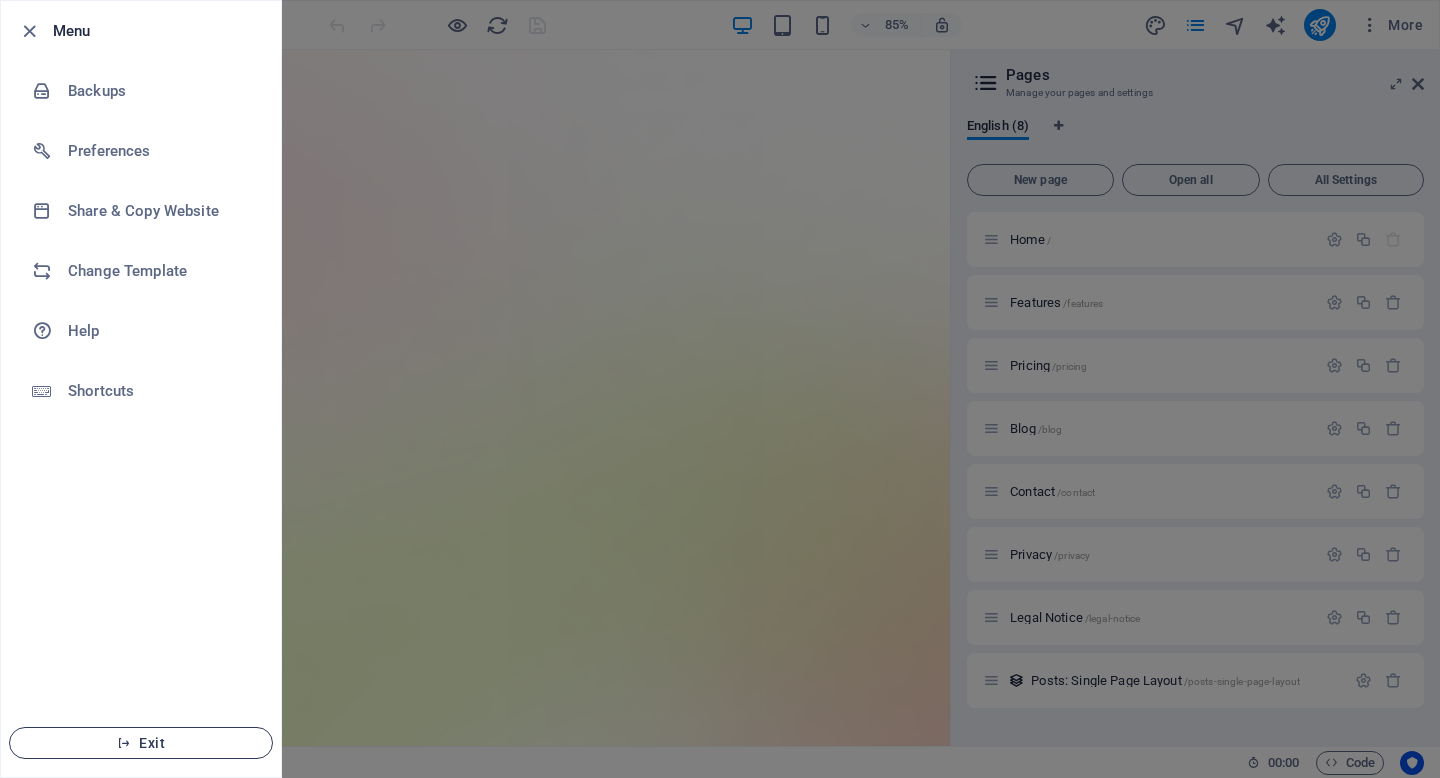 click on "Exit" at bounding box center (141, 743) 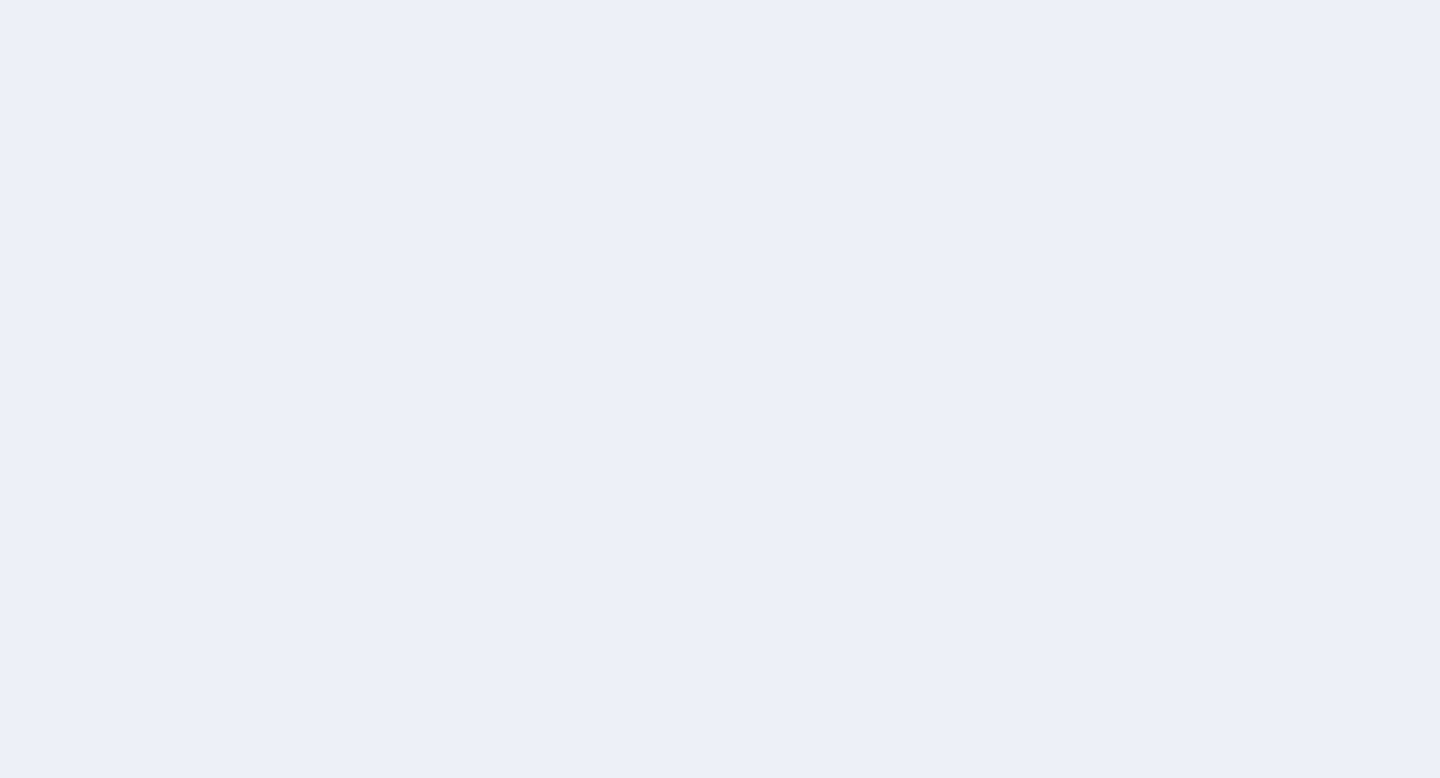 scroll, scrollTop: 0, scrollLeft: 0, axis: both 